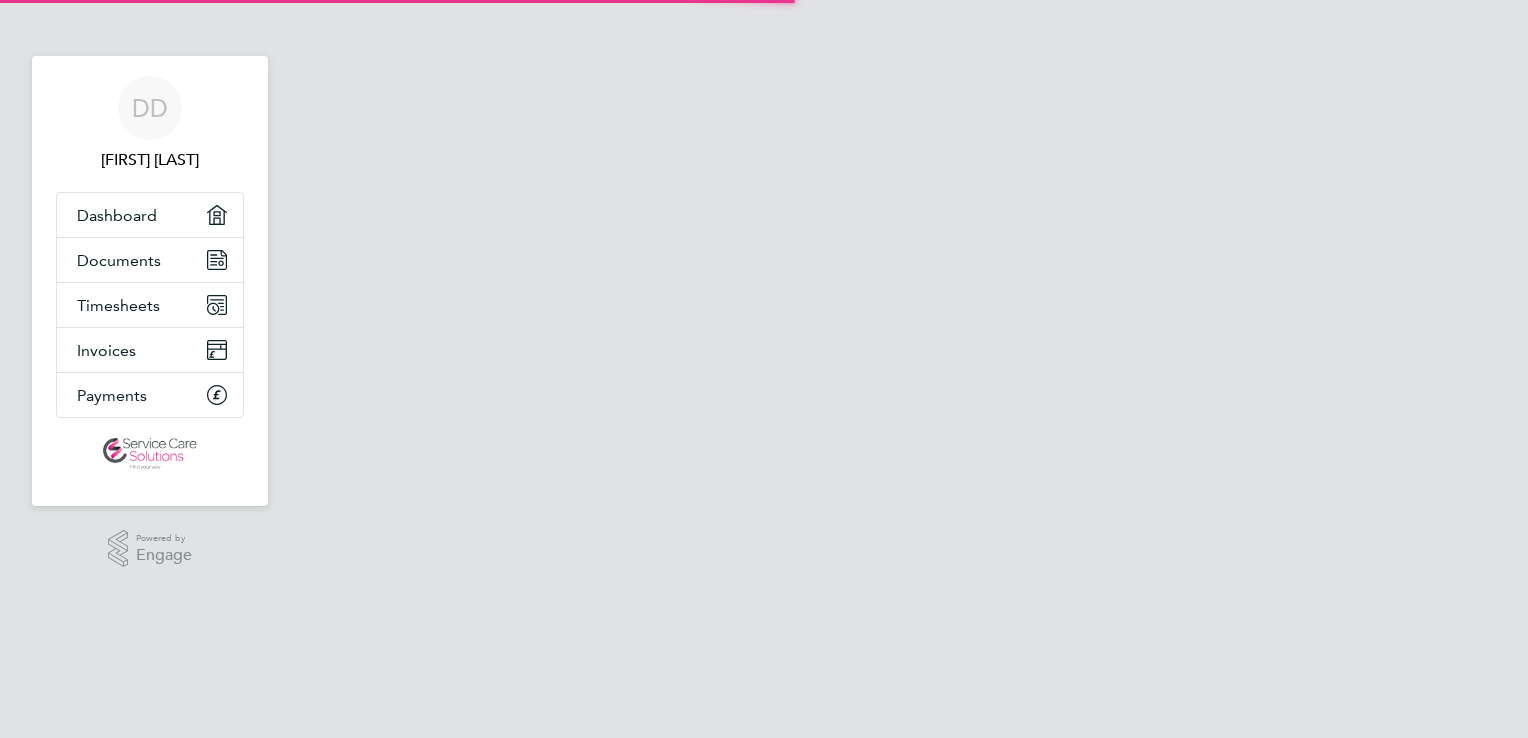scroll, scrollTop: 0, scrollLeft: 0, axis: both 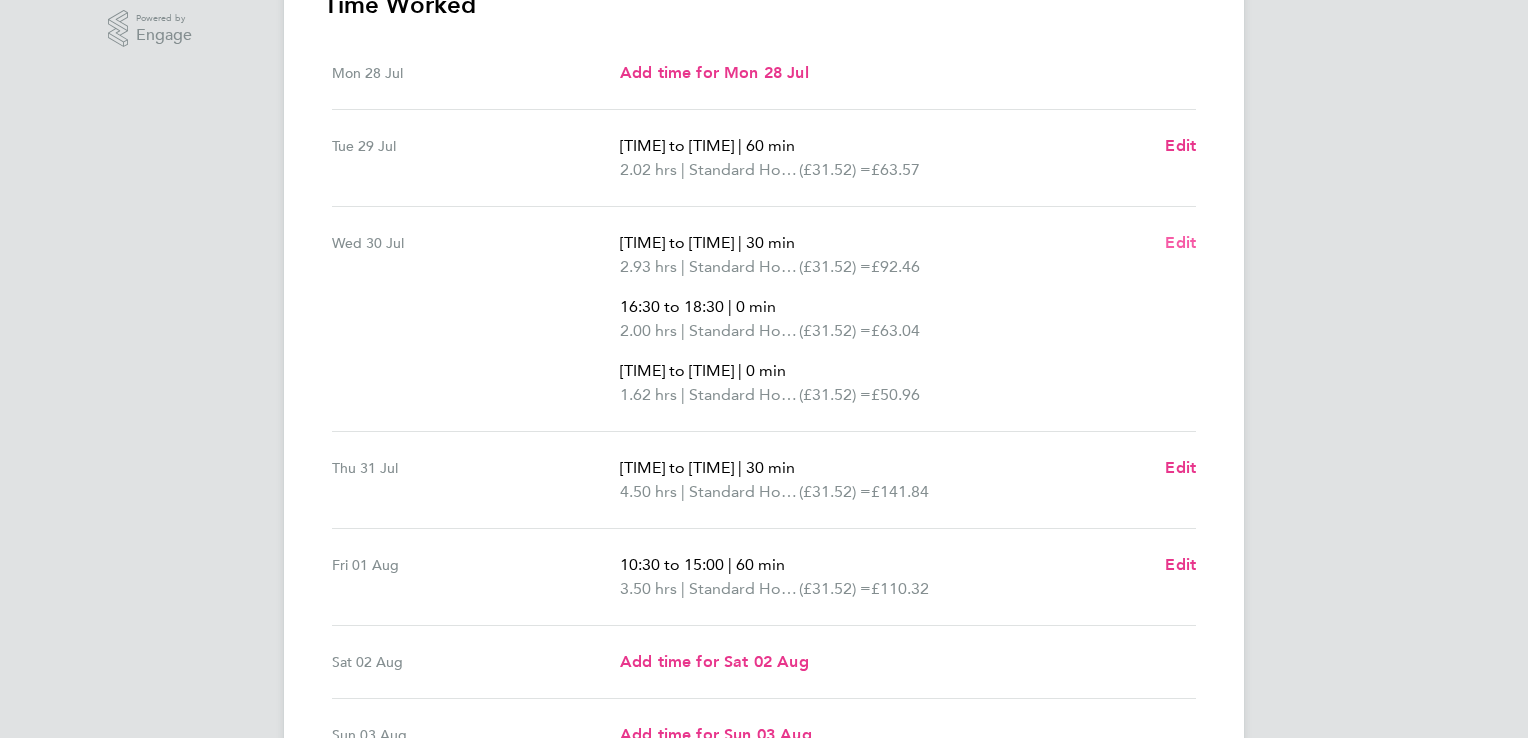 click on "Edit" at bounding box center (1180, 242) 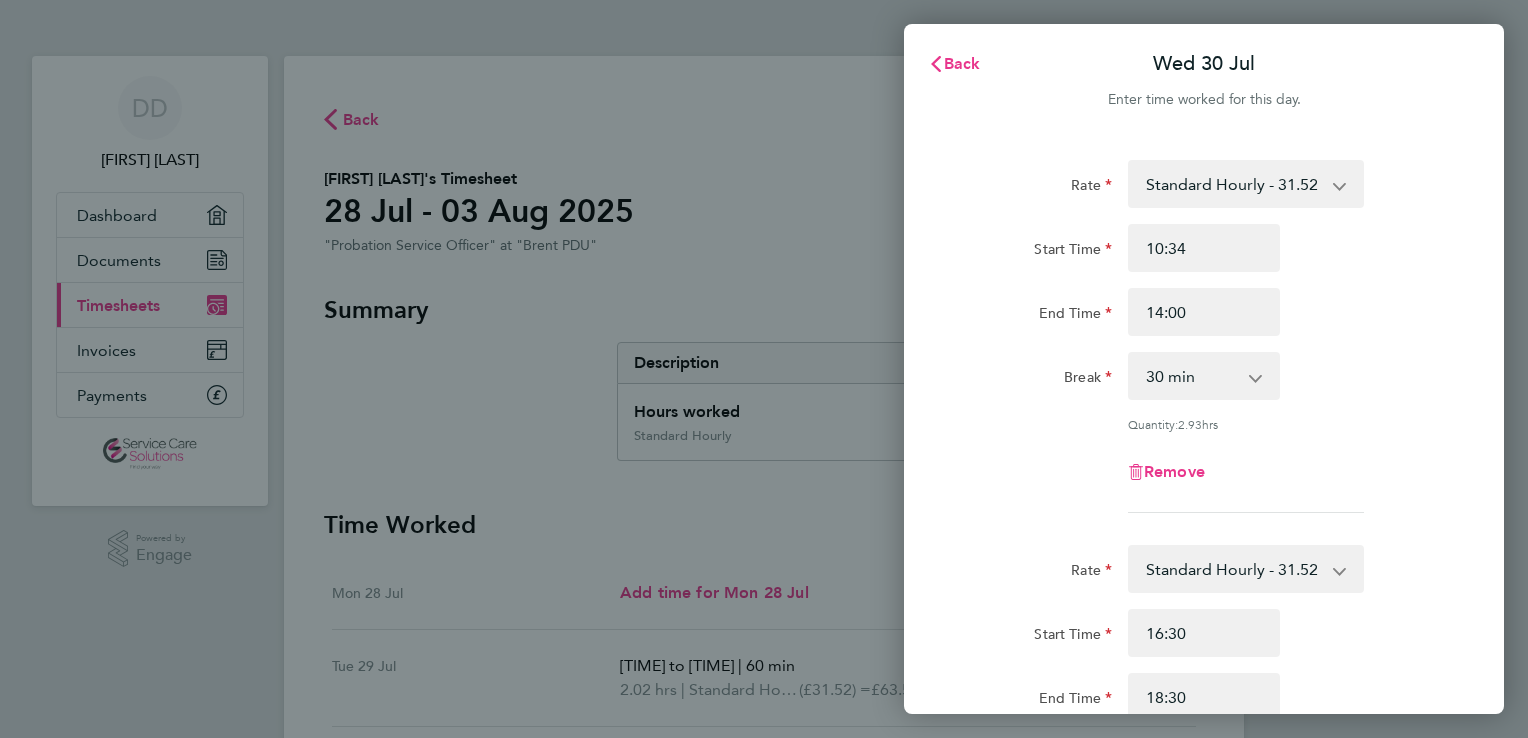 click on "Rate  Standard Hourly - 31.52
Start Time [TIME] End Time [TIME] Break  0 min   15 min   30 min   45 min   60 min   75 min   90 min
Quantity:  2.93  hrs
Remove  Rate  Standard Hourly - 31.52
Start Time [TIME] End Time [TIME] Break  0 min   15 min   30 min   45 min   60 min   75 min   90 min
Quantity:  2.00  hrs
Remove  Rate  Standard Hourly - 31.52
Start Time [TIME] End Time [TIME] Break  0 min   15 min   30 min   45 min   60 min   75 min   90 min
Quantity:  1.62  hrs
Remove
Add More Time  Copy To Every Following  Select days   Day   Weekday (Mon-Fri)   Weekend (Sat-Sun)   Thursday   Friday   Saturday   Sunday
Previous Day   Next Day" 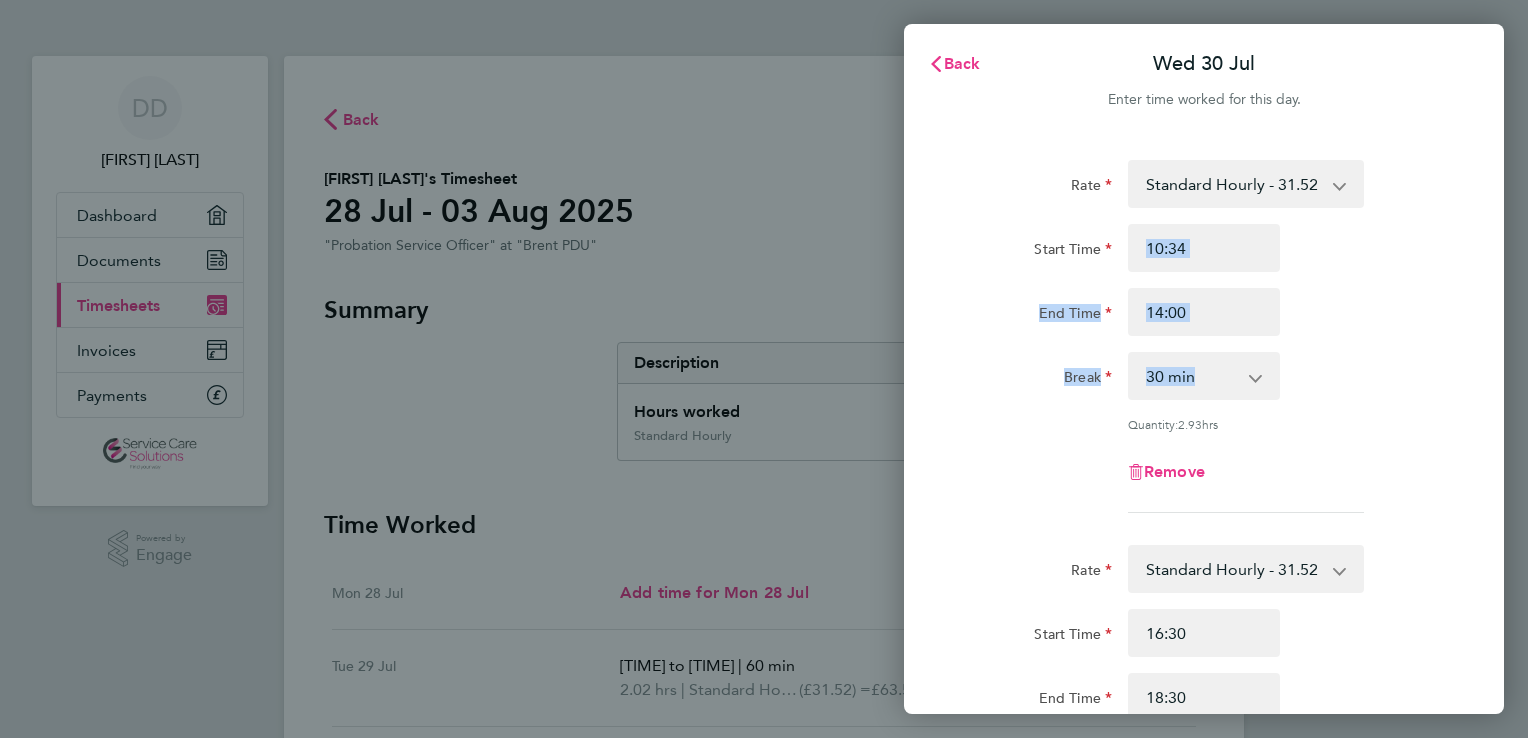 drag, startPoint x: 1478, startPoint y: 241, endPoint x: 1486, endPoint y: 359, distance: 118.270874 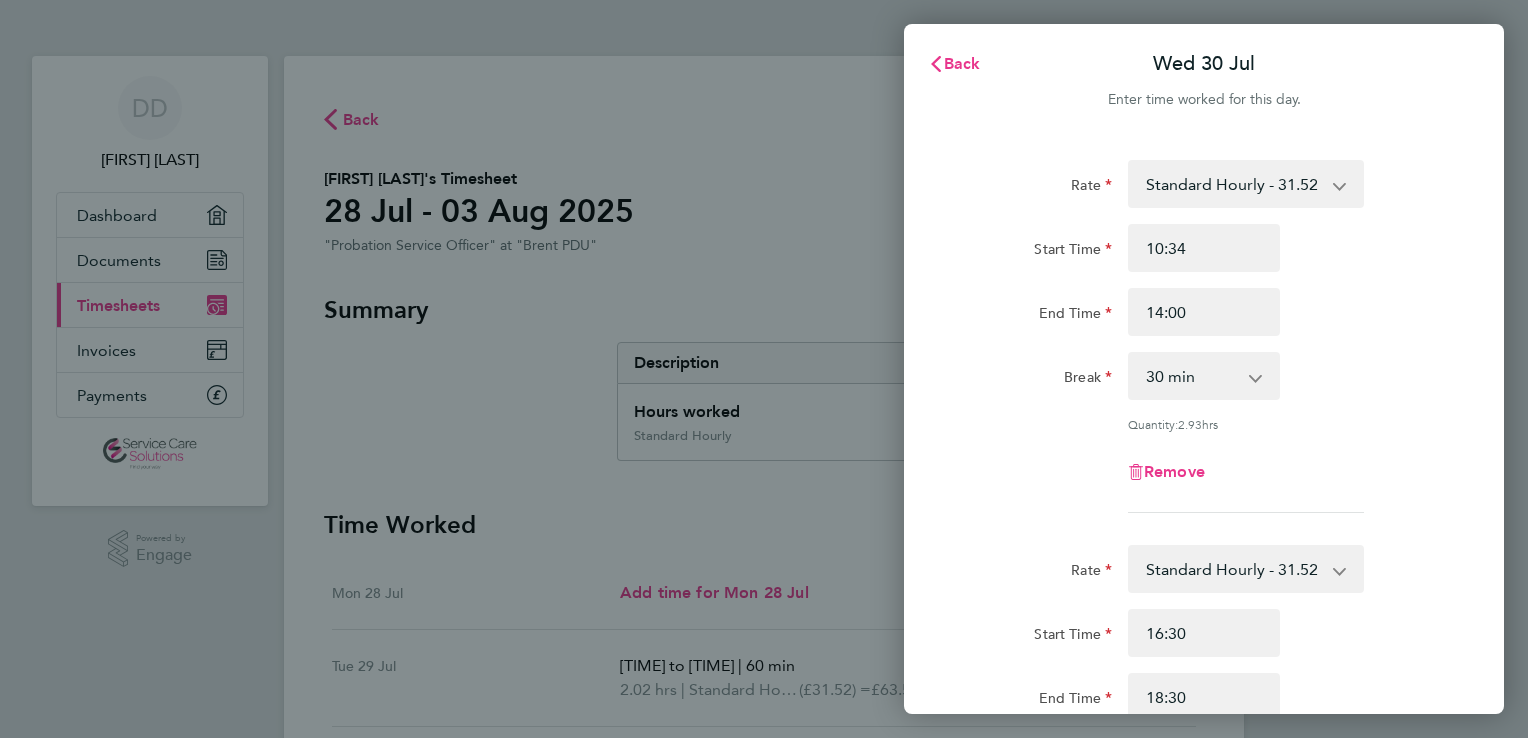drag, startPoint x: 1486, startPoint y: 359, endPoint x: 1407, endPoint y: 436, distance: 110.317726 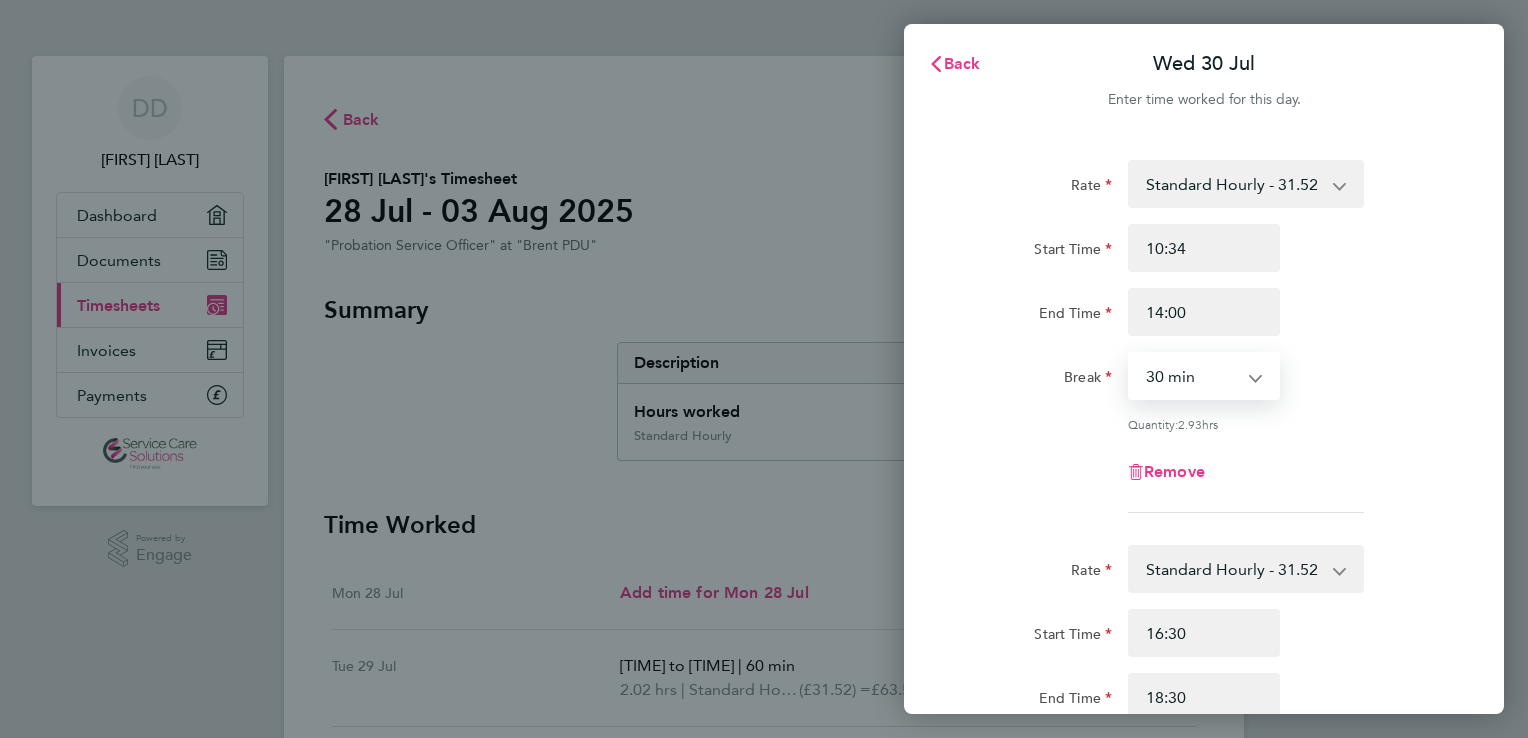 select on "0" 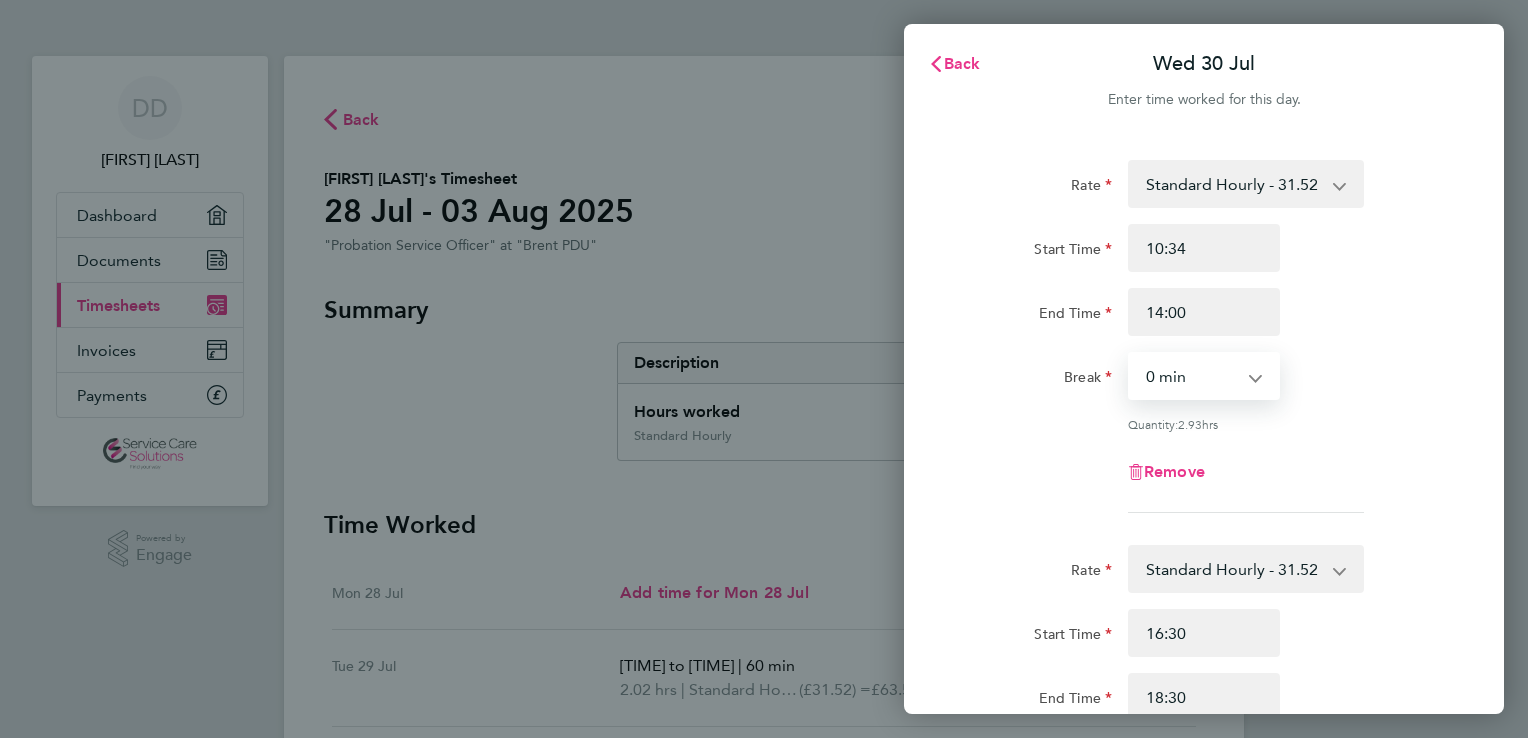click on "0 min   15 min   30 min   45 min   60 min   75 min   90 min" at bounding box center (1192, 376) 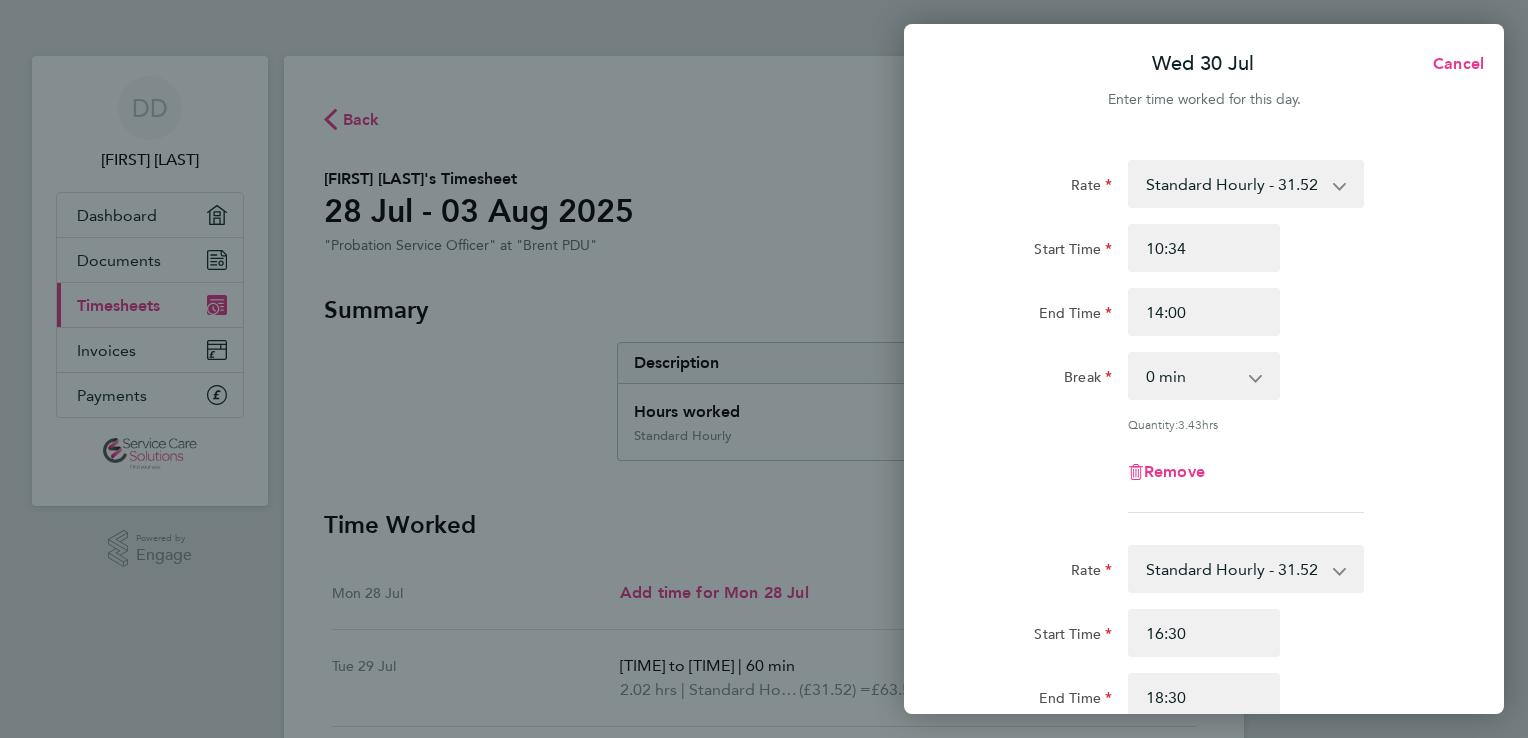 click on "Rate  Standard Hourly - 31.52
Start Time [TIME] End Time [TIME] Break  0 min   15 min   30 min   45 min   60 min   75 min   90 min
Quantity:  3.43  hrs
Remove" 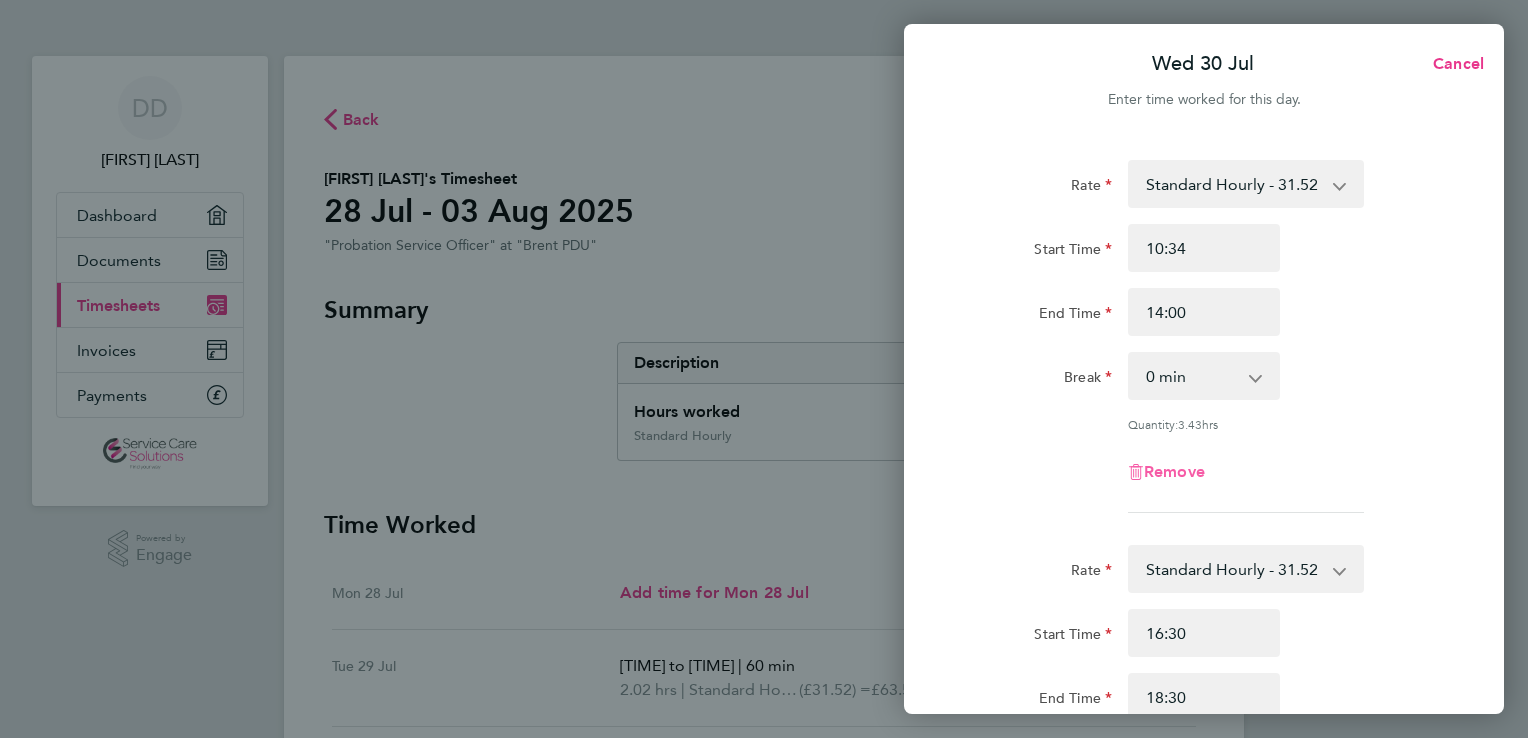 click on "Remove" 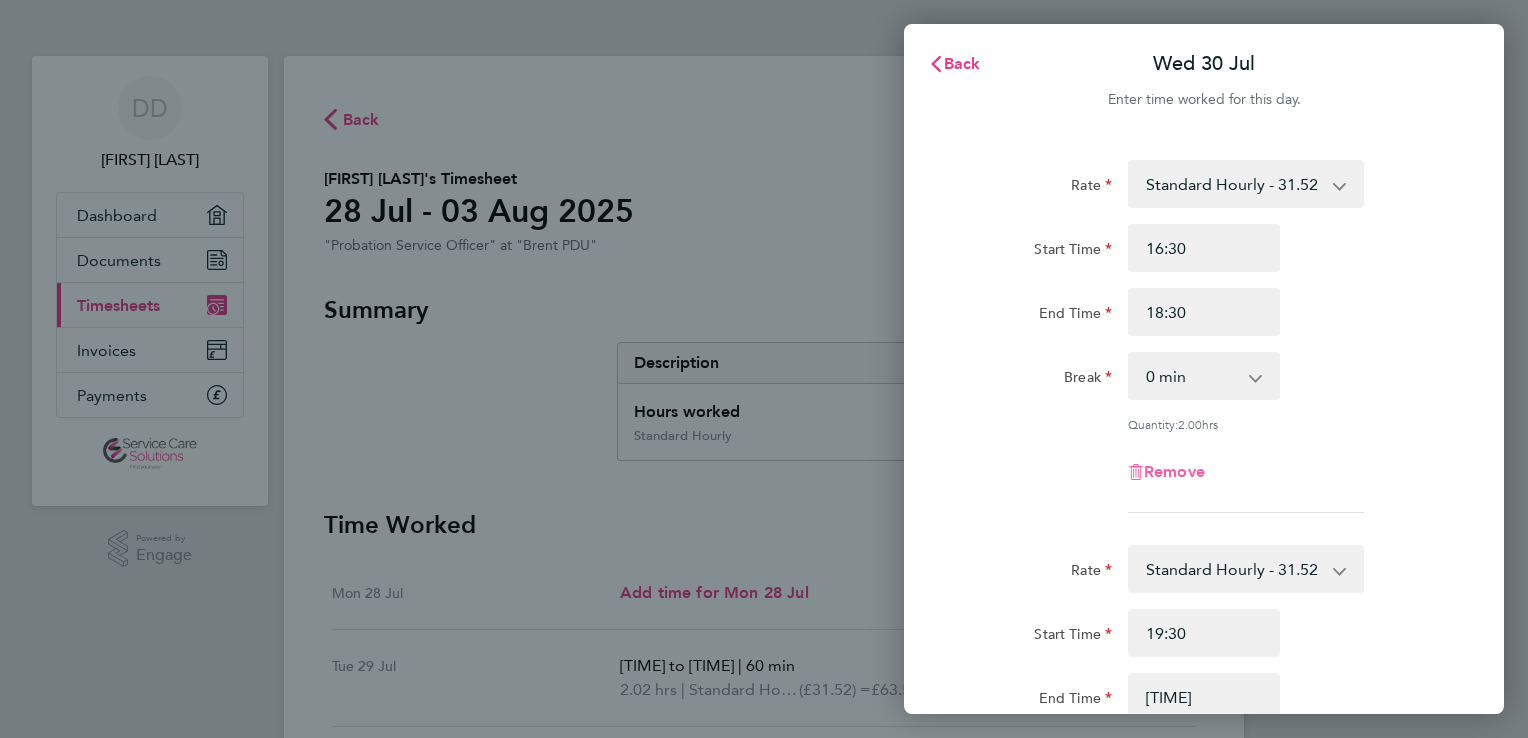 click on "Remove" 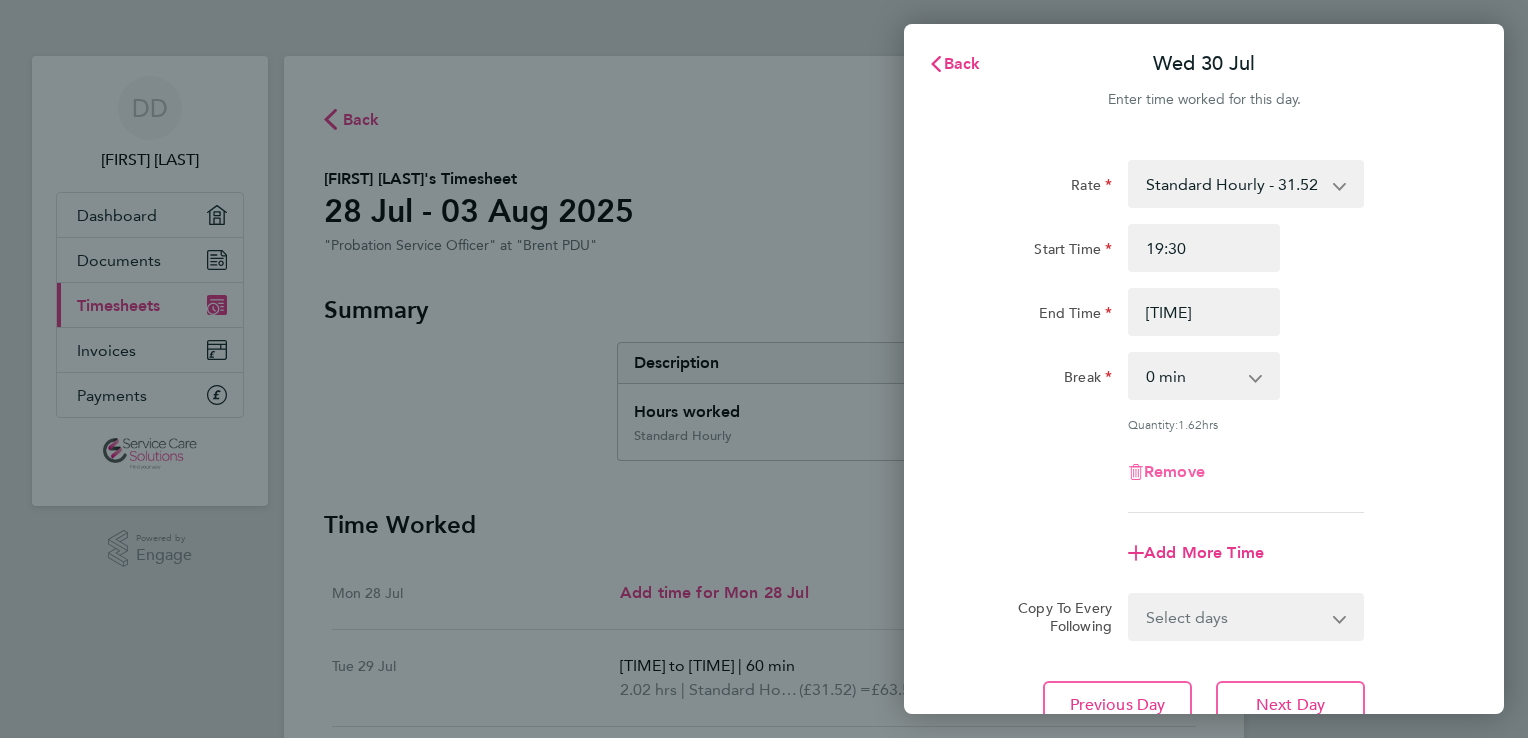 click on "Remove" 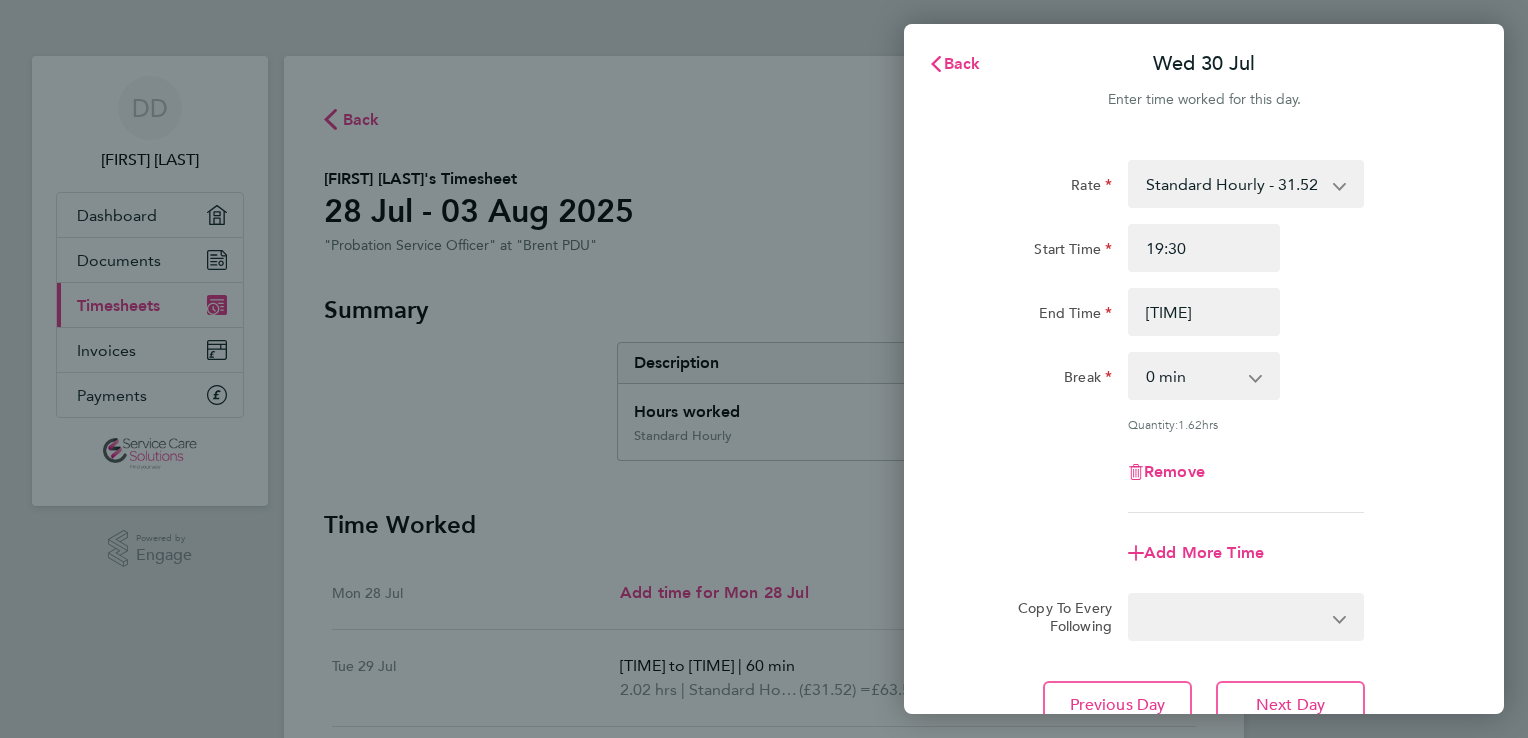 select on "null" 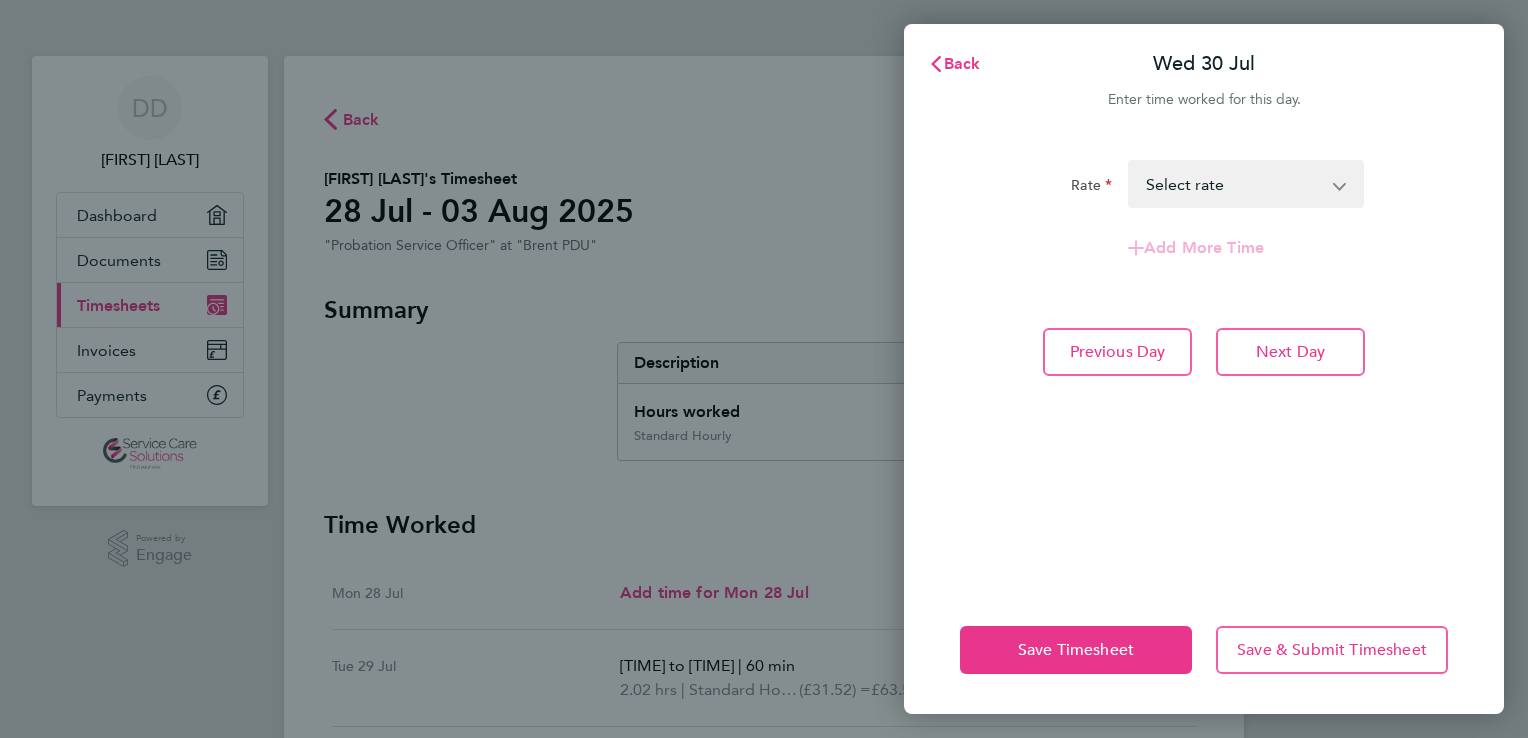click 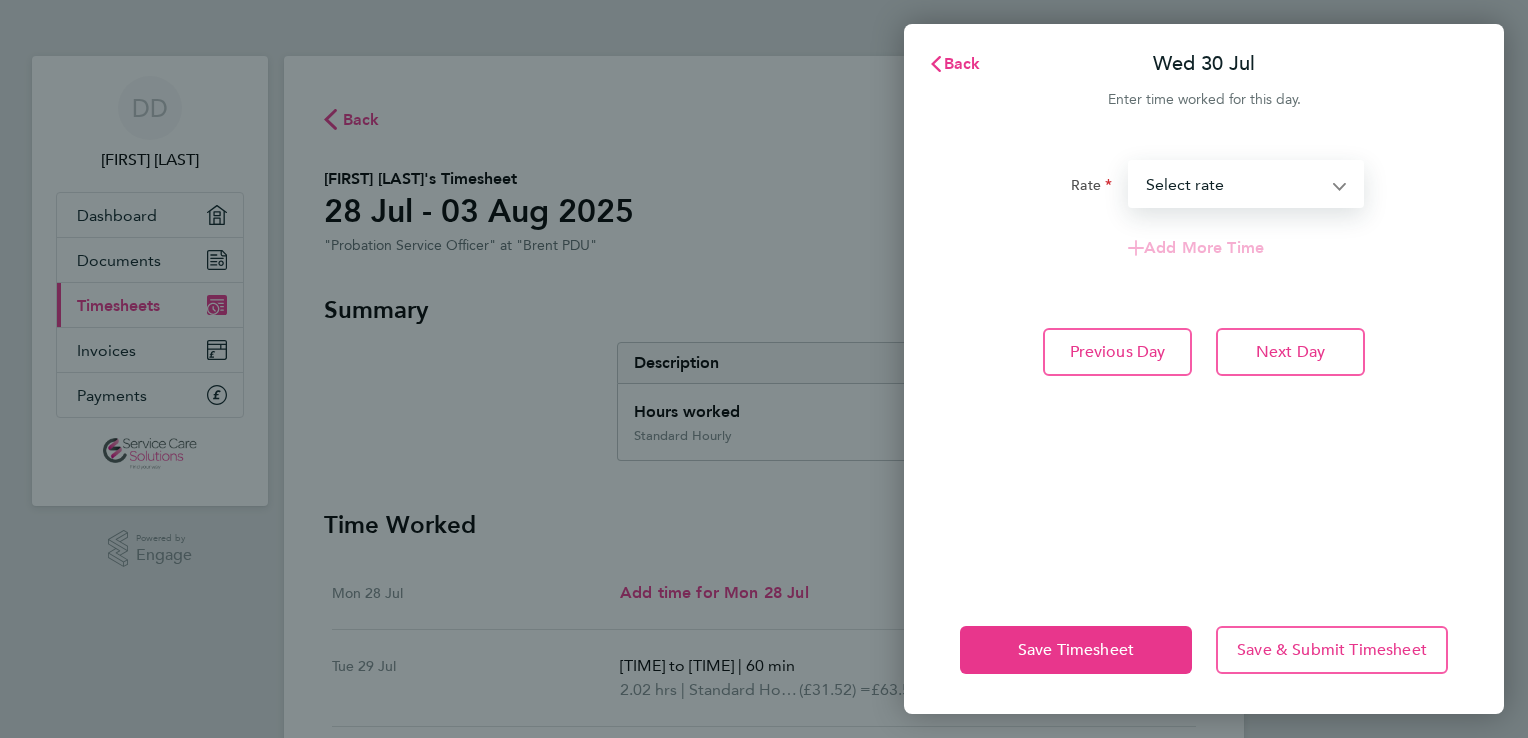 click on "Standard Hourly - 31.52   Select rate" at bounding box center (1234, 184) 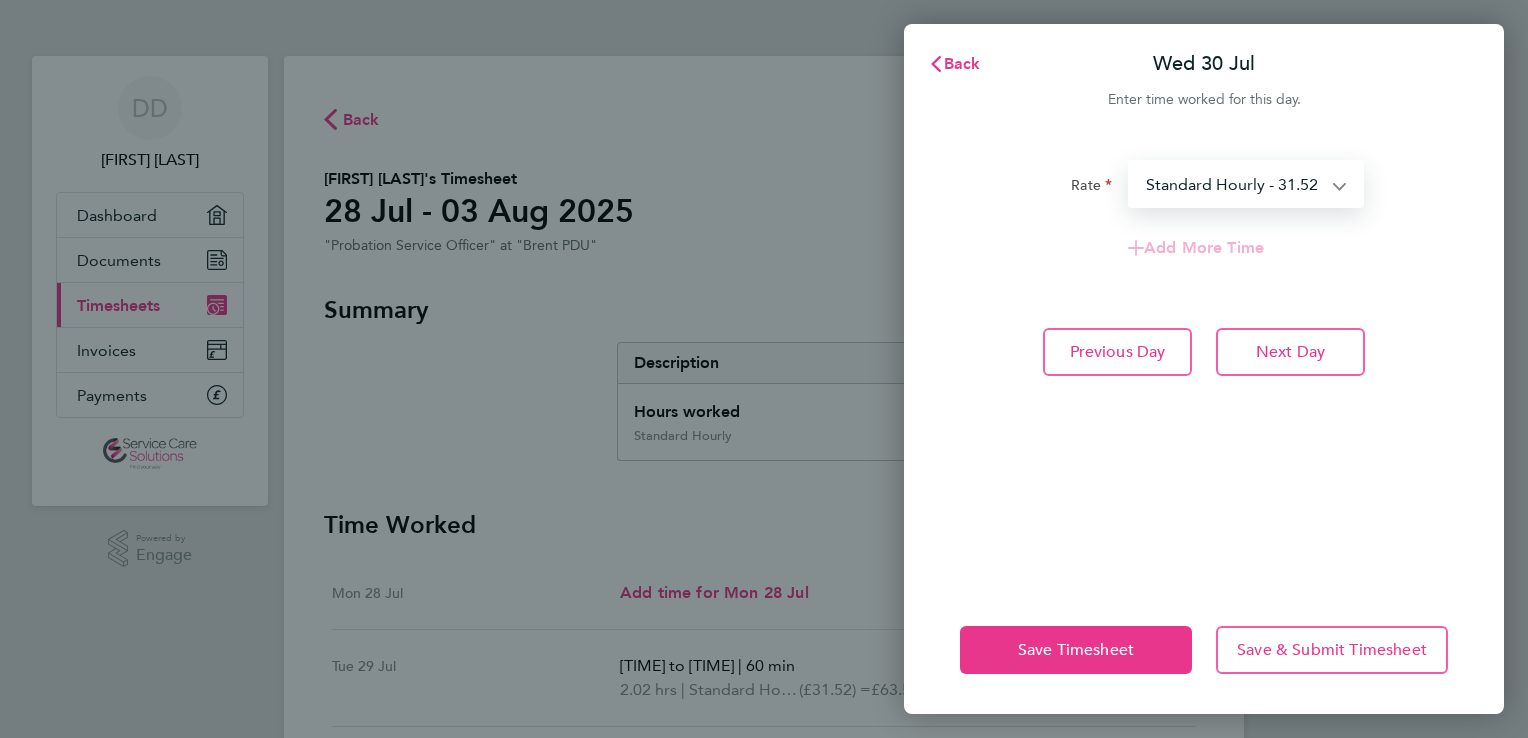 select on "30" 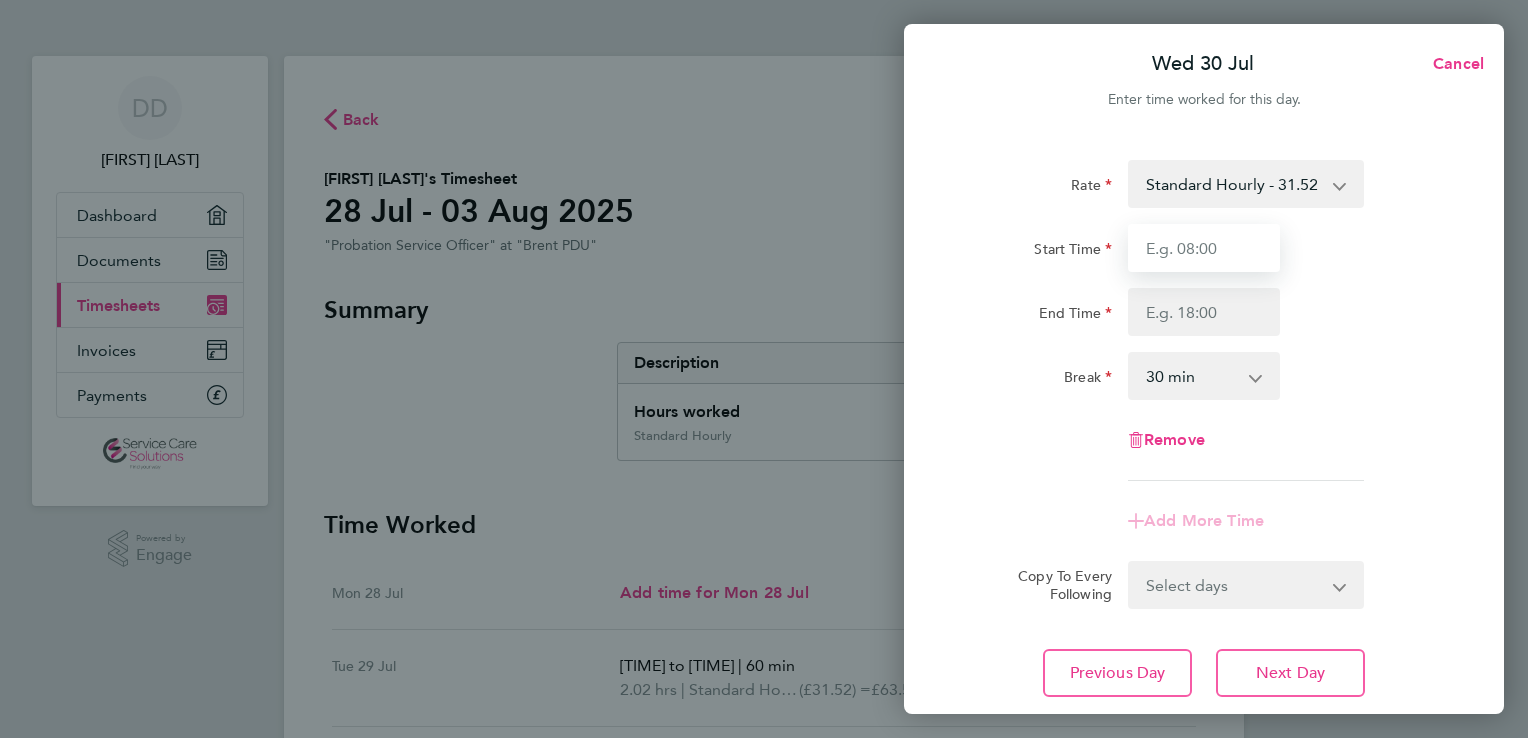 click on "Start Time" at bounding box center (1204, 248) 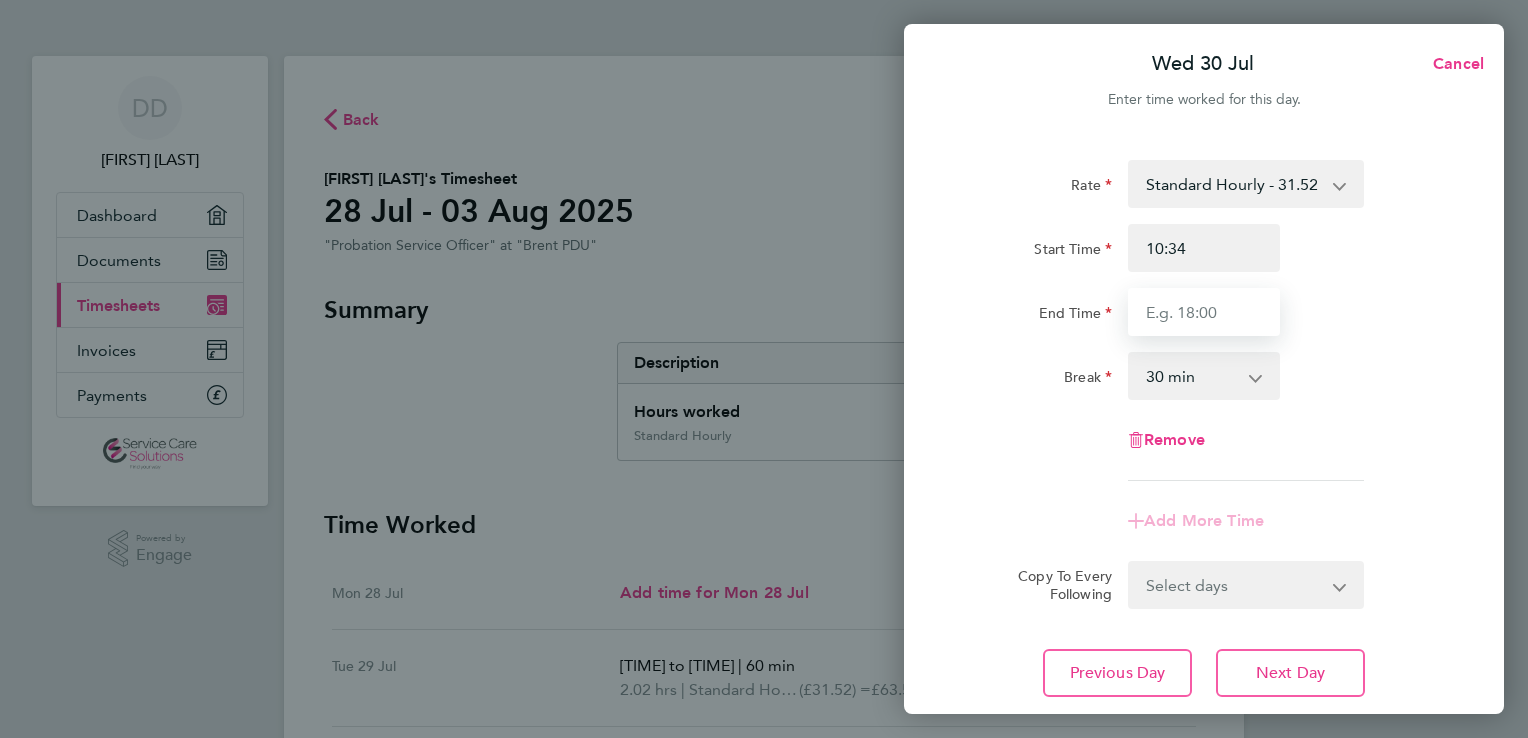 click on "End Time" at bounding box center [1204, 312] 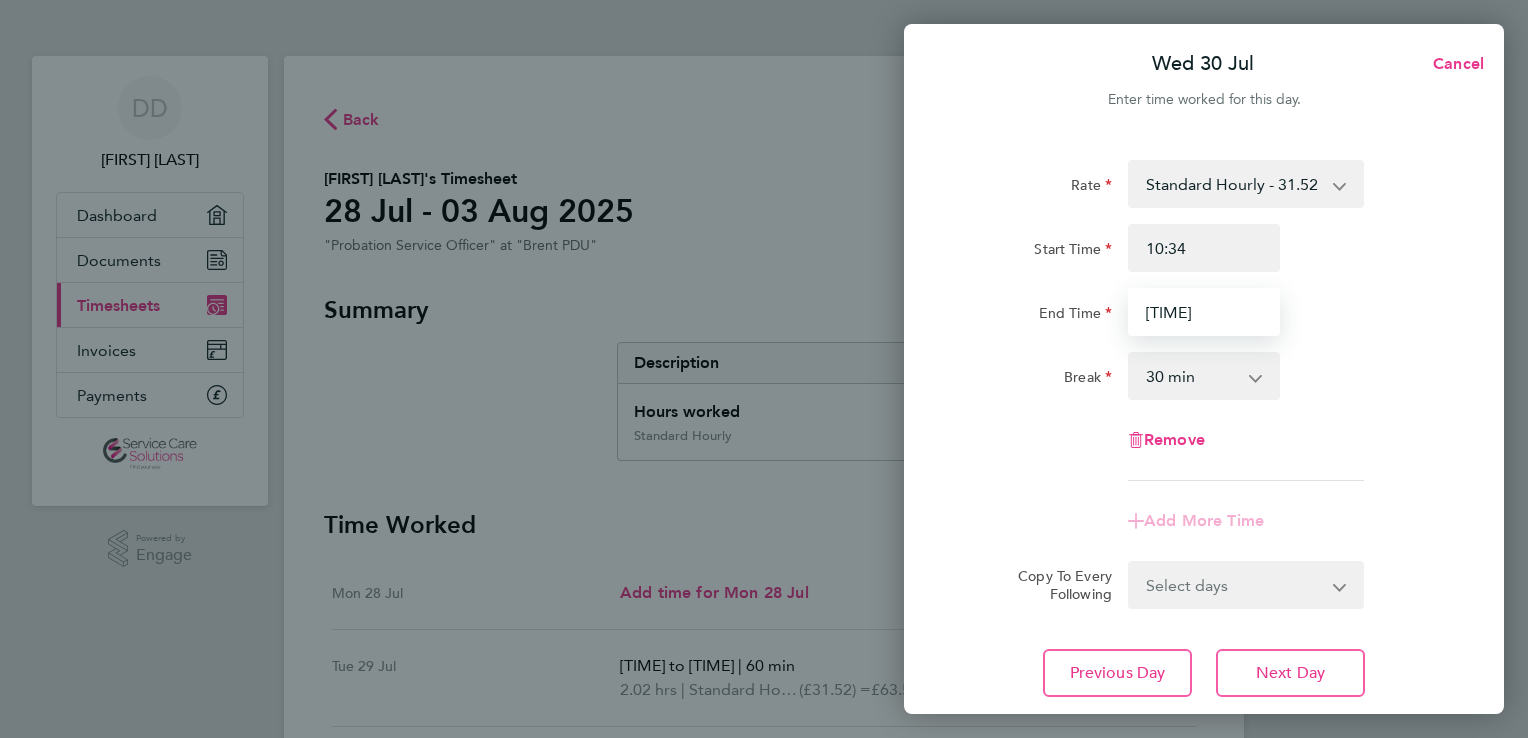 type on "[TIME]" 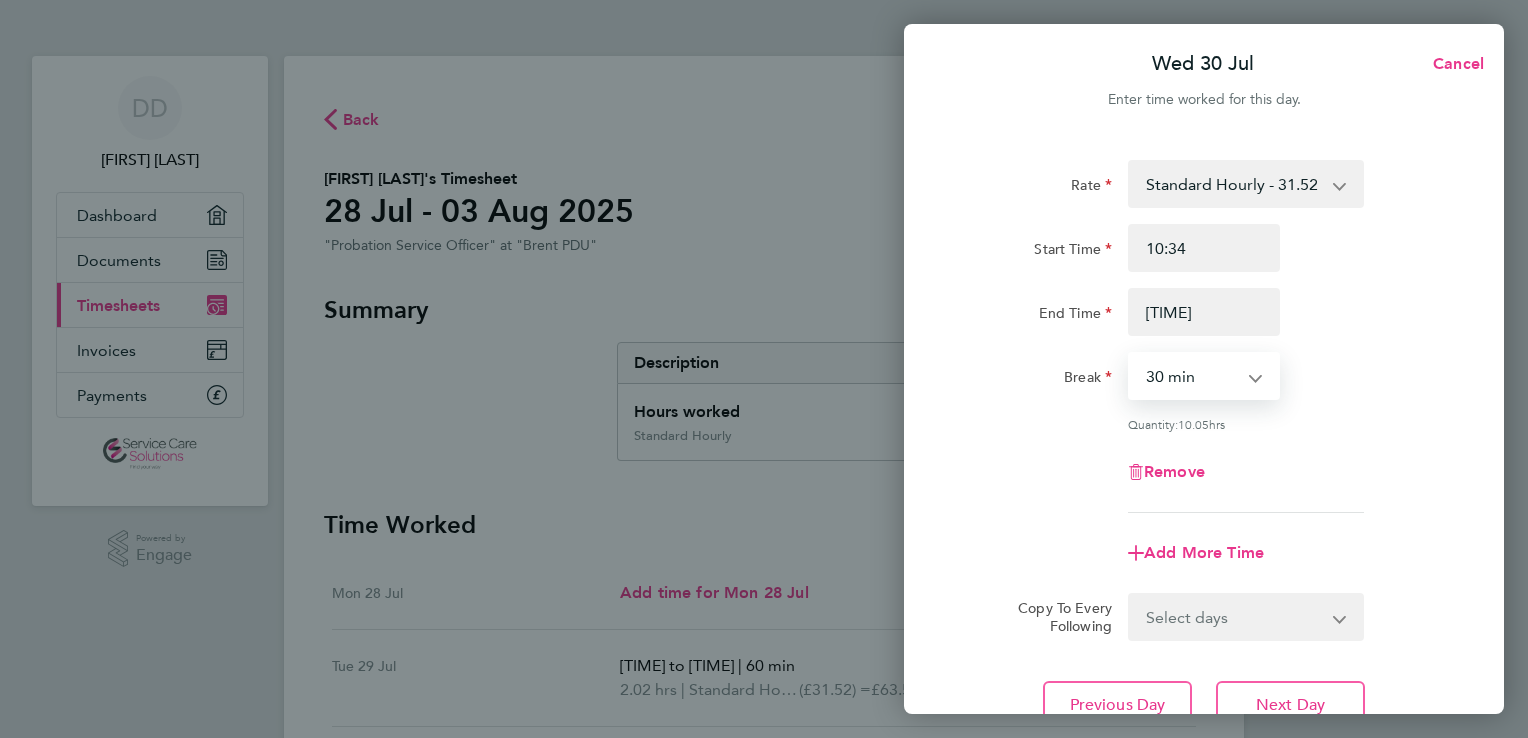 click on "0 min   15 min   30 min   45 min   60 min   75 min   90 min" at bounding box center [1192, 376] 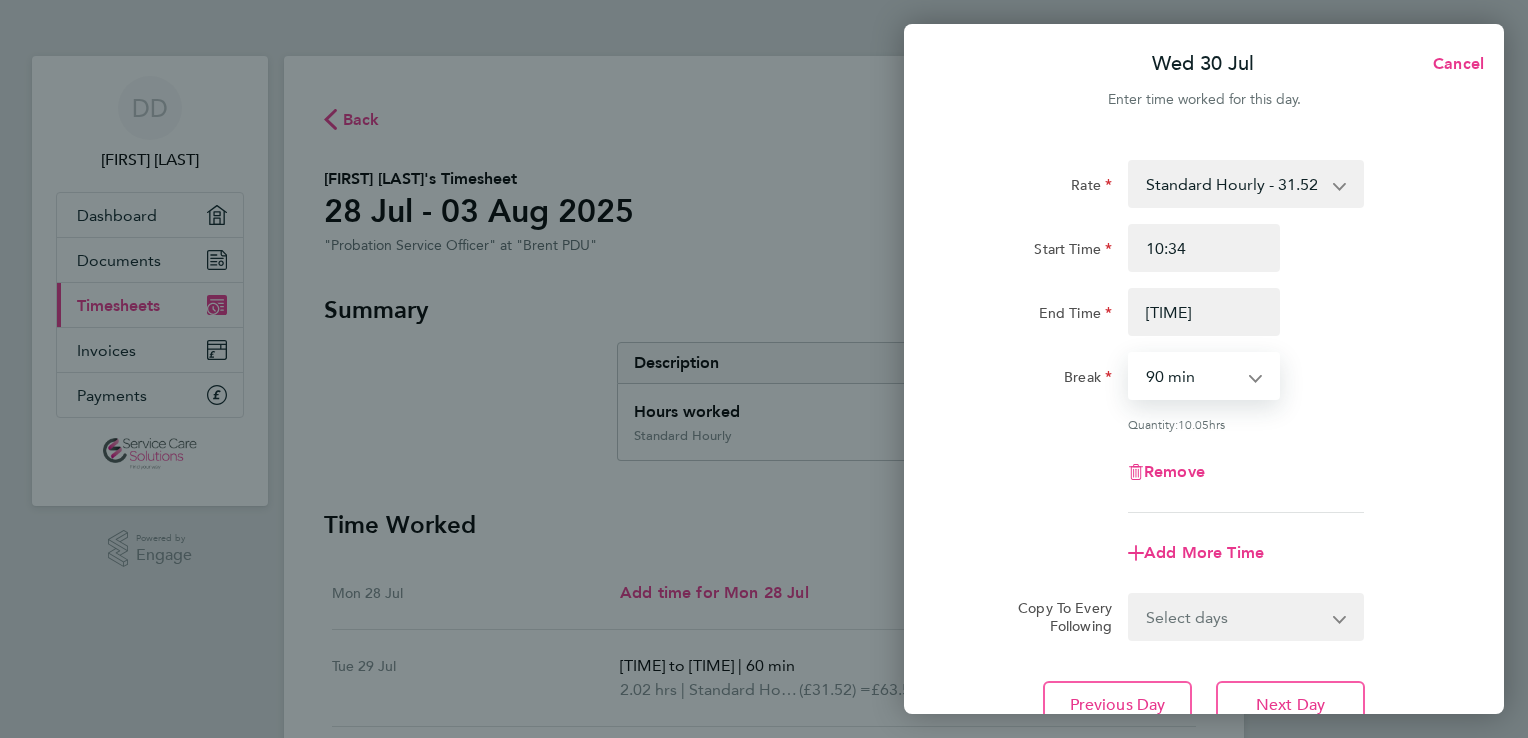 click on "0 min   15 min   30 min   45 min   60 min   75 min   90 min" at bounding box center (1192, 376) 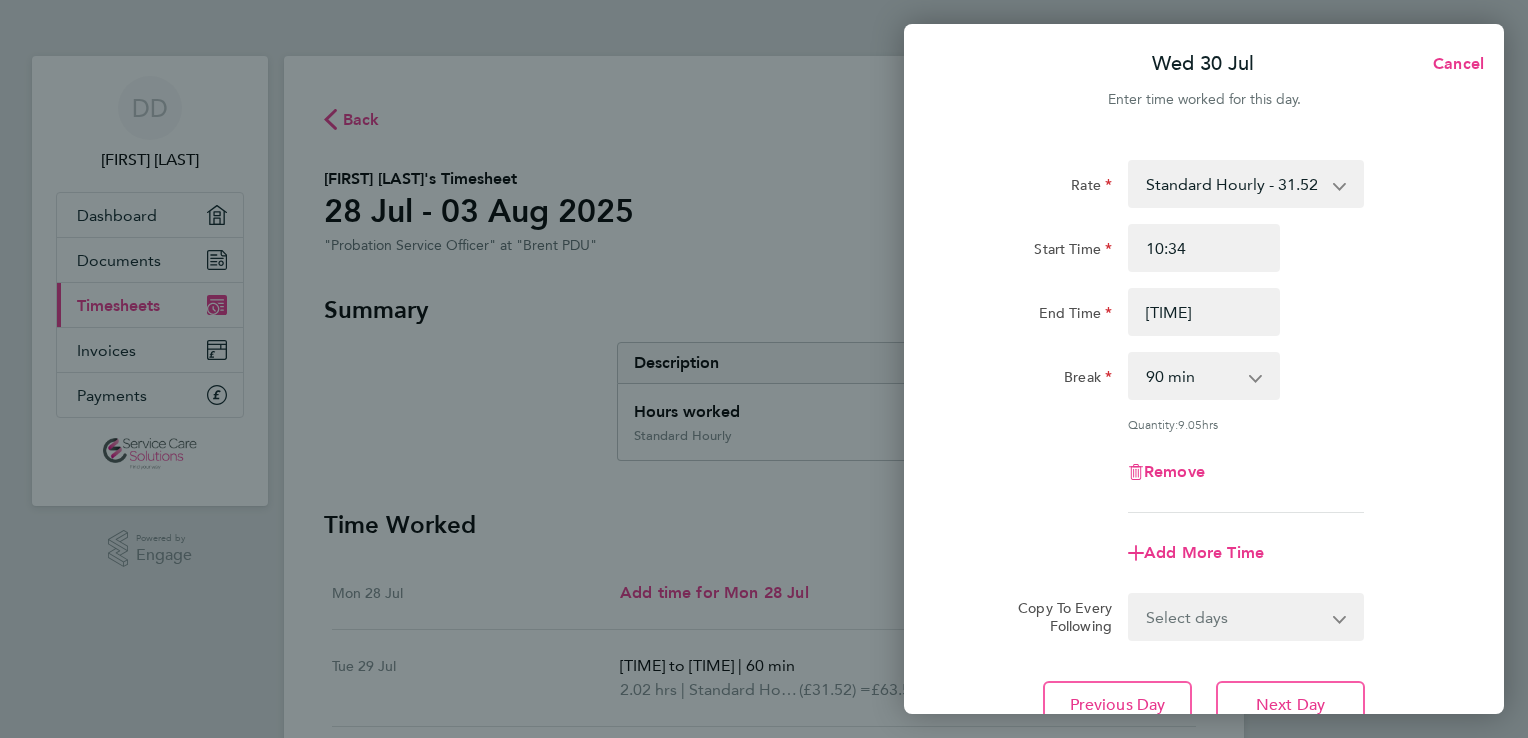 click on "Rate  Standard Hourly - 31.52
Start Time [TIME] End Time [TIME] Break  0 min   15 min   30 min   45 min   60 min   75 min   90 min
Quantity:  9.05  hrs
Remove" 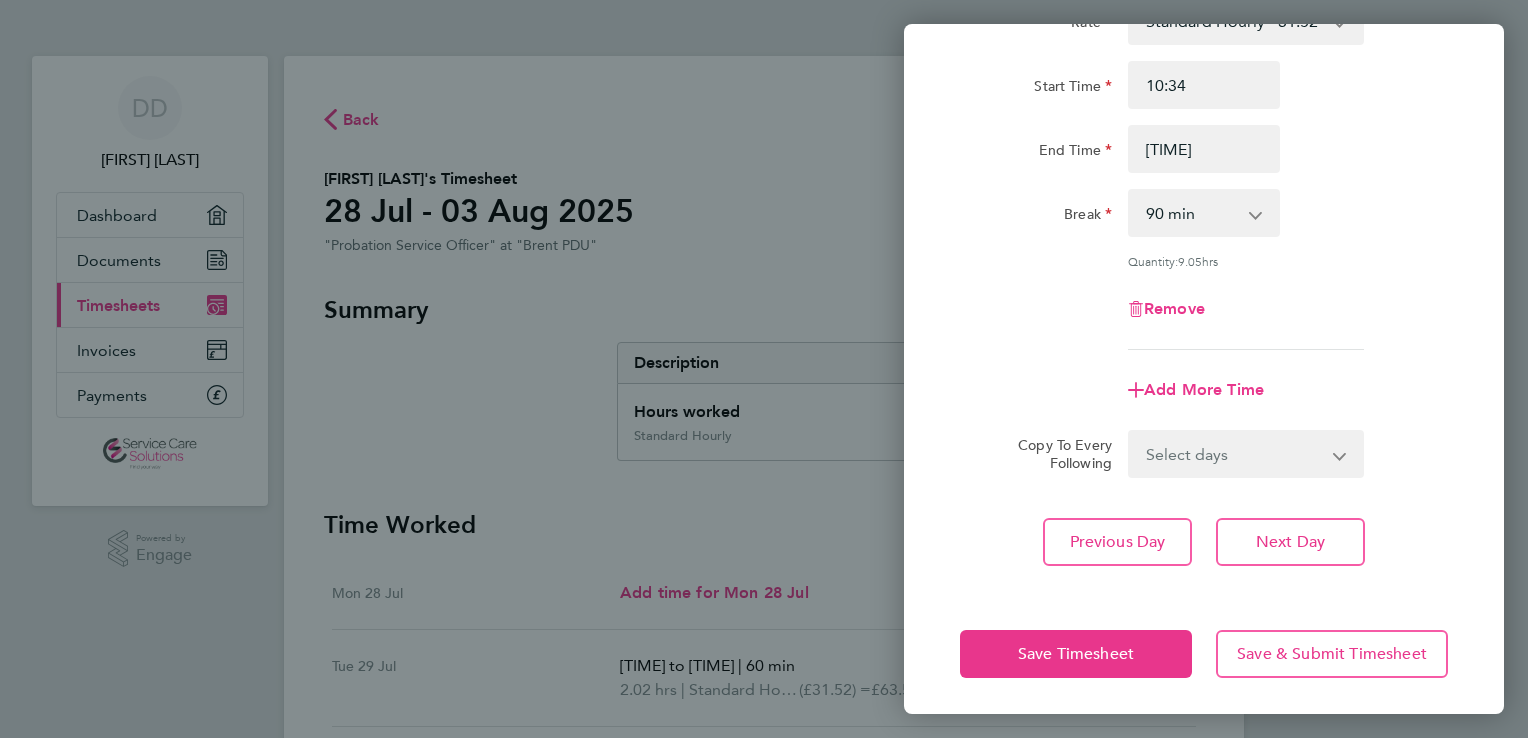 scroll, scrollTop: 164, scrollLeft: 0, axis: vertical 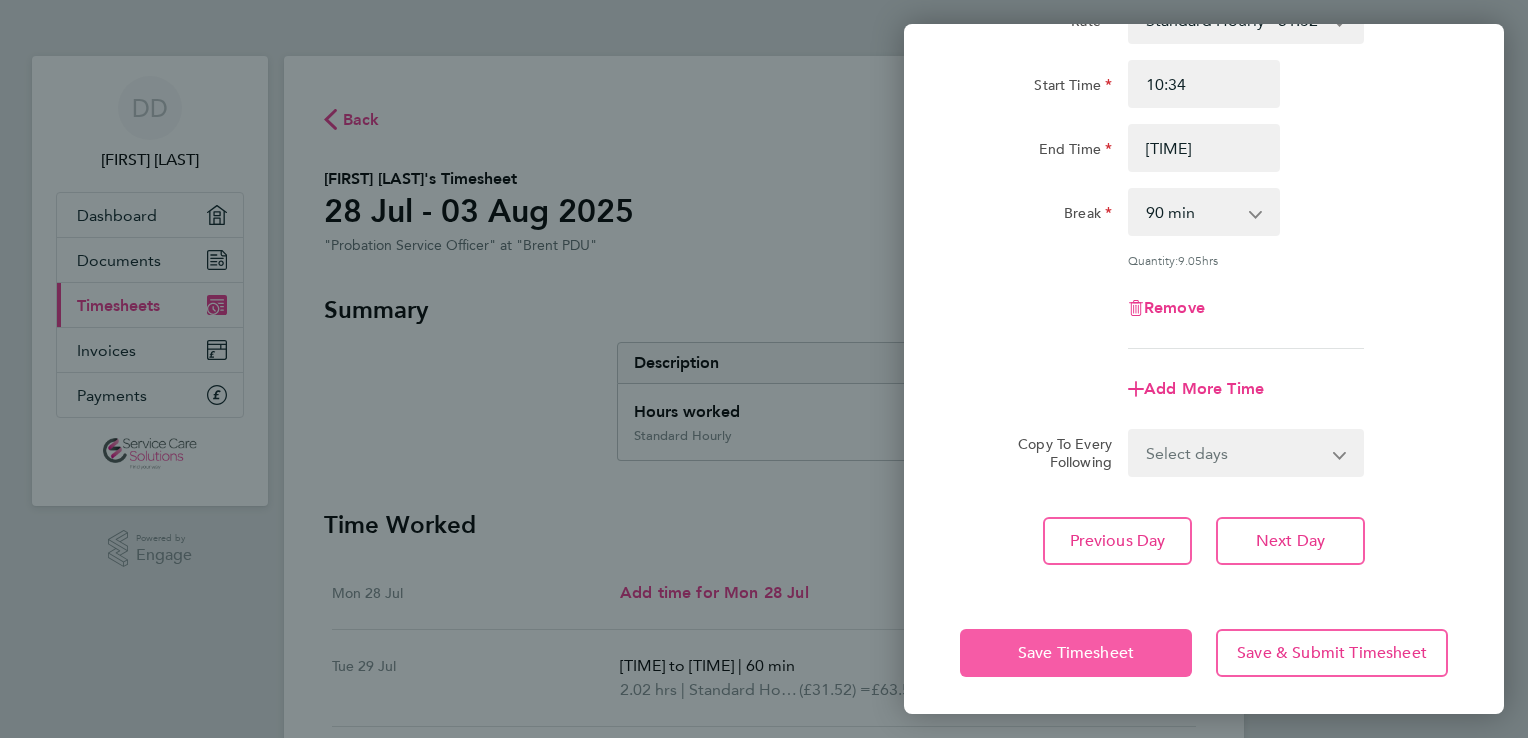 click on "Save Timesheet" 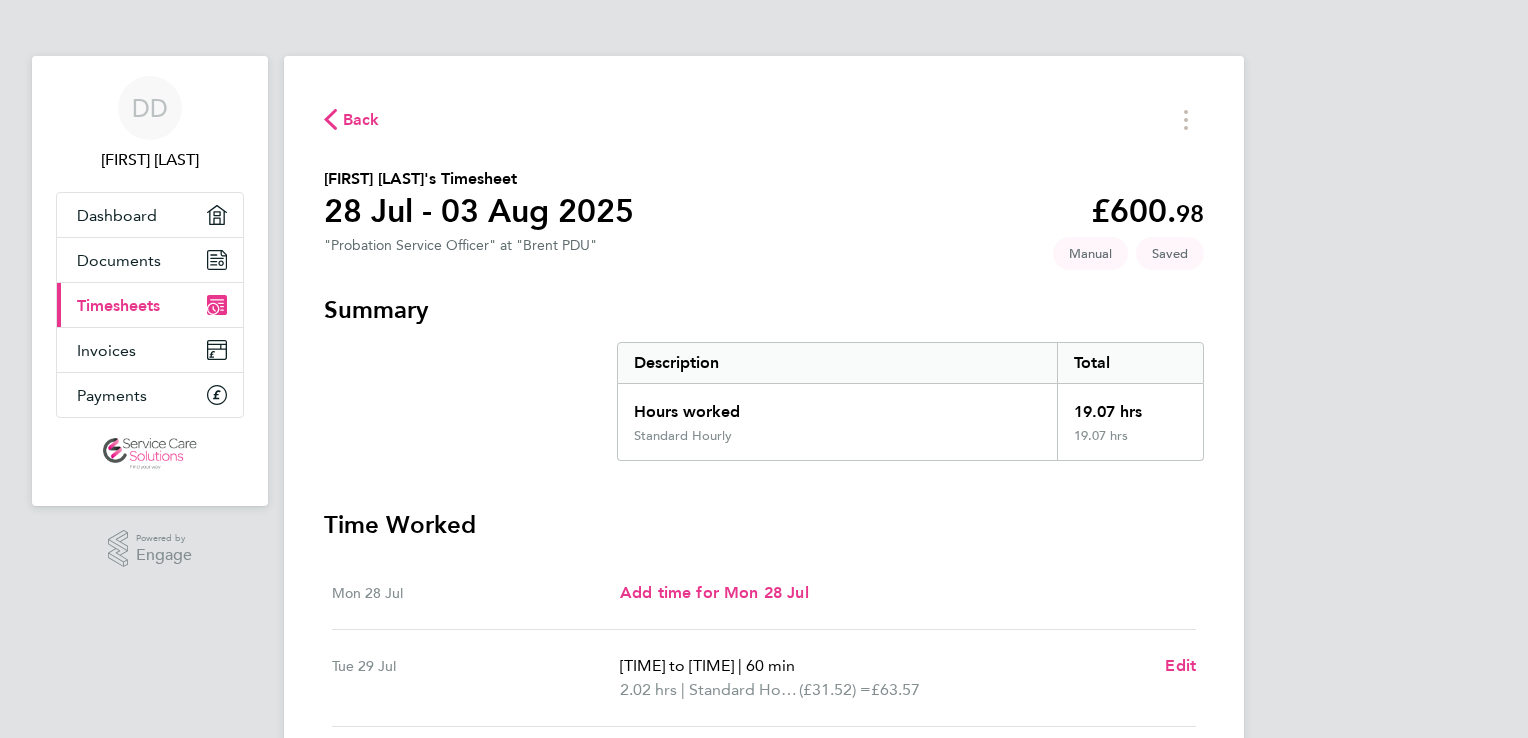 click on "Back
[FIRST] [LAST]'s Timesheet   [DATE] - [DATE] [YEAR]   £600. 98  "Probation Service Officer" at "Brent PDU"   Saved   Manual   Summary   Description   Total   Hours worked   19.07 hrs   Standard Hourly   19.07 hrs   Time Worked   Mon [DATE]   Add time for Mon [DATE]   Add time for Mon [DATE]   Tue [DATE]   [TIME] to [TIME]   |   60 min   2.02 hrs   |   Standard Hourly   (£31.52) =   £63.57   Edit   Wed [DATE]   [TIME] to [TIME]   |   90 min   9.05 hrs   |   Standard Hourly   (£31.52) =   £285.26   Edit   Thu [DATE]   [TIME] to [TIME]   |   30 min   4.50 hrs   |   Standard Hourly   (£31.52) =   £141.84   Edit   Fri [DATE]   [TIME] to [TIME]   |   60 min   3.50 hrs   |   Standard Hourly   (£31.52) =   £110.32   Edit   Sat [DATE]   Add time for Sat [DATE]   Add time for Sat [DATE]   Sun [DATE]   Add time for Sun [DATE]   Add time for Sun [DATE]   Submit For Approval" 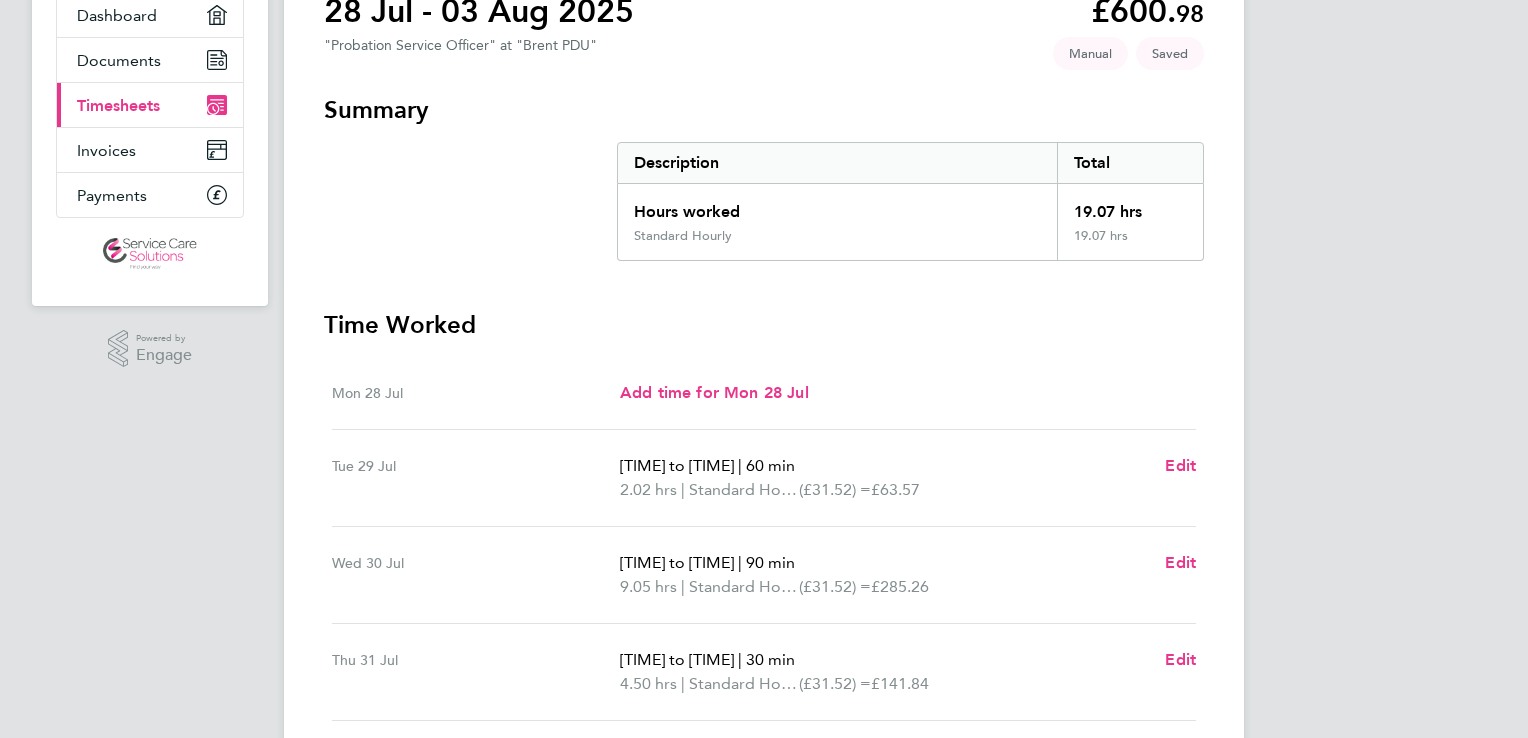 scroll, scrollTop: 240, scrollLeft: 0, axis: vertical 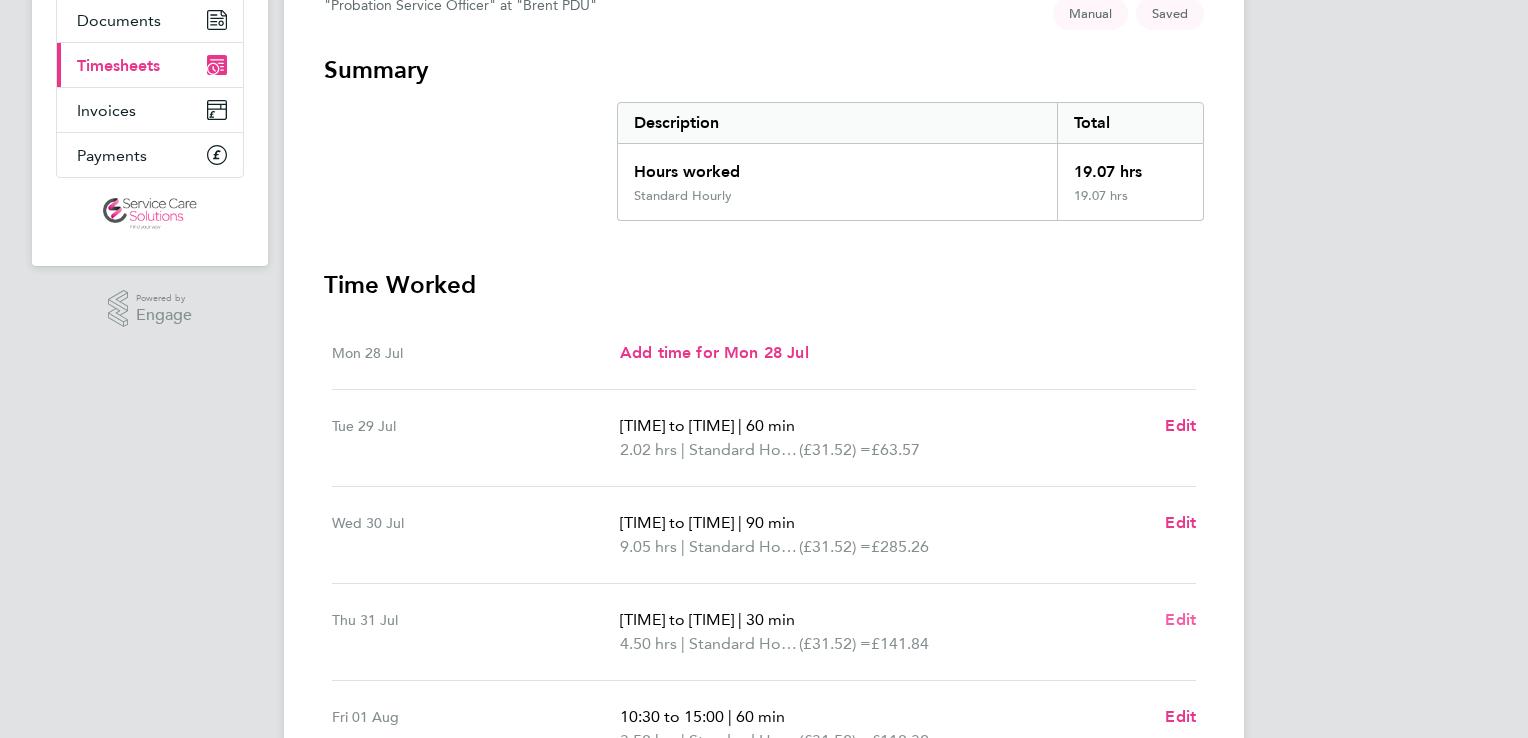 click on "Edit" at bounding box center (1180, 619) 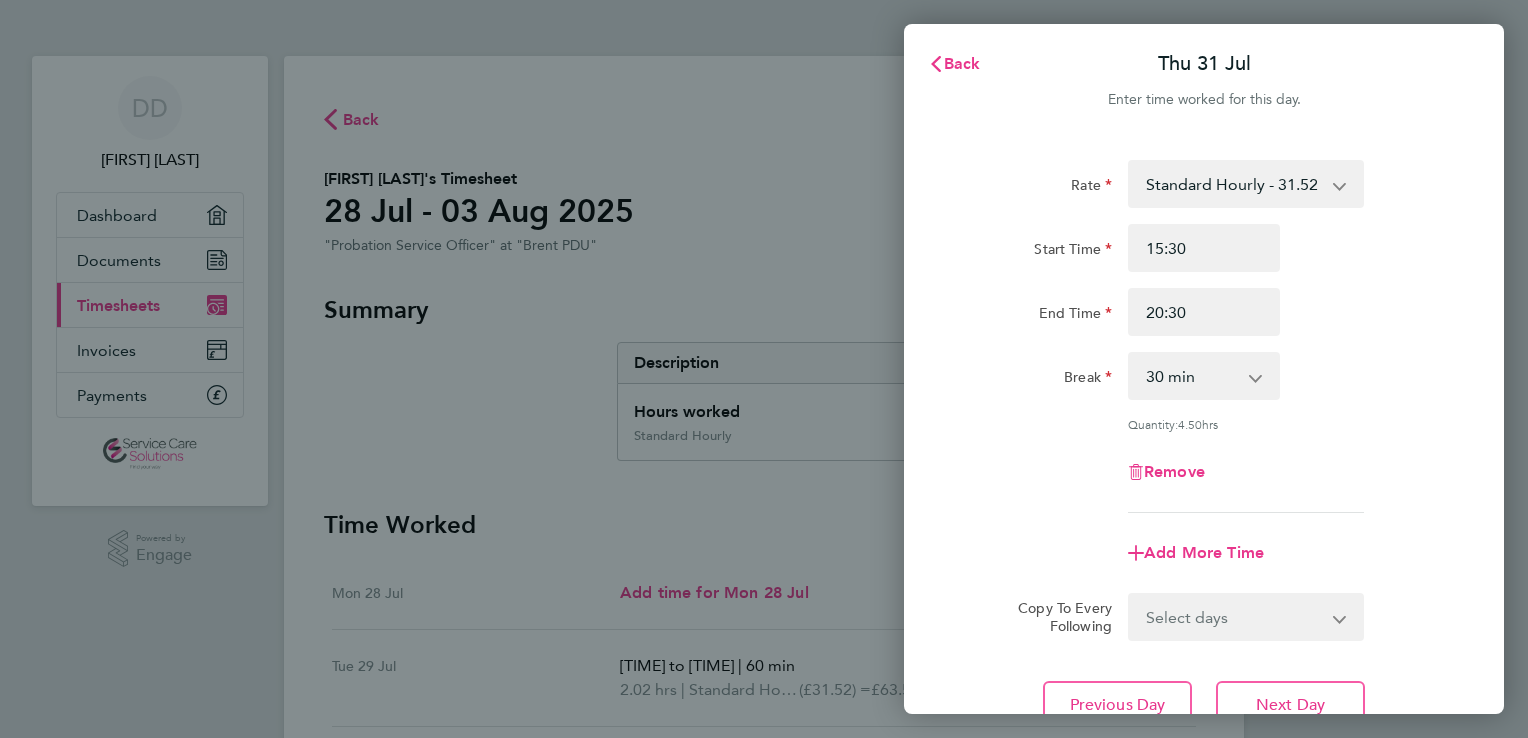 scroll, scrollTop: 0, scrollLeft: 0, axis: both 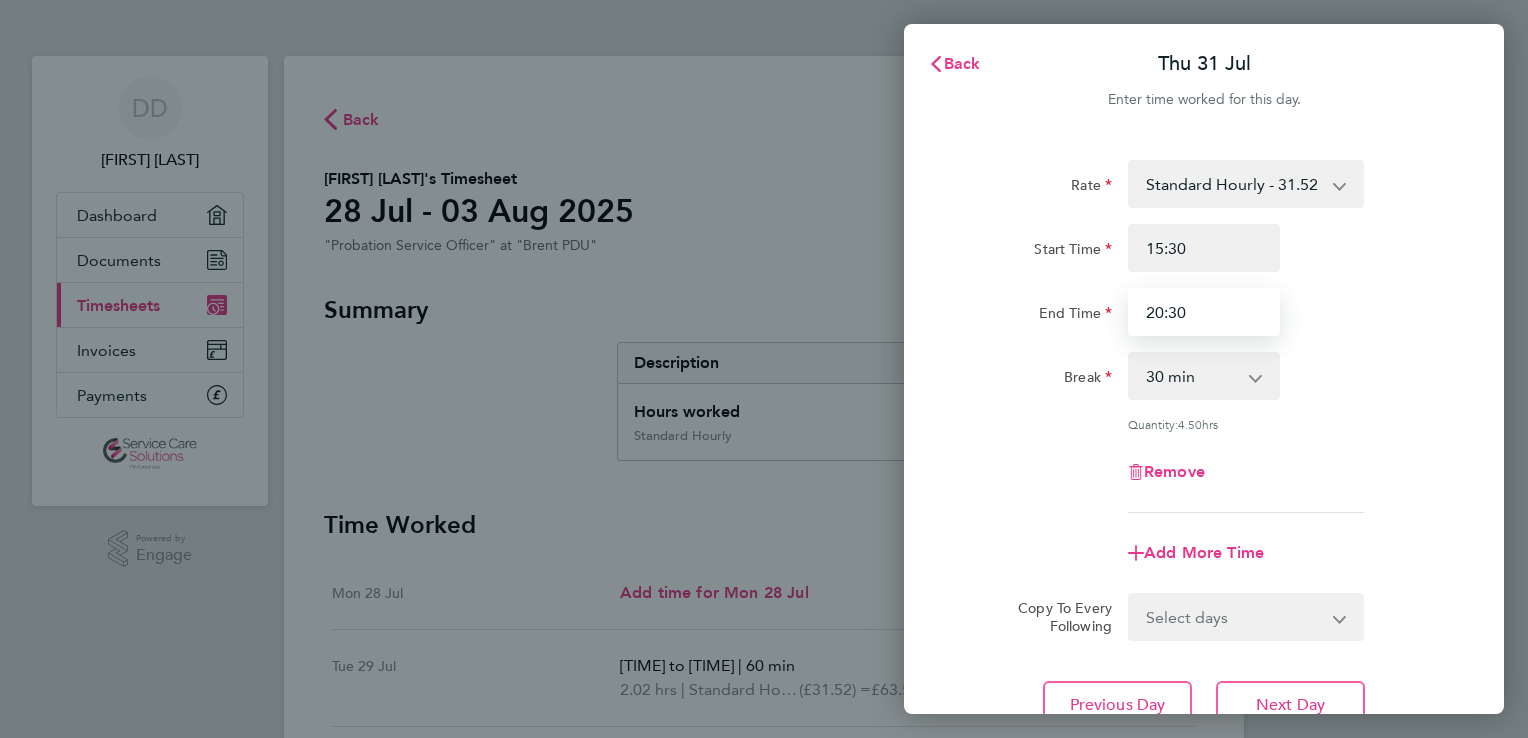 click on "20:30" at bounding box center [1204, 312] 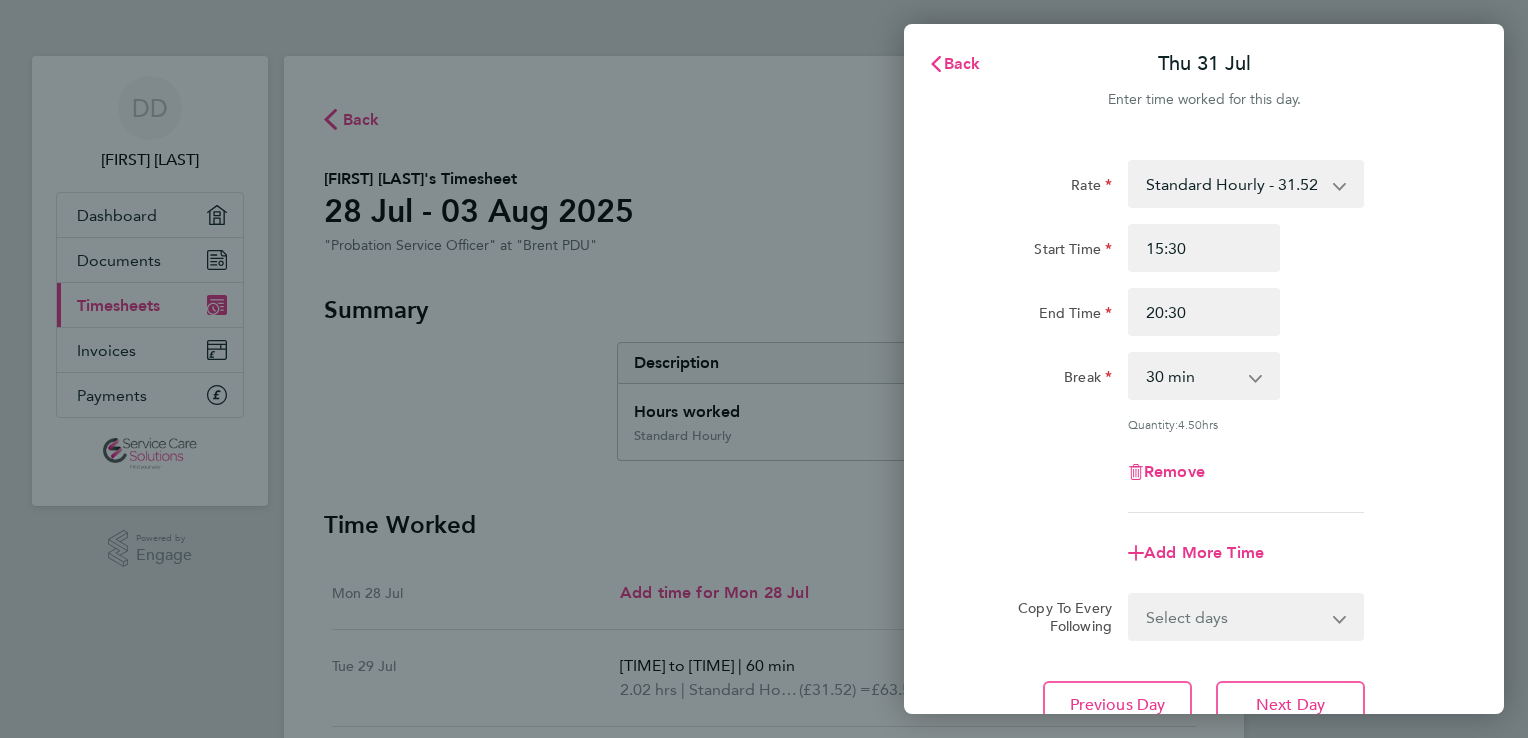 click on "DD   [FIRST] [LAST]   Applications:   Dashboard
Documents
Current page:   Timesheets
Invoices
Payments
.st0{fill:#C0C1C2;}
Powered by Engage
Back
[FIRST] [LAST]'s Timesheet   [DATE] - [DATE] [YEAR]   £600. 98  "Probation Service Officer" at "Brent PDU"   Saved   Manual   Summary   Description   Total   Hours worked   19.07 hrs   Standard Hourly   19.07 hrs   Time Worked   Mon [DATE]   Add time for Mon [DATE]   Add time for Mon [DATE]   Tue [DATE]   [TIME] to [TIME]   |   60 min   2.02 hrs   |   Standard Hourly   (£31.52) =   £63.57   Edit   Wed [DATE]   [TIME] to [TIME]   |   90 min   9.05 hrs   |   Standard Hourly   (£31.52) =   £285.26   Edit   Thu [DATE]   [TIME] to [TIME]   |   30 min   4.50 hrs   |   Standard Hourly   (£31.52) =   £141.84   Edit" at bounding box center [764, 0] 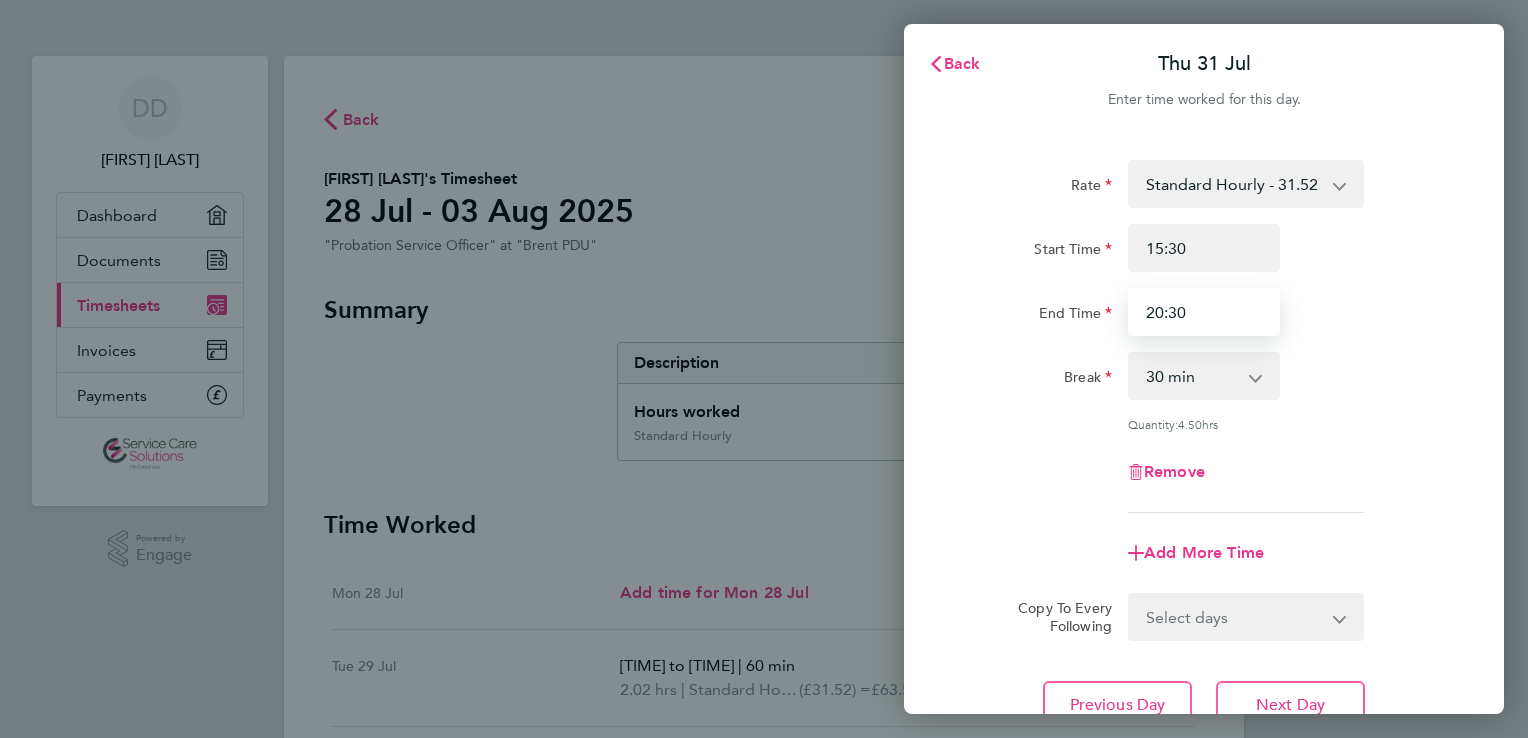 drag, startPoint x: 1196, startPoint y: 305, endPoint x: 1175, endPoint y: 310, distance: 21.587032 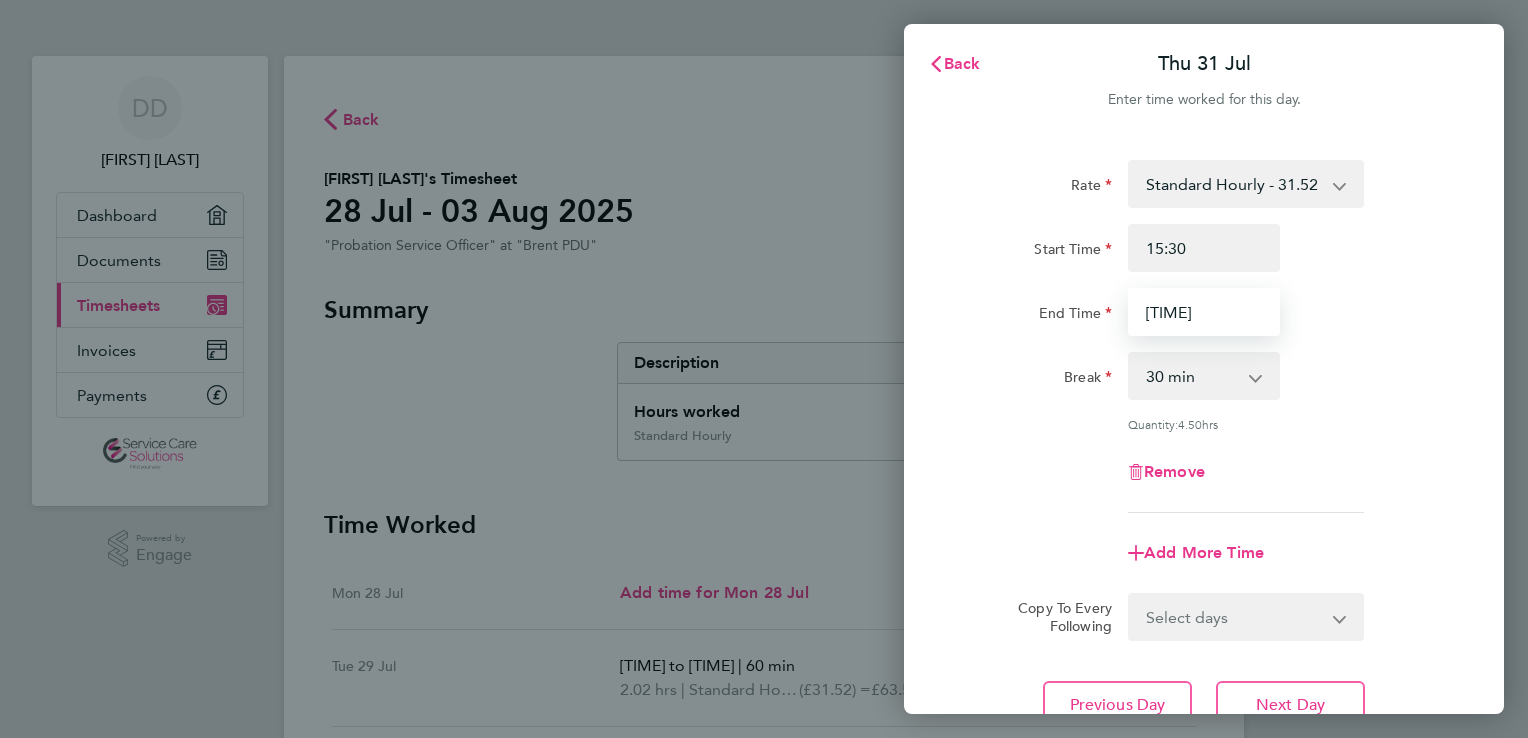 type on "[TIME]" 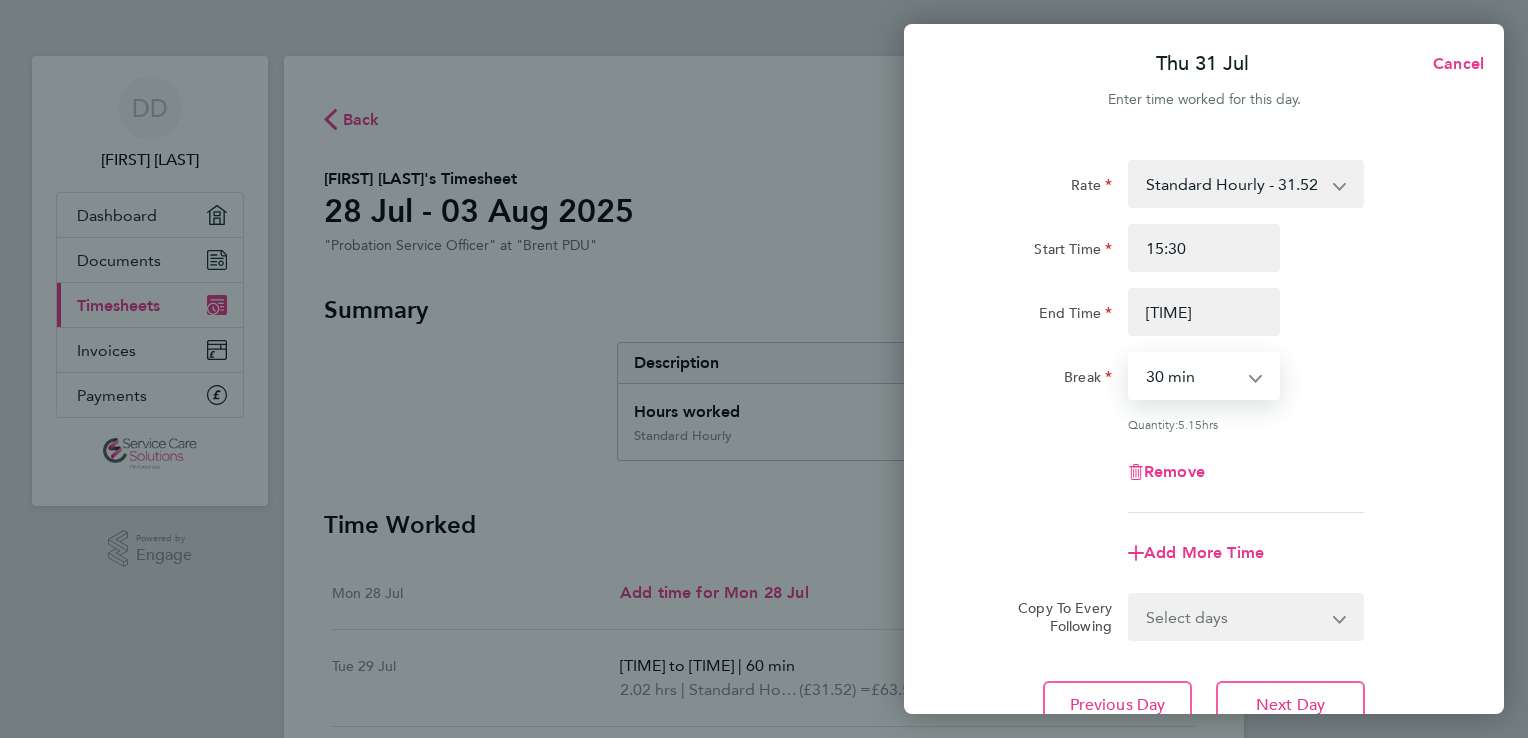 click on "0 min   15 min   30 min   45 min   60 min   75 min   90 min" at bounding box center [1192, 376] 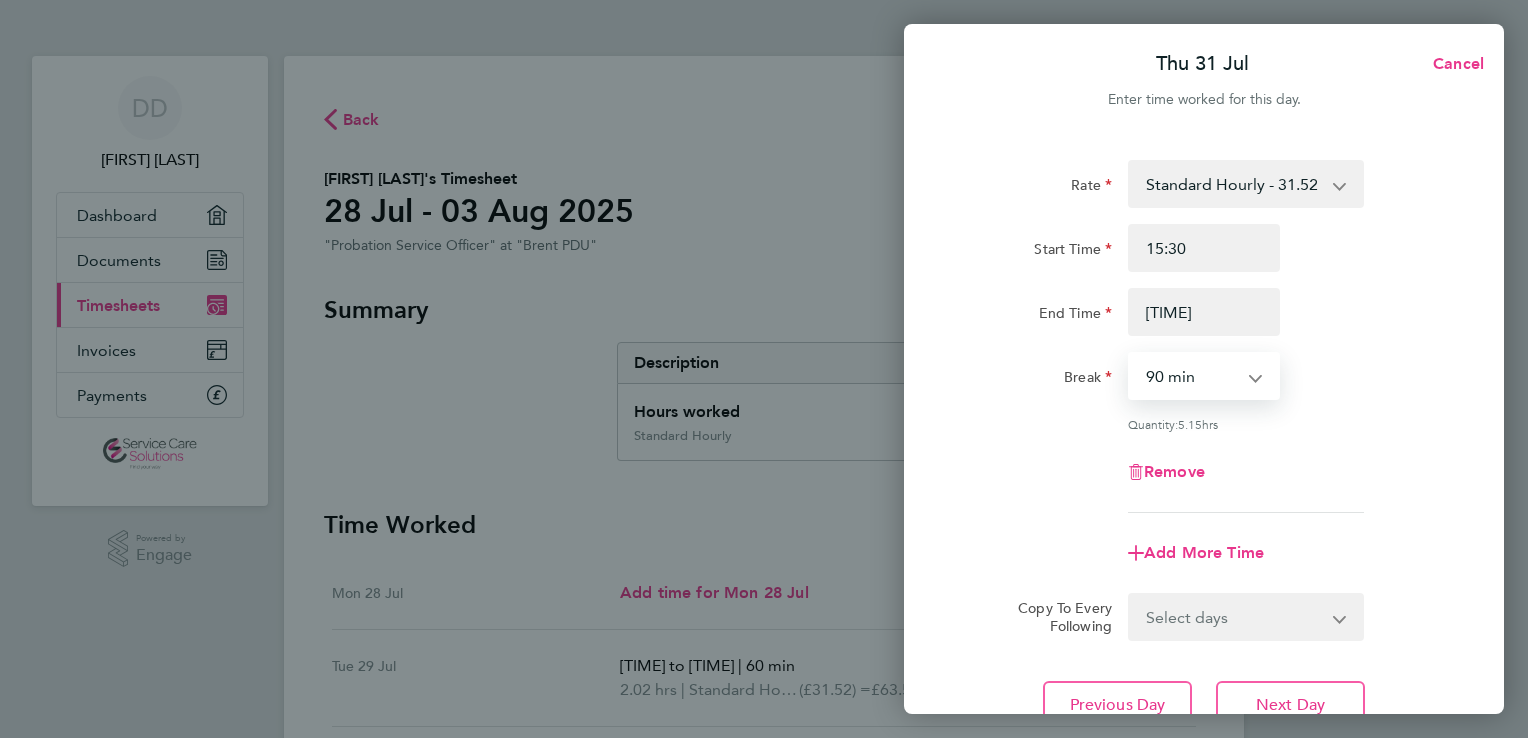 click on "0 min   15 min   30 min   45 min   60 min   75 min   90 min" at bounding box center (1192, 376) 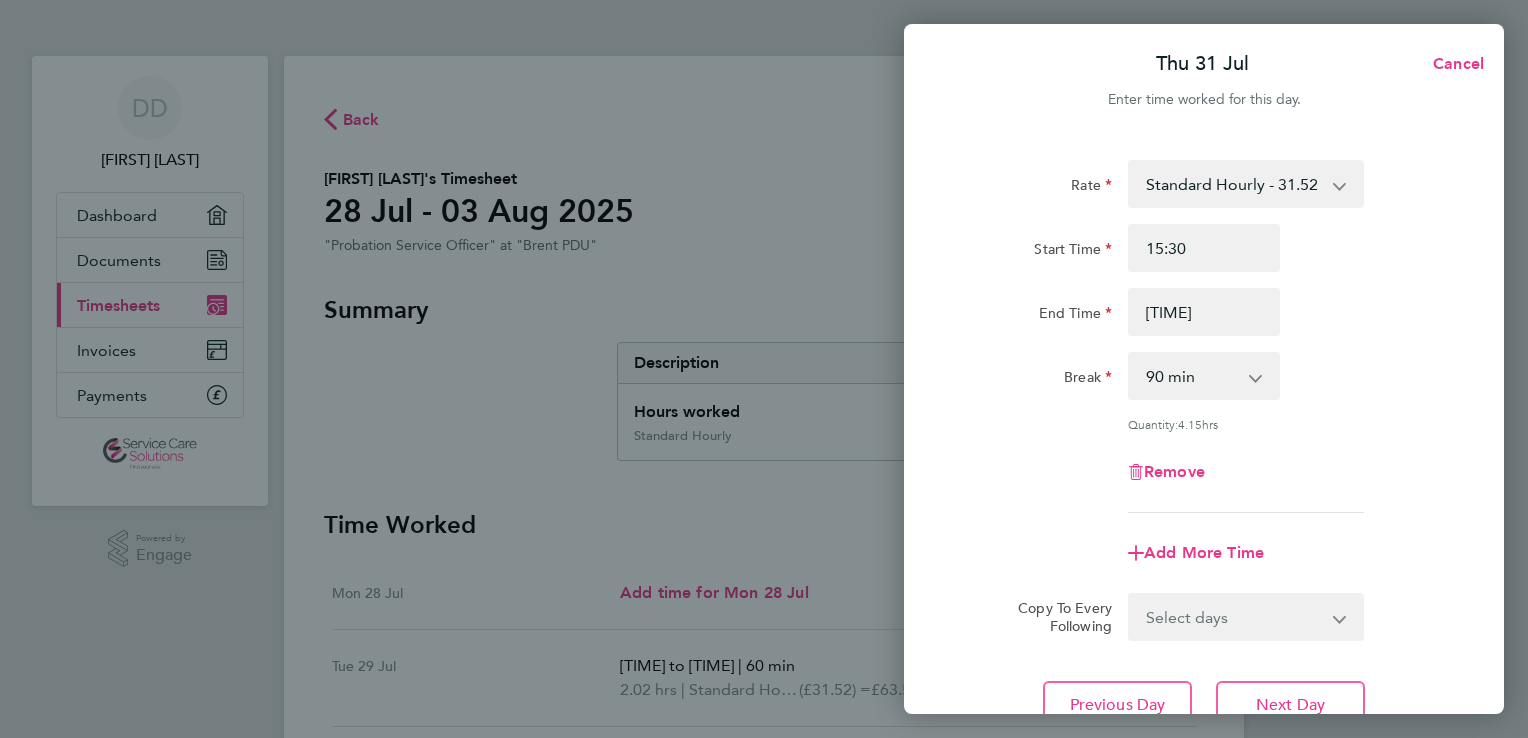 click on "End Time [TIME]" 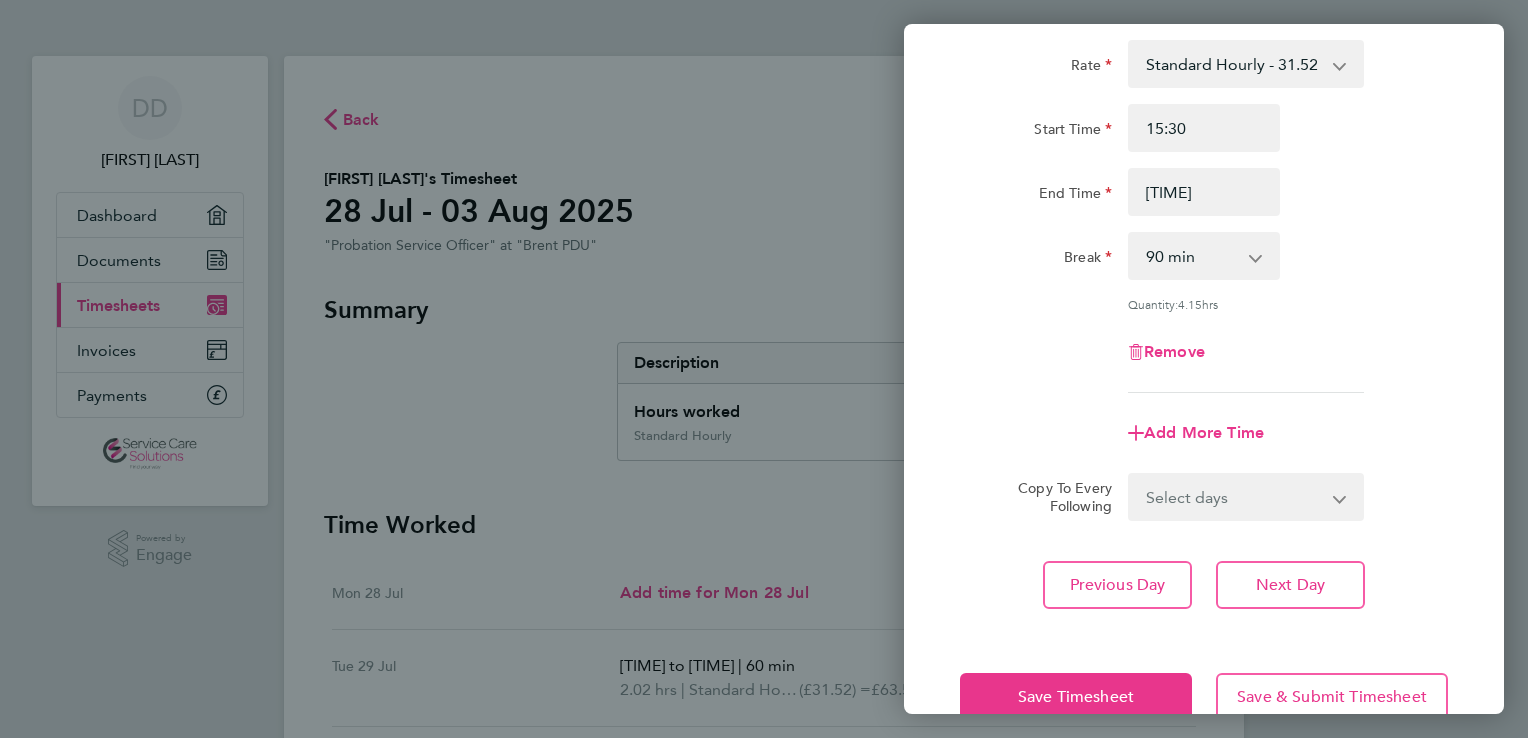 scroll, scrollTop: 164, scrollLeft: 0, axis: vertical 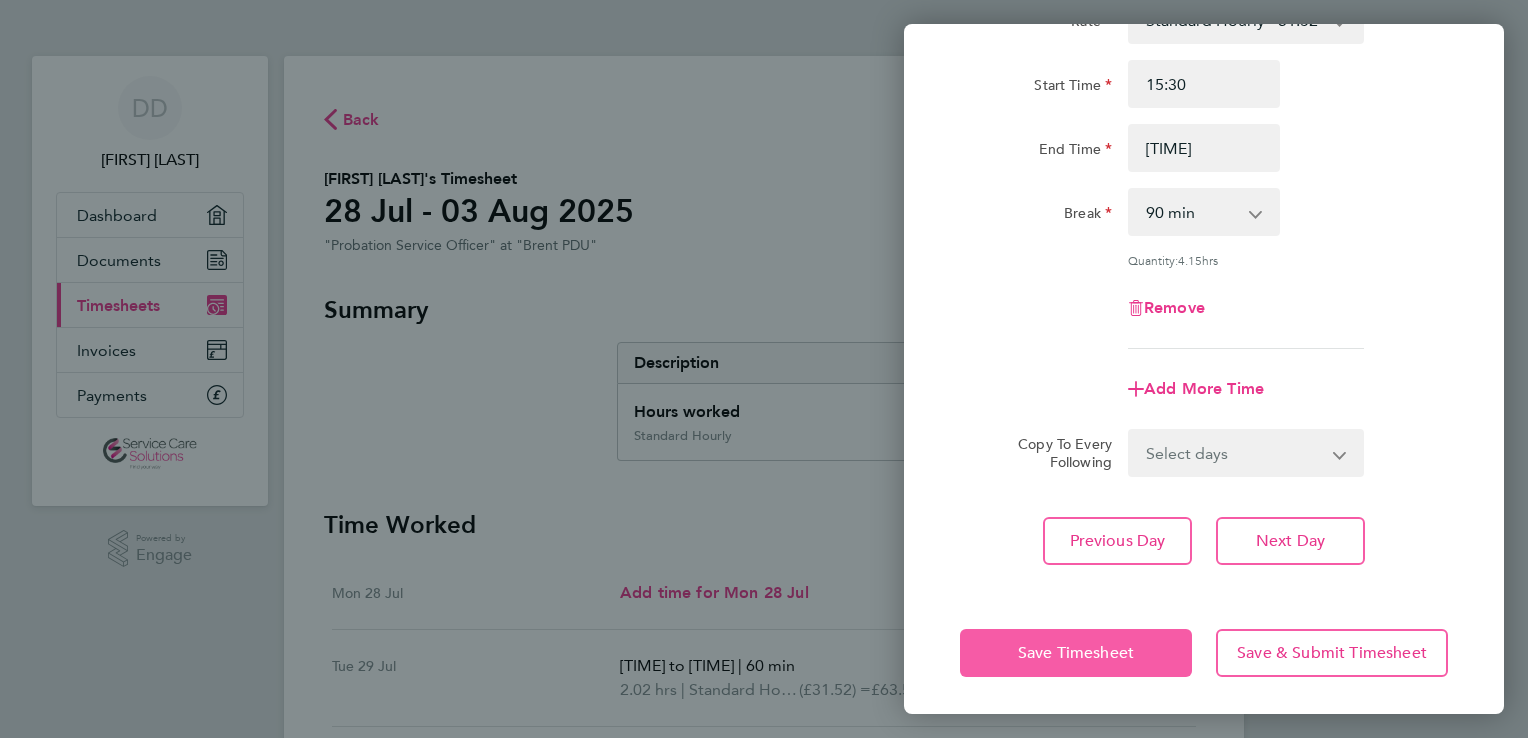 click on "Save Timesheet" 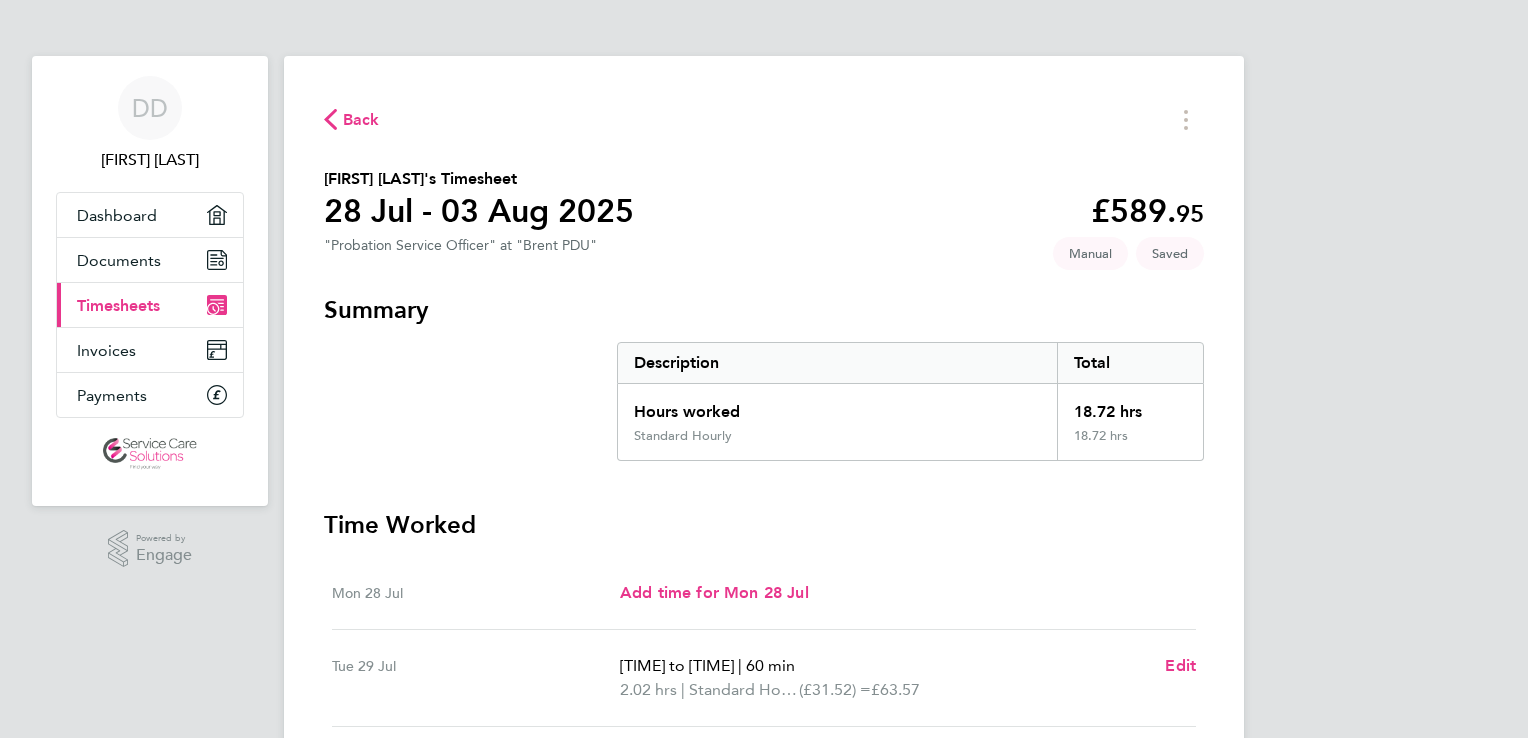 click on "DD   [FIRST] [LAST]   Applications:   Dashboard
Documents
Current page:   Timesheets
Invoices
Payments
.st0{fill:#C0C1C2;}
Powered by Engage
Back
[FIRST] [LAST]'s Timesheet   [DATE] - [DATE] [YEAR]   £589. 95  "Probation Service Officer" at "Brent PDU"   Saved   Manual   Summary   Description   Total   Hours worked   18.72 hrs   Standard Hourly   18.72 hrs   Time Worked   Mon [DATE]   Add time for Mon [DATE]   Add time for Mon [DATE]   Tue [DATE]   [TIME] to [TIME]   |   60 min   2.02 hrs   |   Standard Hourly   (£31.52) =   £63.57   Edit   Wed [DATE]   [TIME] to [TIME]   |   90 min   9.05 hrs   |   Standard Hourly   (£31.52) =   £285.26   Edit   Thu [DATE]   [TIME] to [TIME]   |   90 min   4.15 hrs   |   Standard Hourly   (£31.52) =   £130.81   Edit   Fri [DATE]" at bounding box center (764, 670) 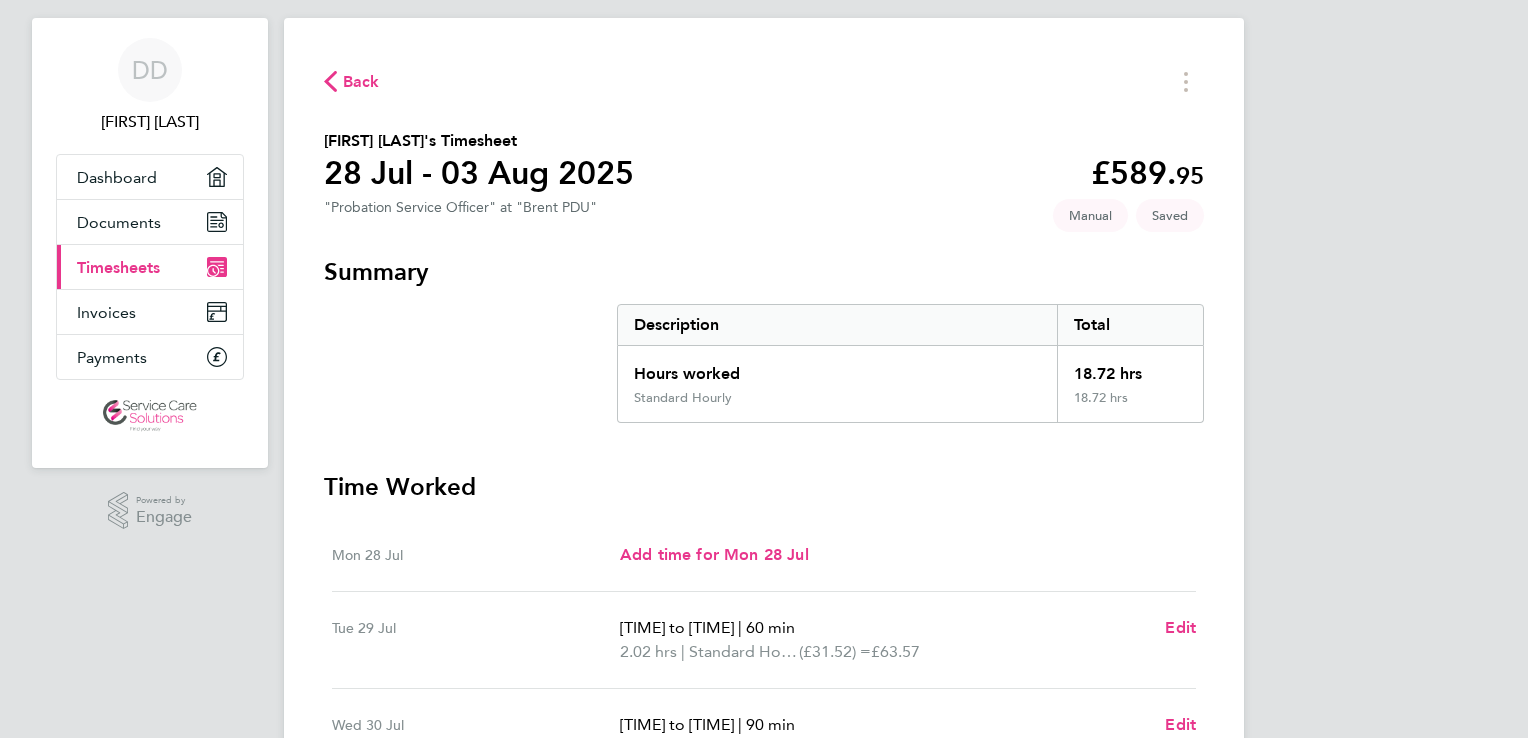 click on "DD   [FIRST] [LAST]   Applications:   Dashboard
Documents
Current page:   Timesheets
Invoices
Payments
.st0{fill:#C0C1C2;}
Powered by Engage
Back
[FIRST] [LAST]'s Timesheet   [DATE] - [DATE] [YEAR]   £589. 95  "Probation Service Officer" at "Brent PDU"   Saved   Manual   Summary   Description   Total   Hours worked   18.72 hrs   Standard Hourly   18.72 hrs   Time Worked   Mon [DATE]   Add time for Mon [DATE]   Add time for Mon [DATE]   Tue [DATE]   [TIME] to [TIME]   |   60 min   2.02 hrs   |   Standard Hourly   (£31.52) =   £63.57   Edit   Wed [DATE]   [TIME] to [TIME]   |   90 min   9.05 hrs   |   Standard Hourly   (£31.52) =   £285.26   Edit   Thu [DATE]   [TIME] to [TIME]   |   90 min   4.15 hrs   |   Standard Hourly   (£31.52) =   £130.81   Edit   Fri [DATE]" at bounding box center [764, 632] 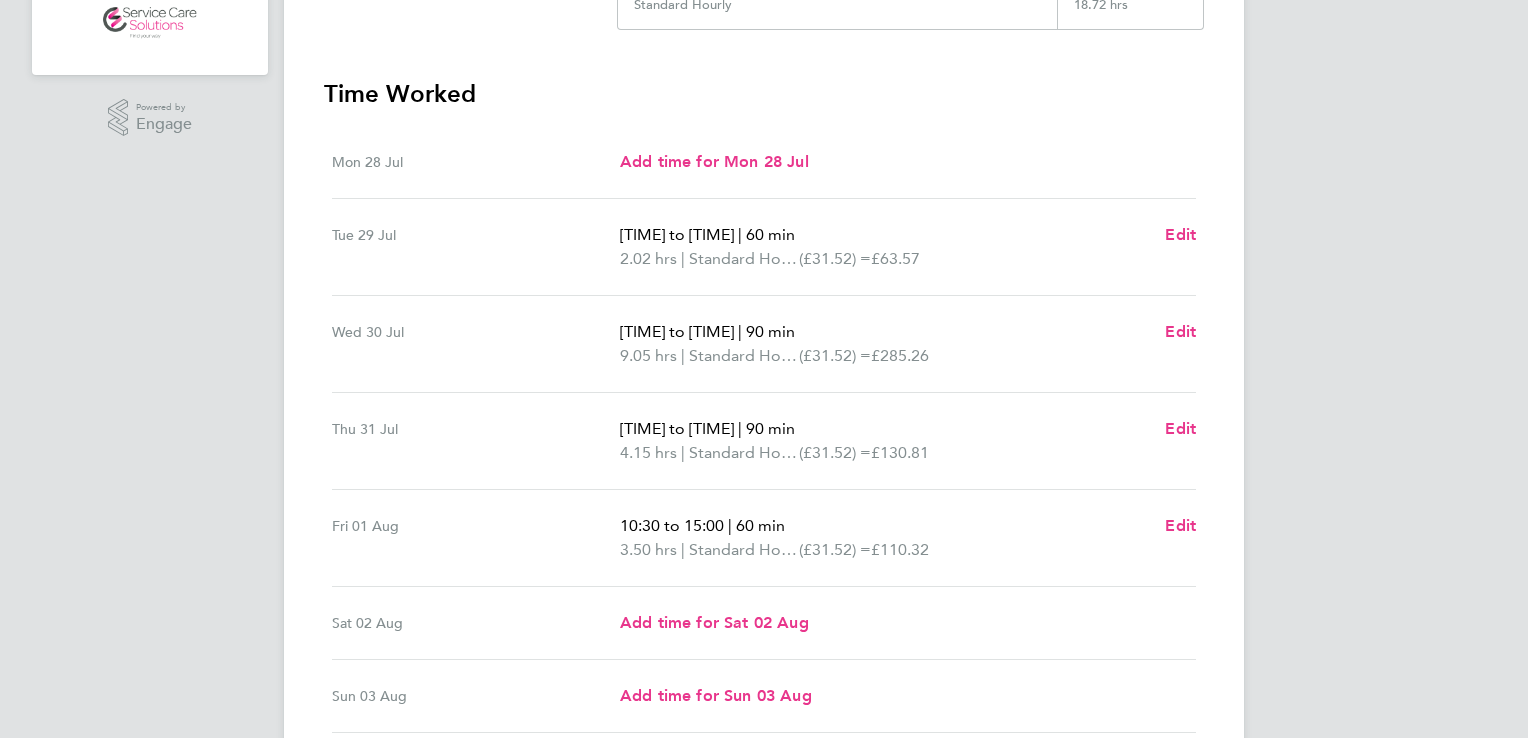 scroll, scrollTop: 480, scrollLeft: 0, axis: vertical 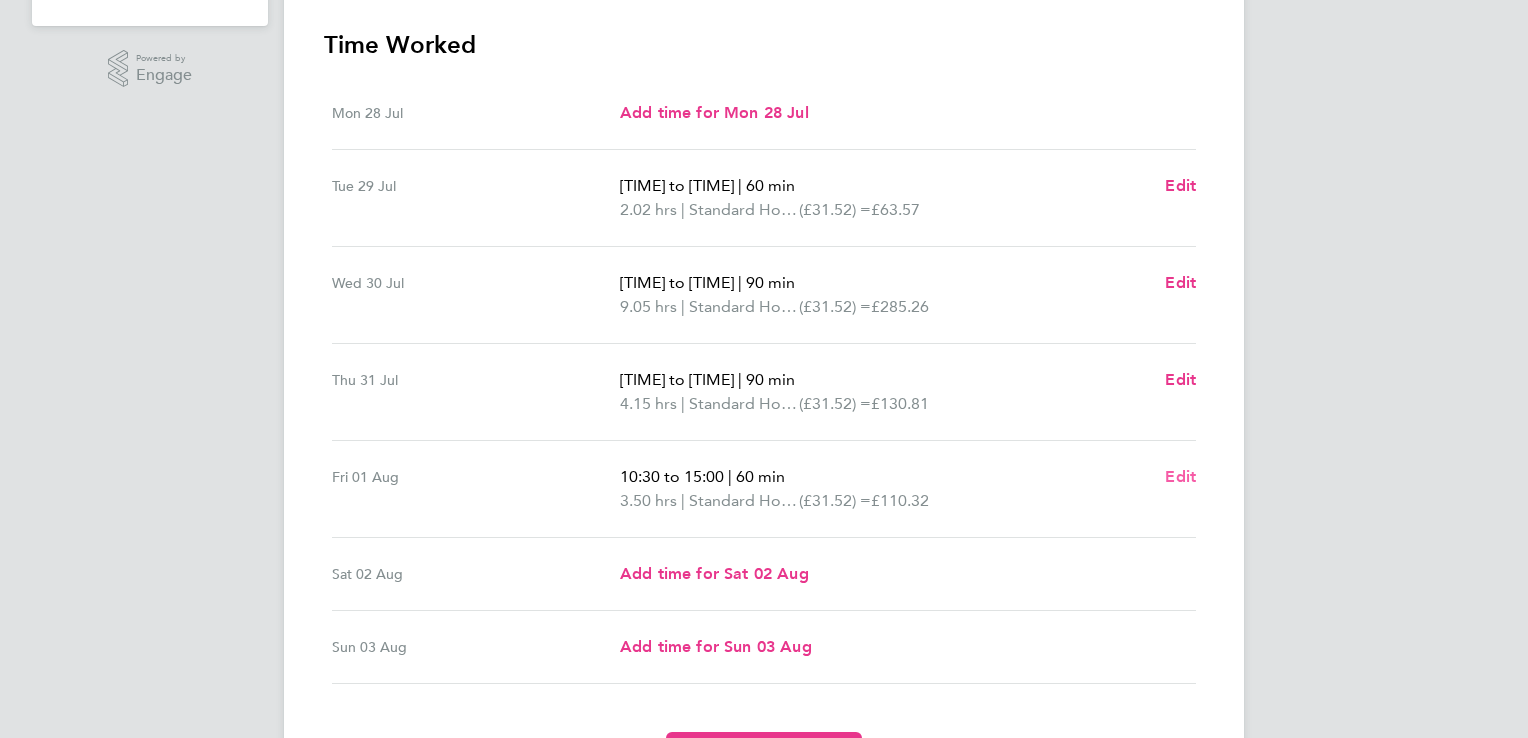 click on "Edit" at bounding box center [1180, 476] 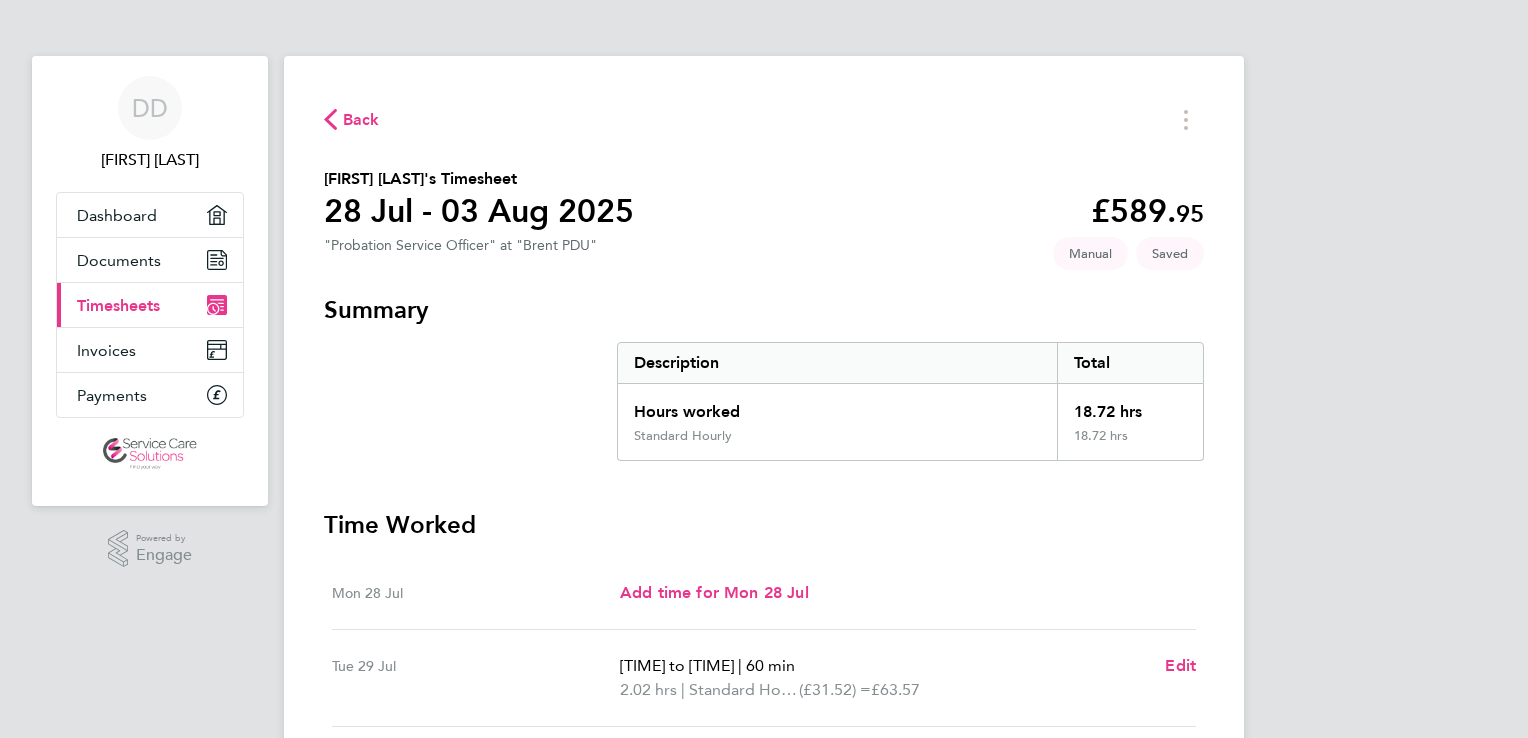select on "60" 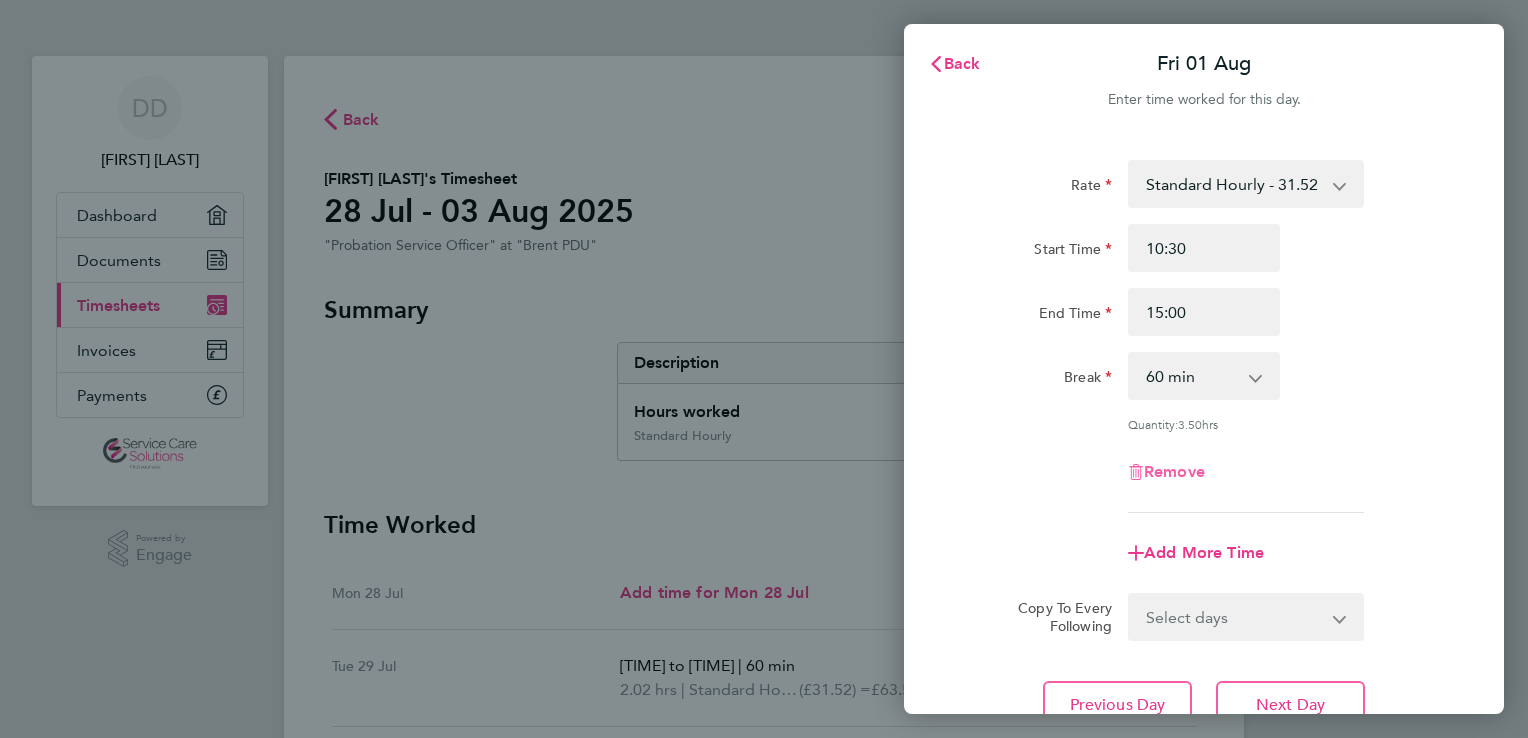 click on "Remove" 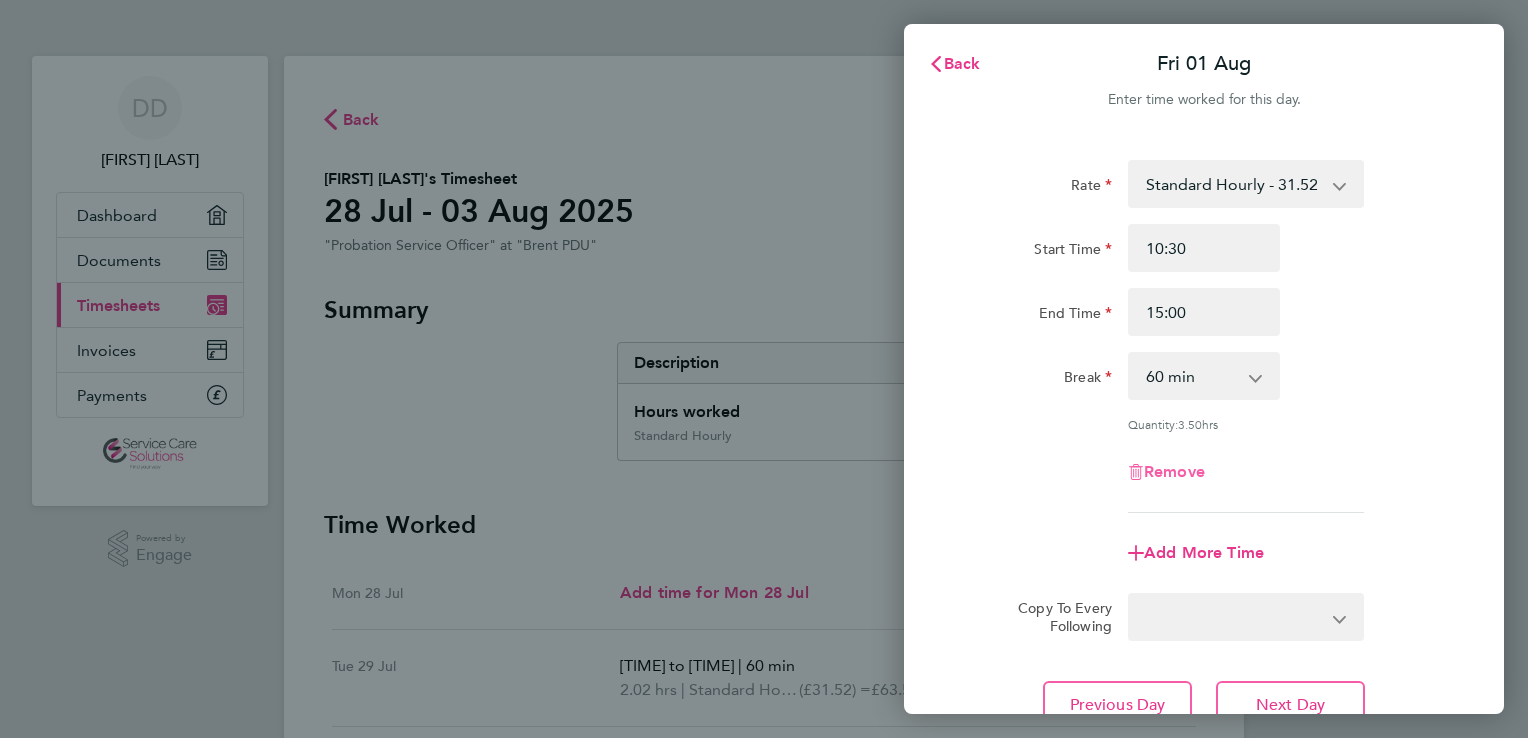 select on "null" 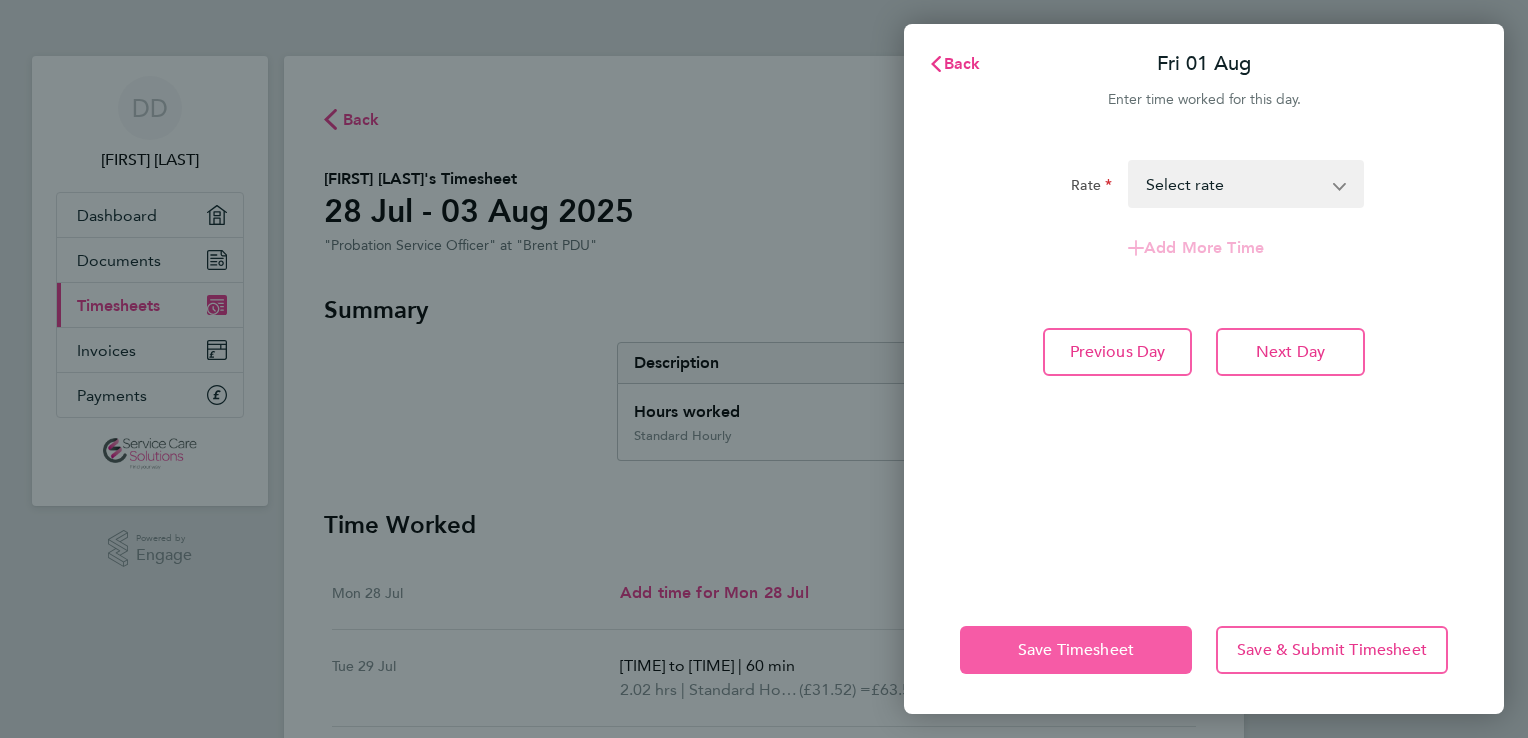 click on "Save Timesheet" 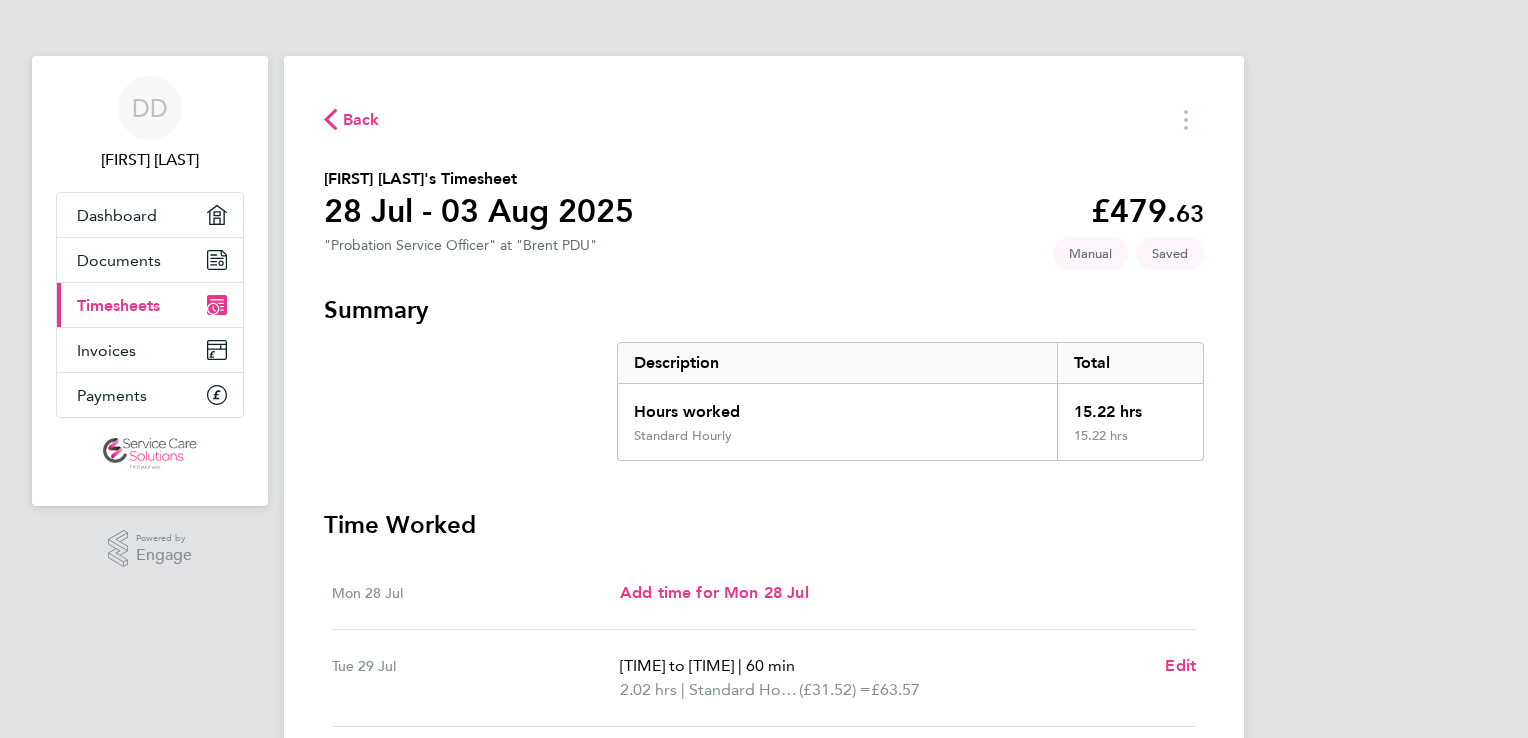 click on "Time Worked   Mon [DATE]   Add time for Mon [DATE]   Add time for Mon [DATE]   Tue [DATE]   [TIME] to [TIME]   |   60 min   2.02 hrs   |   Standard Hourly   (£31.52) =   £63.57   Edit   Wed [DATE]   [TIME] to [TIME]   |   90 min   9.05 hrs   |   Standard Hourly   (£31.52) =   £285.26   Edit   Thu [DATE]   [TIME] to [TIME]   |   90 min   4.15 hrs   |   Standard Hourly   (£31.52) =   £130.81   Edit   Fri [DATE]   Add time for Fri [DATE]   Add time for Fri [DATE]   Sat [DATE]   Add time for Sat [DATE]   Add time for Sat [DATE]   Sun [DATE]   Add time for Sun [DATE]   Add time for Sun [DATE]   Submit For Approval" at bounding box center (764, 872) 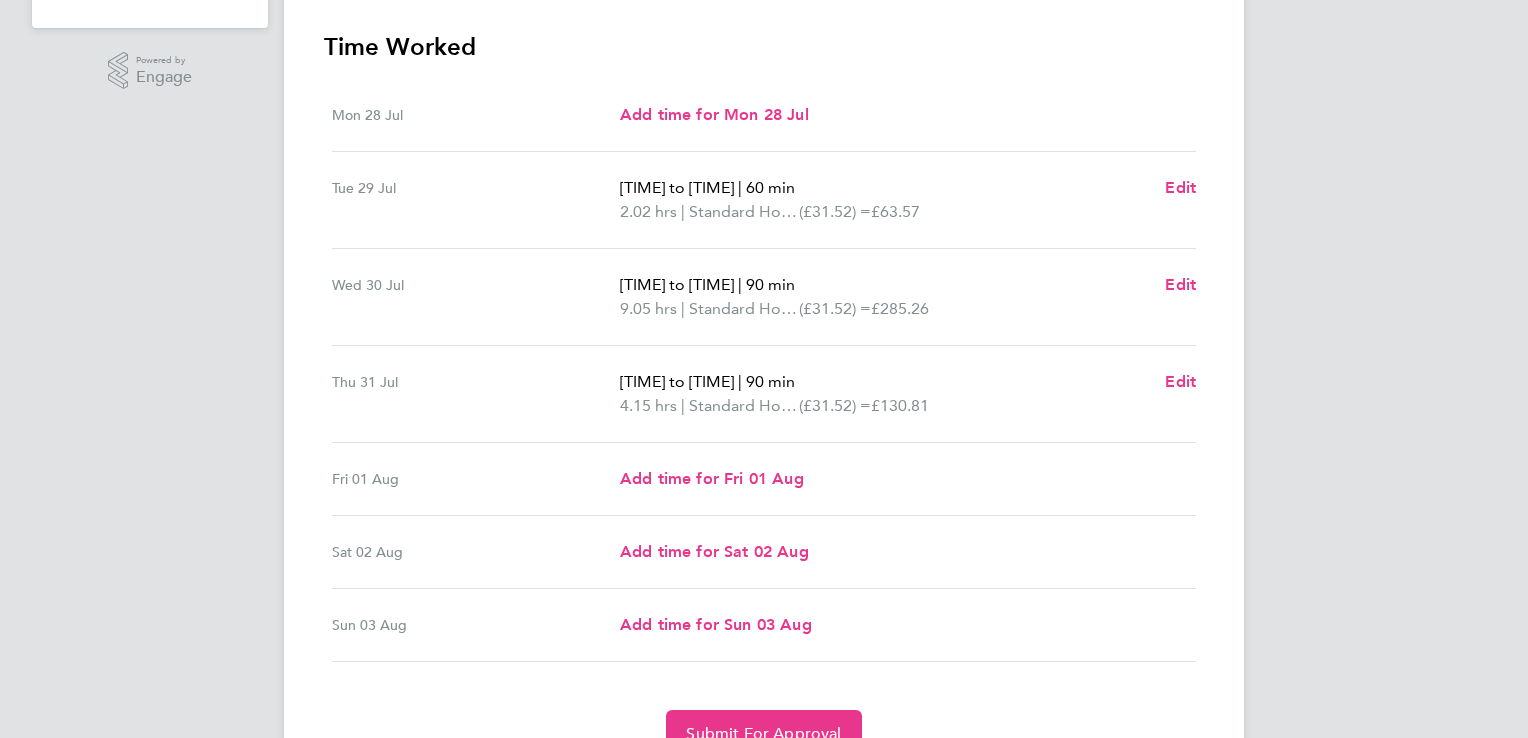 scroll, scrollTop: 480, scrollLeft: 0, axis: vertical 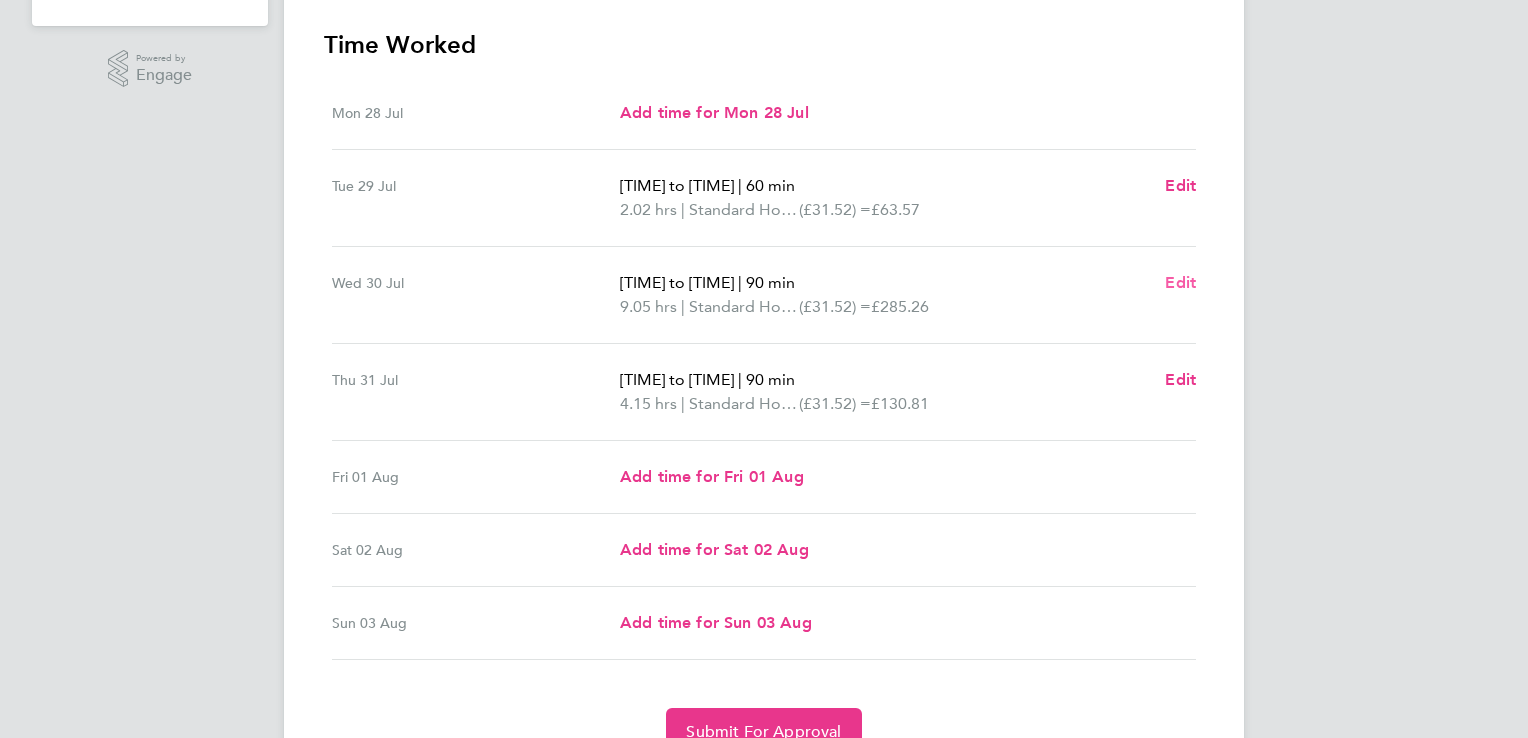 click on "Edit" at bounding box center [1180, 282] 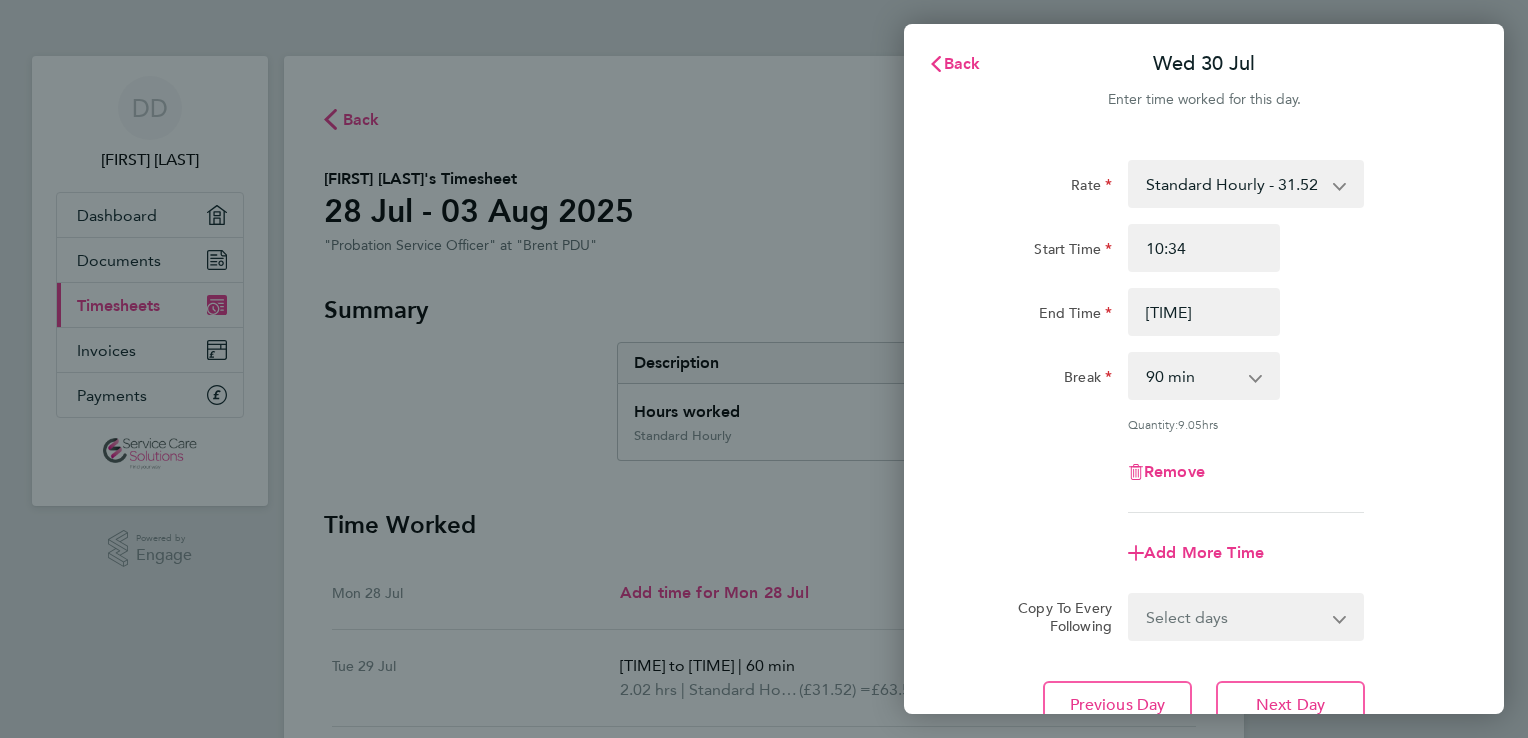 scroll, scrollTop: 0, scrollLeft: 0, axis: both 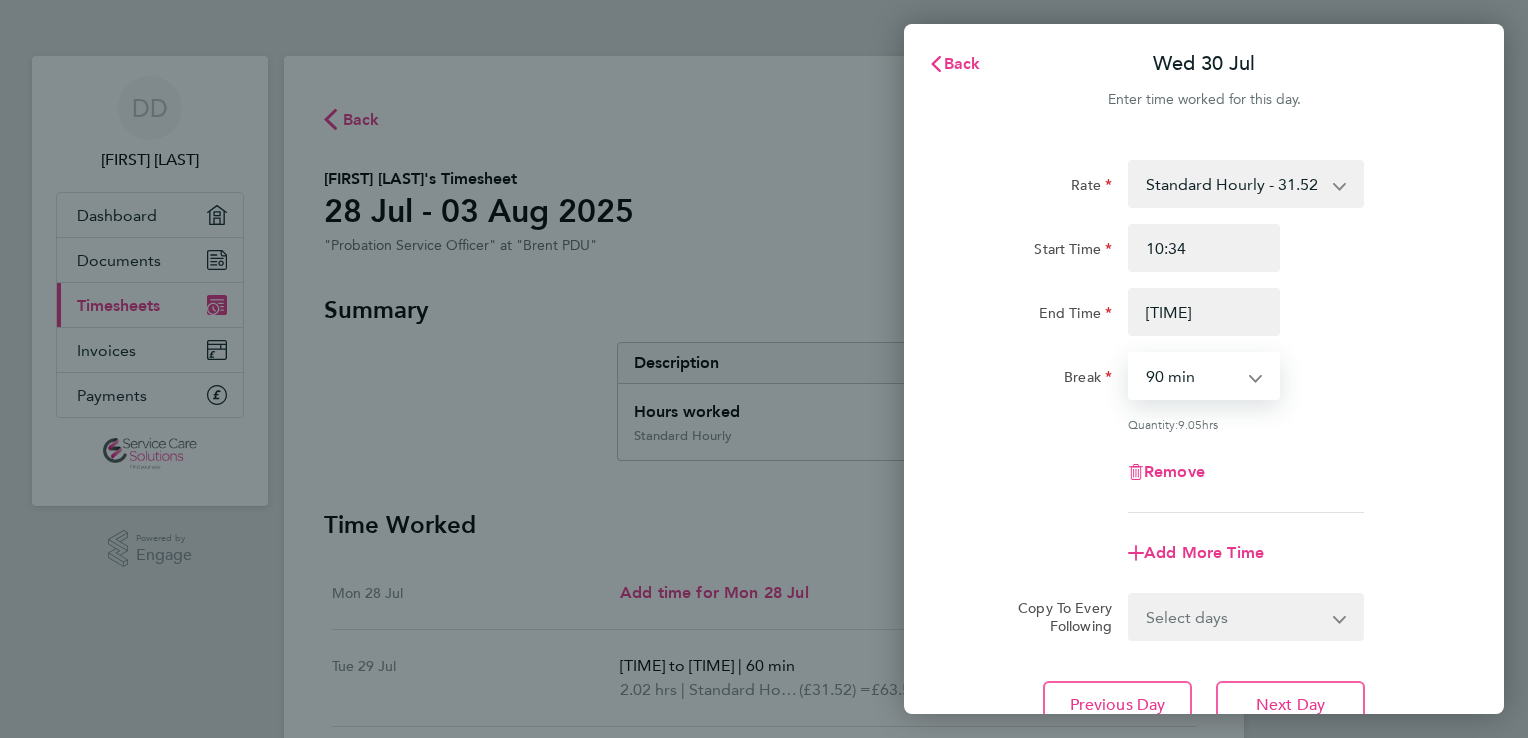 click on "0 min   15 min   30 min   45 min   60 min   75 min   90 min" at bounding box center [1192, 376] 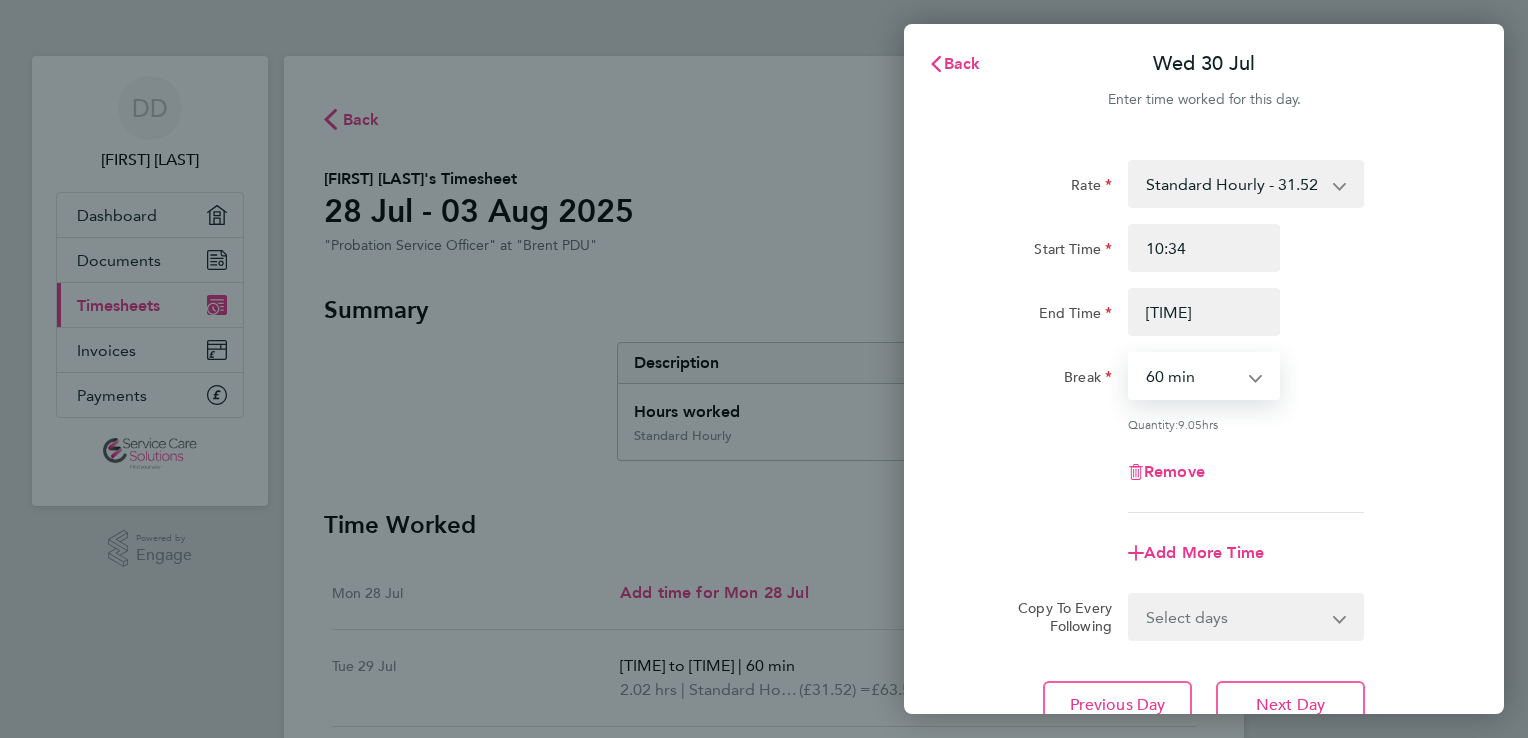 click on "0 min   15 min   30 min   45 min   60 min   75 min   90 min" at bounding box center (1192, 376) 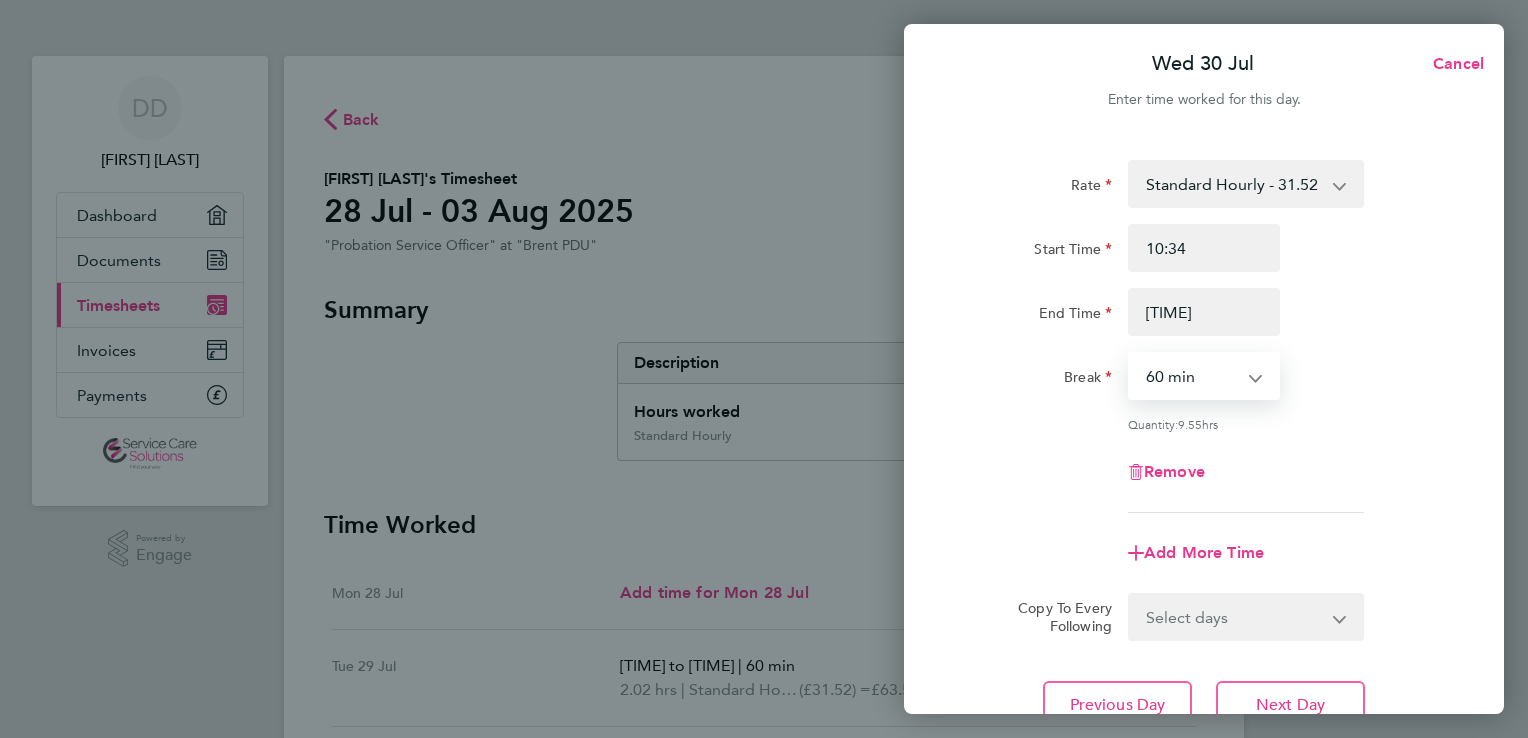 click on "Wed [DATE]  Cancel  Enter time worked for this day.  Rate  Standard Hourly - 31.52
Start Time [TIME] End Time [TIME] Break  0 min   15 min   30 min   45 min   60 min   75 min   90 min
Quantity:  9.55  hrs
Remove
Add More Time  Copy To Every Following  Select days   Day   Weekday (Mon-Fri)   Weekend (Sat-Sun)   Thursday   Friday   Saturday   Sunday
Previous Day   Next Day   Save Timesheet   Save & Submit Timesheet" 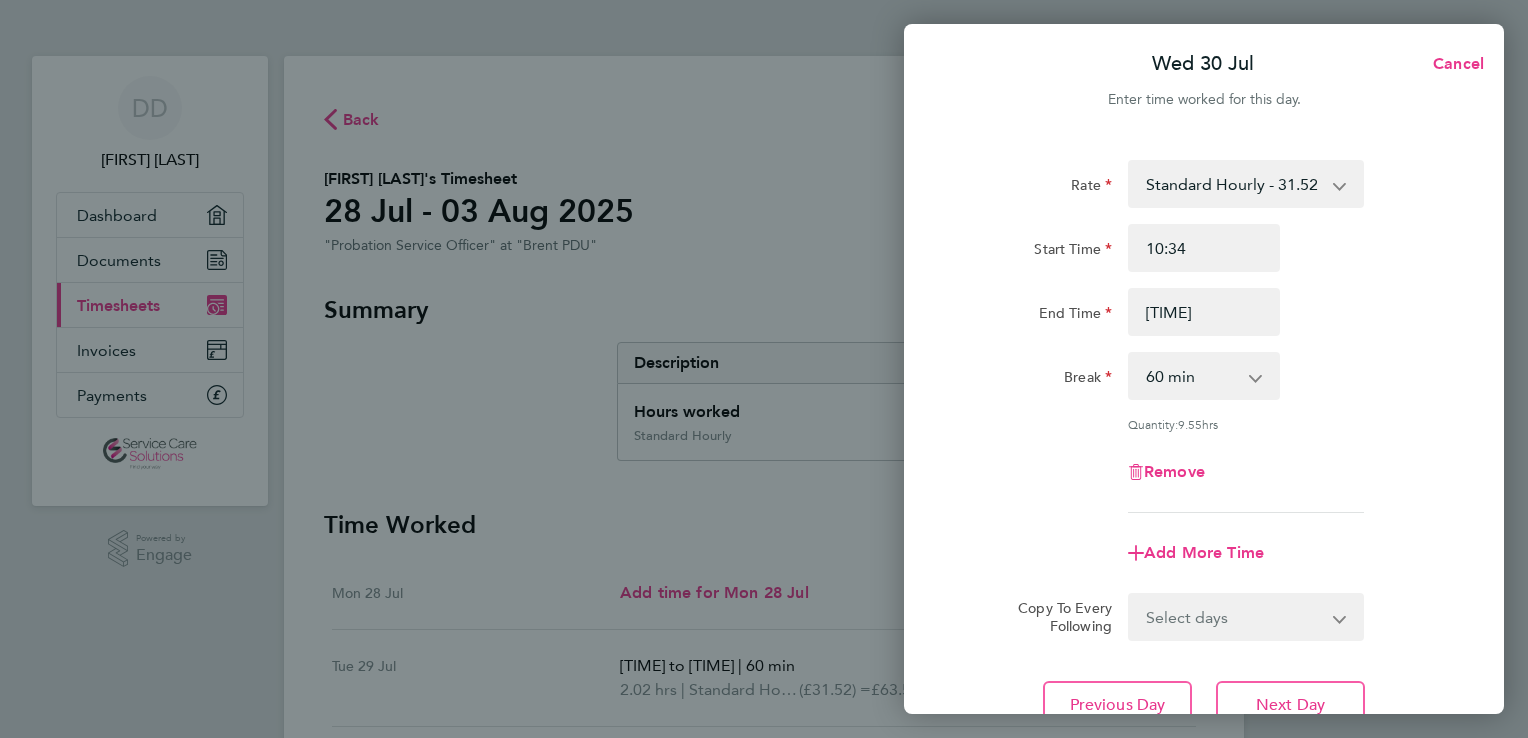 click on "Wed [DATE]  Cancel  Enter time worked for this day.  Rate  Standard Hourly - 31.52
Start Time [TIME] End Time [TIME] Break  0 min   15 min   30 min   45 min   60 min   75 min   90 min
Quantity:  9.55  hrs
Remove
Add More Time  Copy To Every Following  Select days   Day   Weekday (Mon-Fri)   Weekend (Sat-Sun)   Thursday   Friday   Saturday   Sunday
Previous Day   Next Day   Save Timesheet   Save & Submit Timesheet" 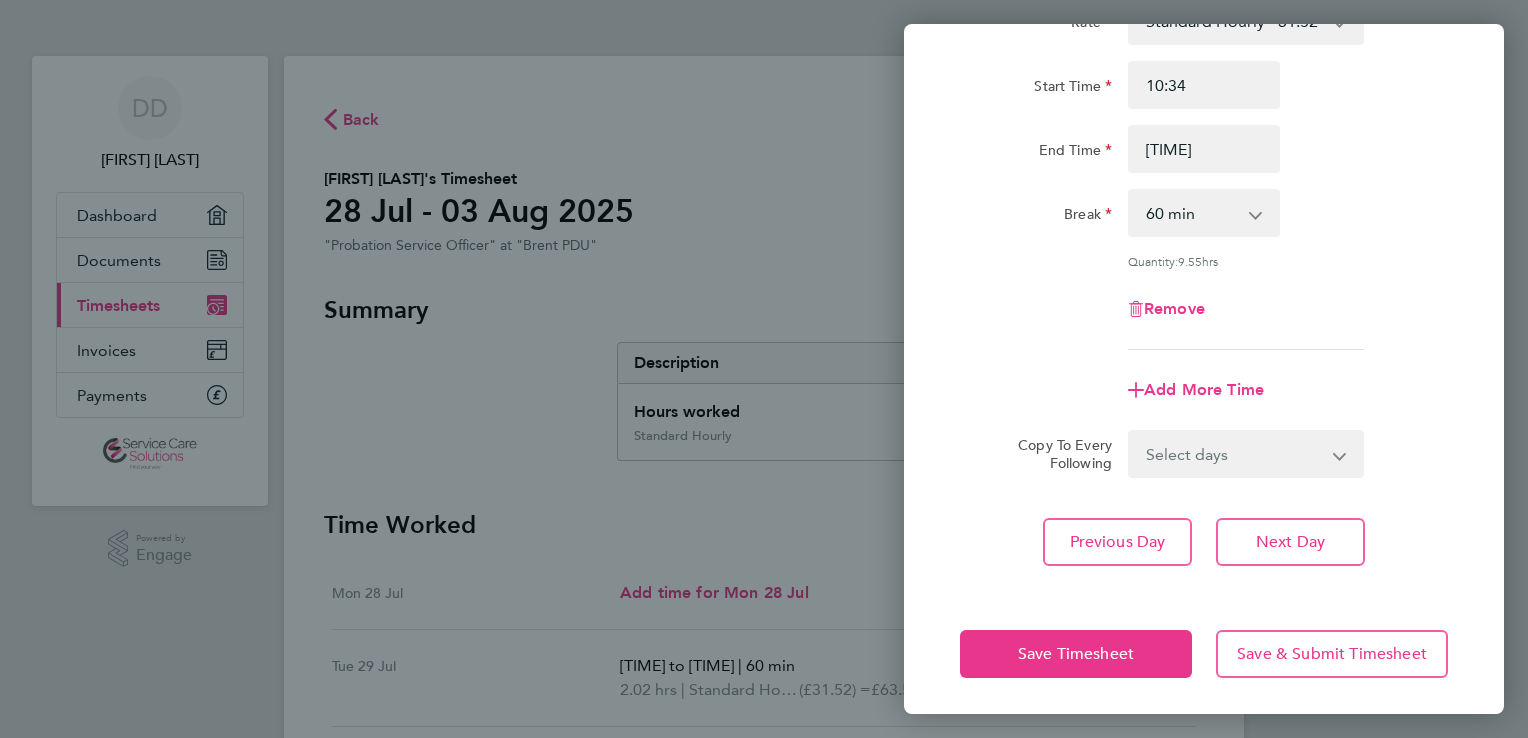 scroll, scrollTop: 164, scrollLeft: 0, axis: vertical 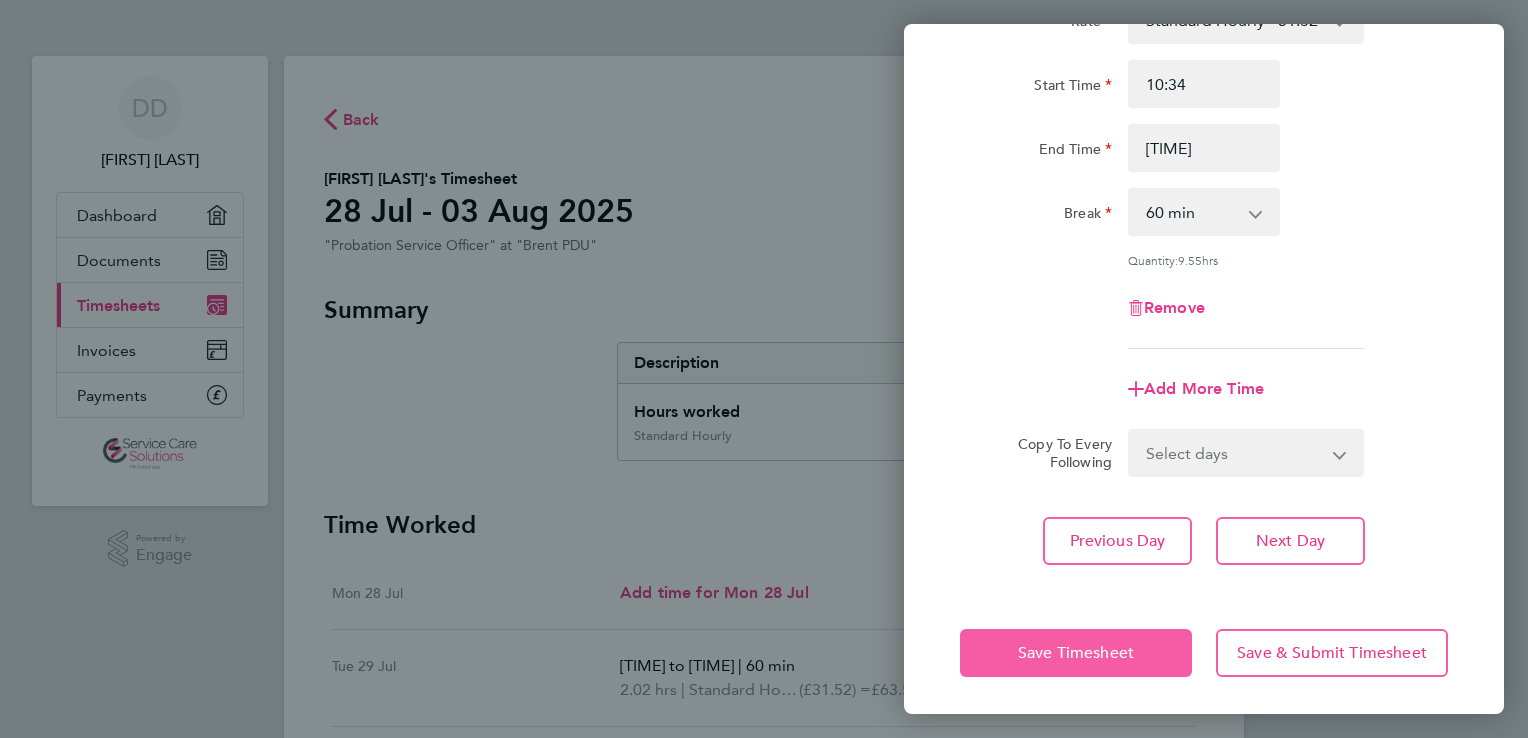 click on "Save Timesheet" 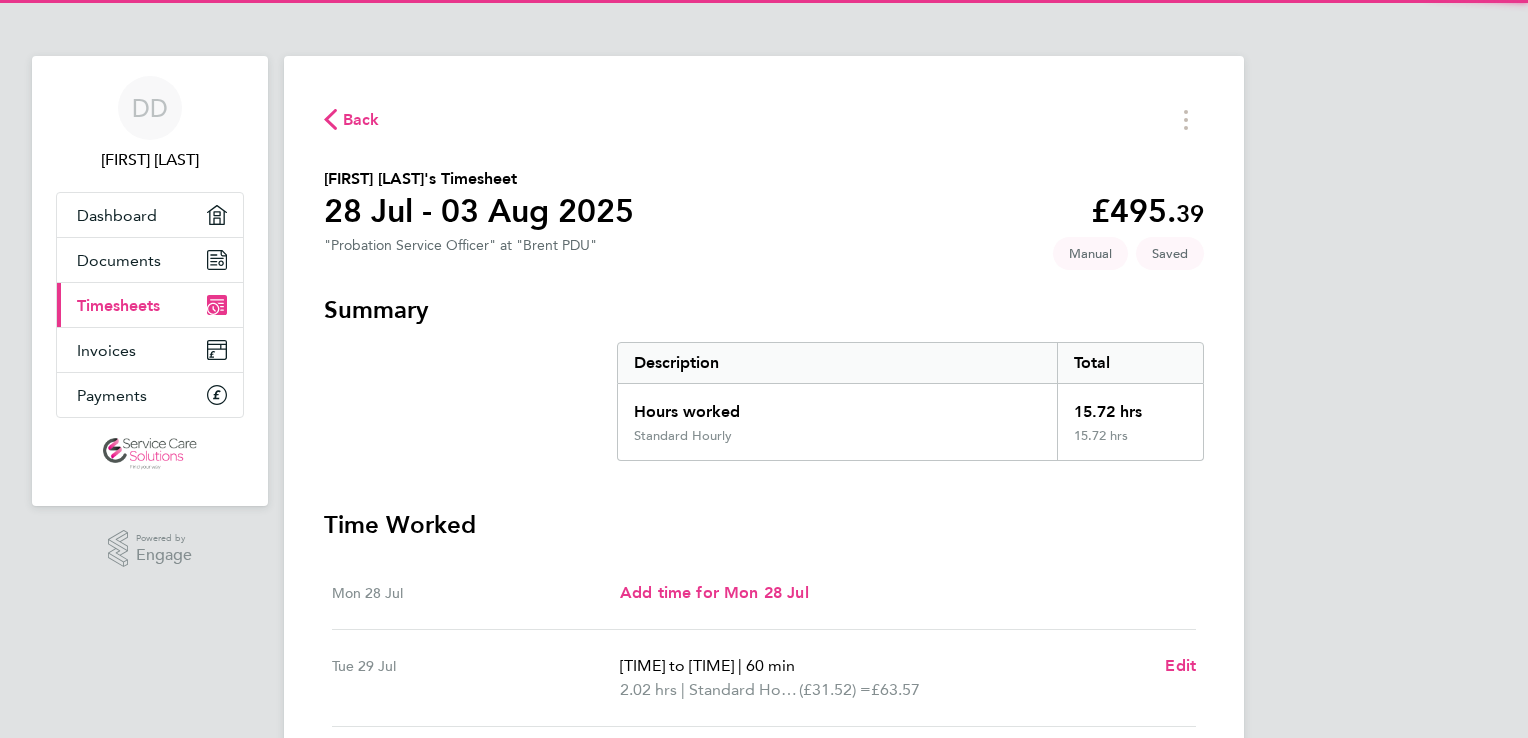 click on "Time Worked" at bounding box center [764, 525] 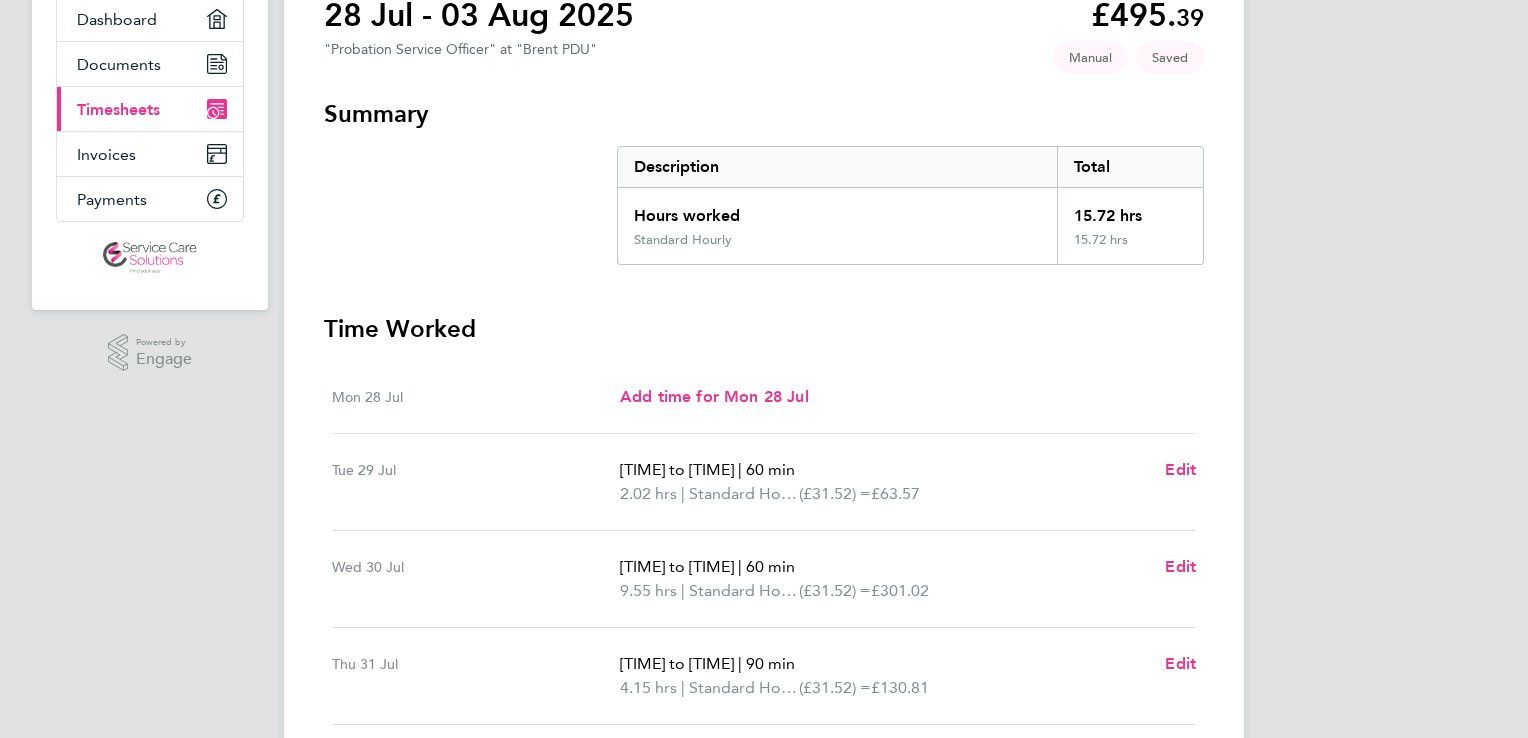 scroll, scrollTop: 280, scrollLeft: 0, axis: vertical 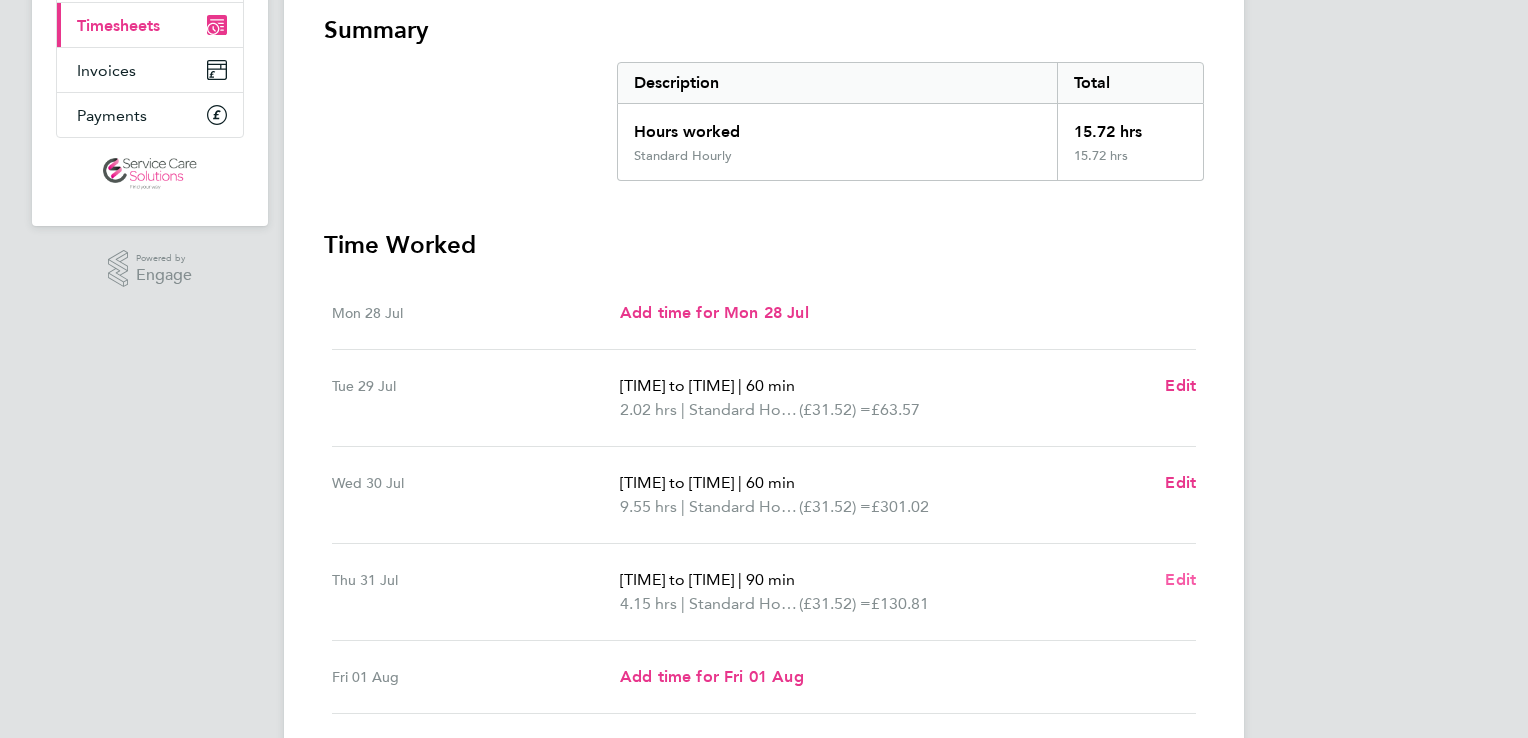 click on "Edit" at bounding box center [1180, 579] 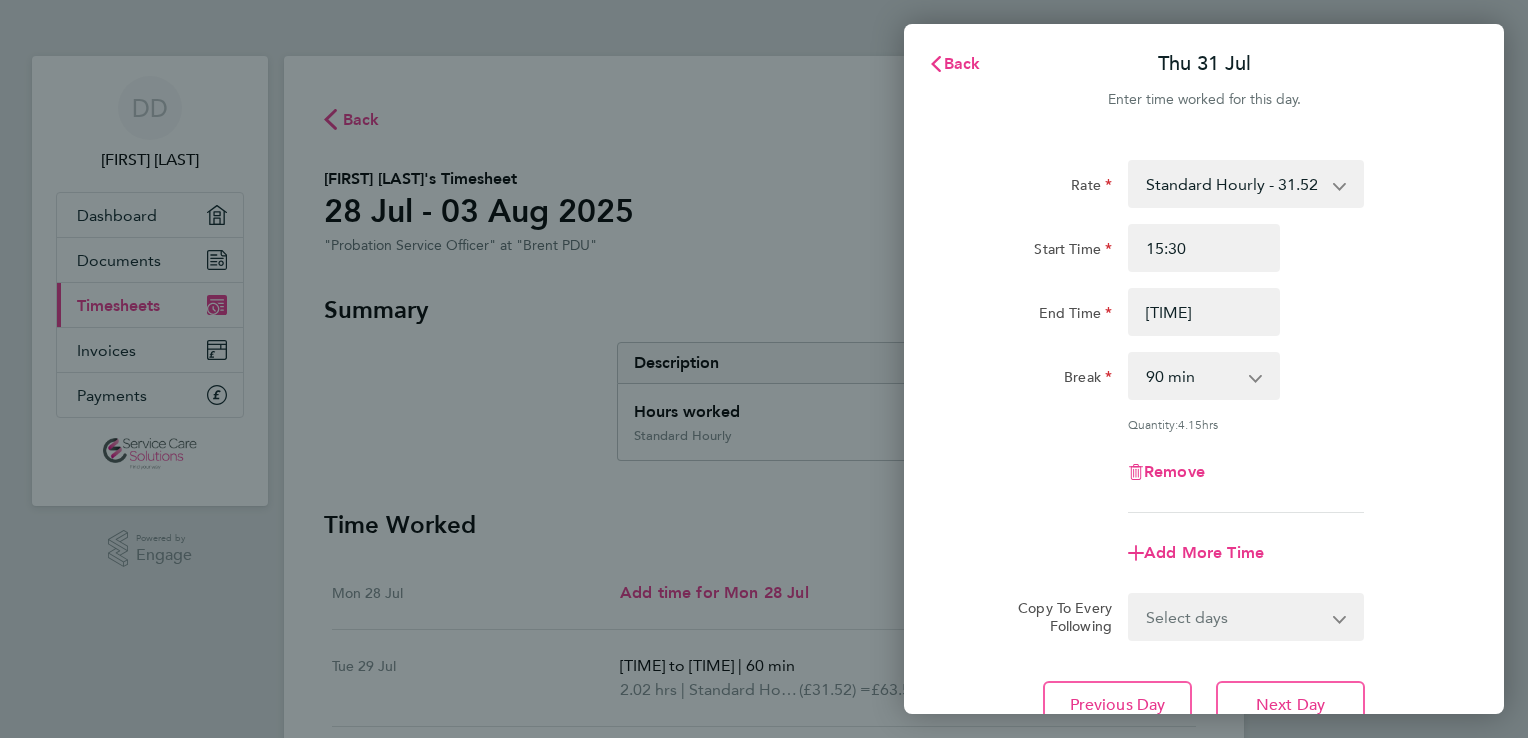 click on "0 min   15 min   30 min   45 min   60 min   75 min   90 min" at bounding box center [1192, 376] 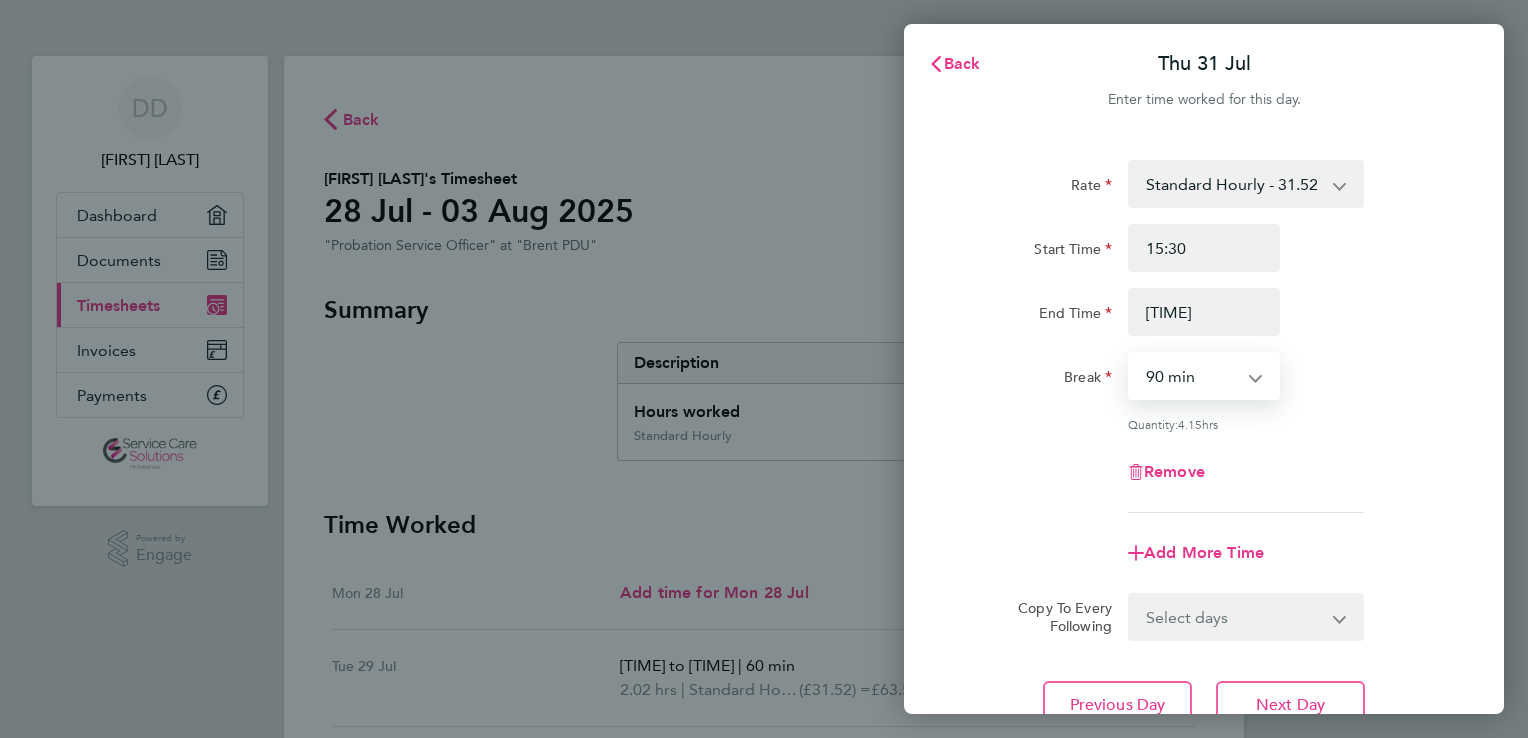 select on "60" 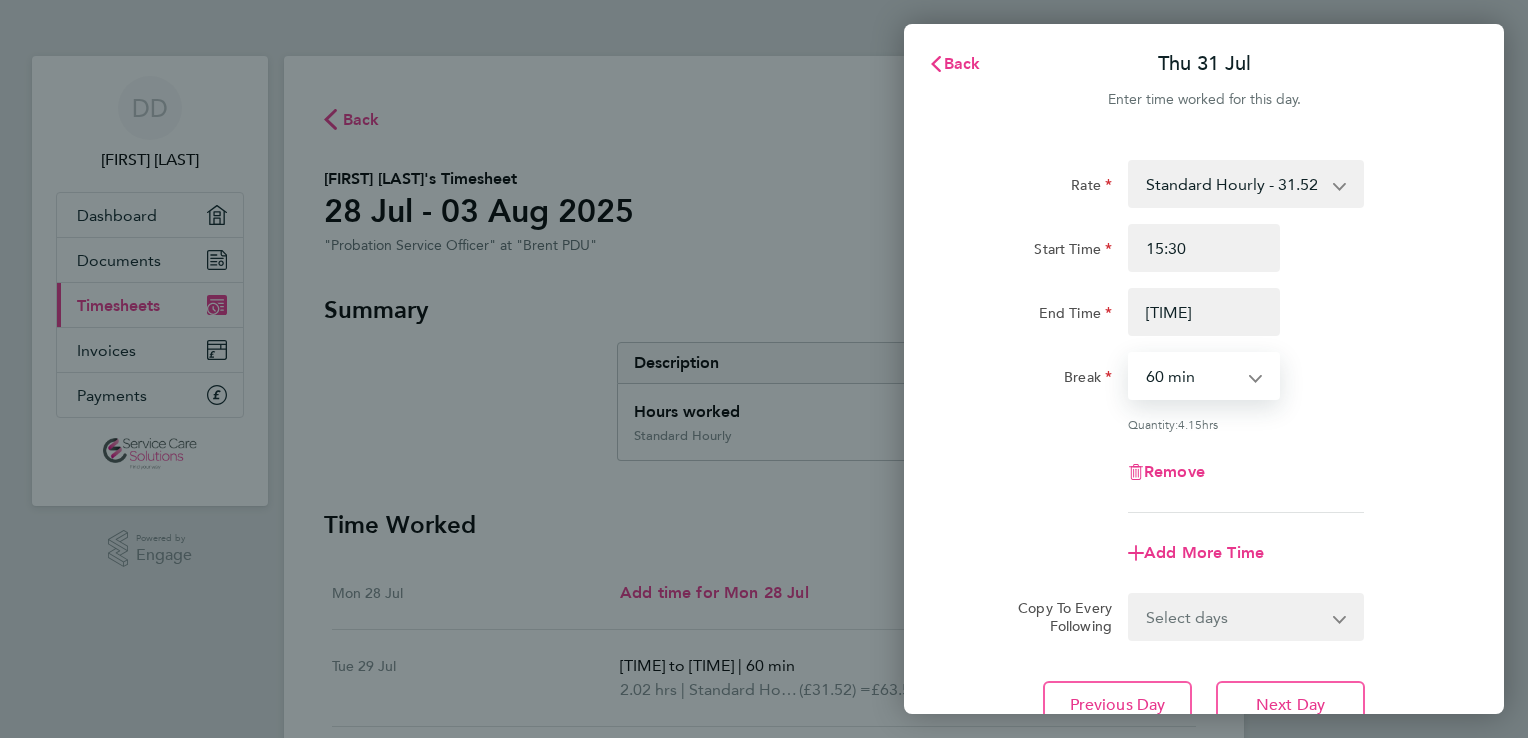 click on "0 min   15 min   30 min   45 min   60 min   75 min   90 min" at bounding box center (1192, 376) 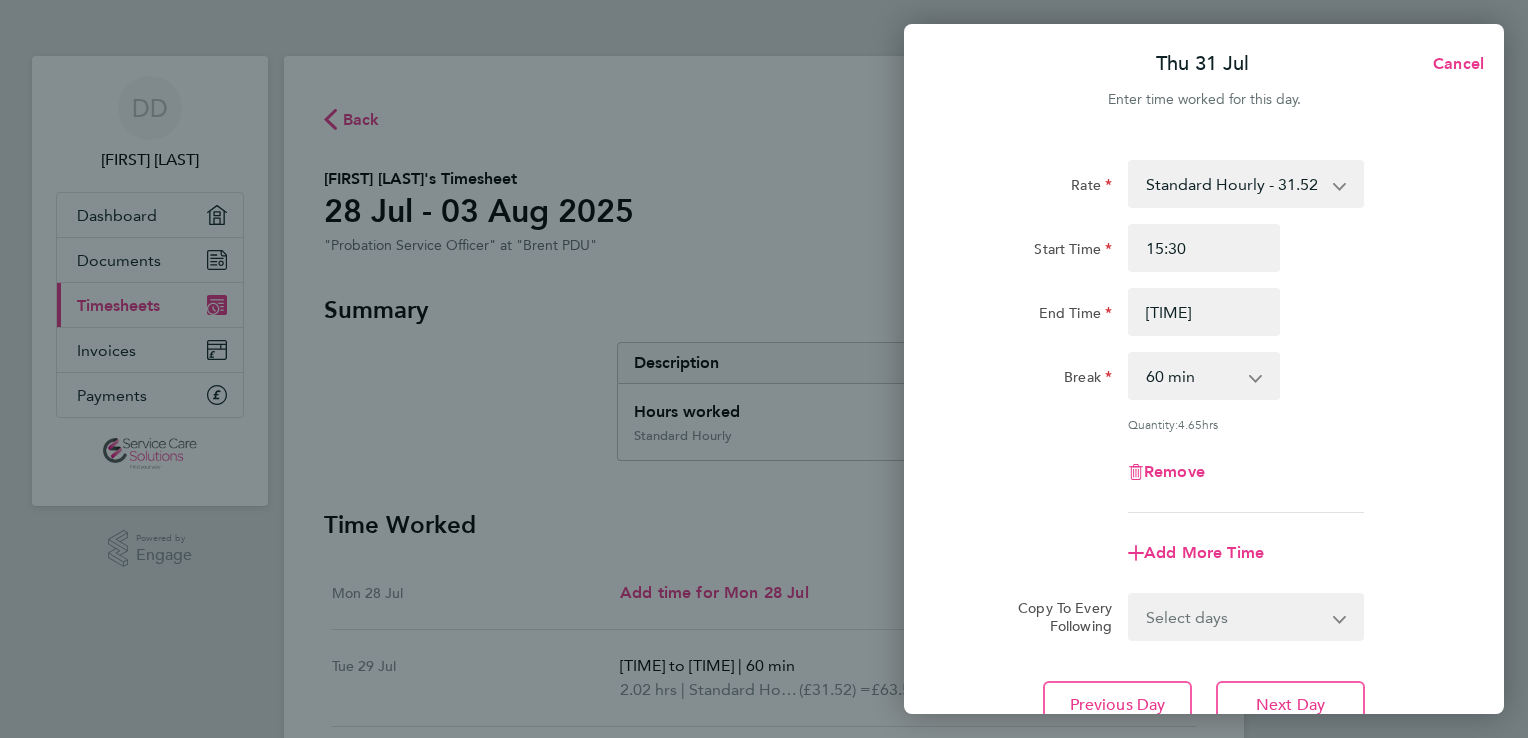 click on "Add More Time" 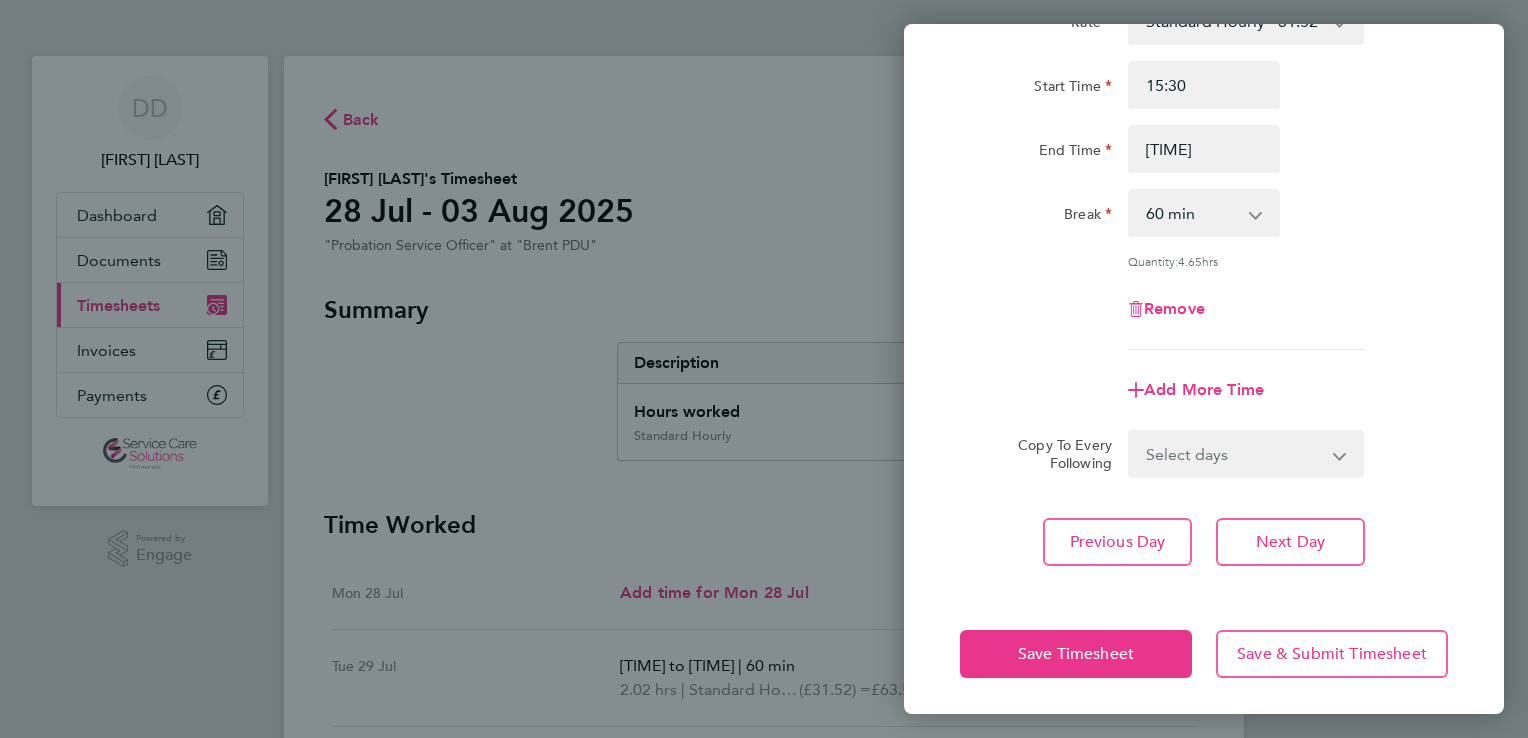 scroll, scrollTop: 164, scrollLeft: 0, axis: vertical 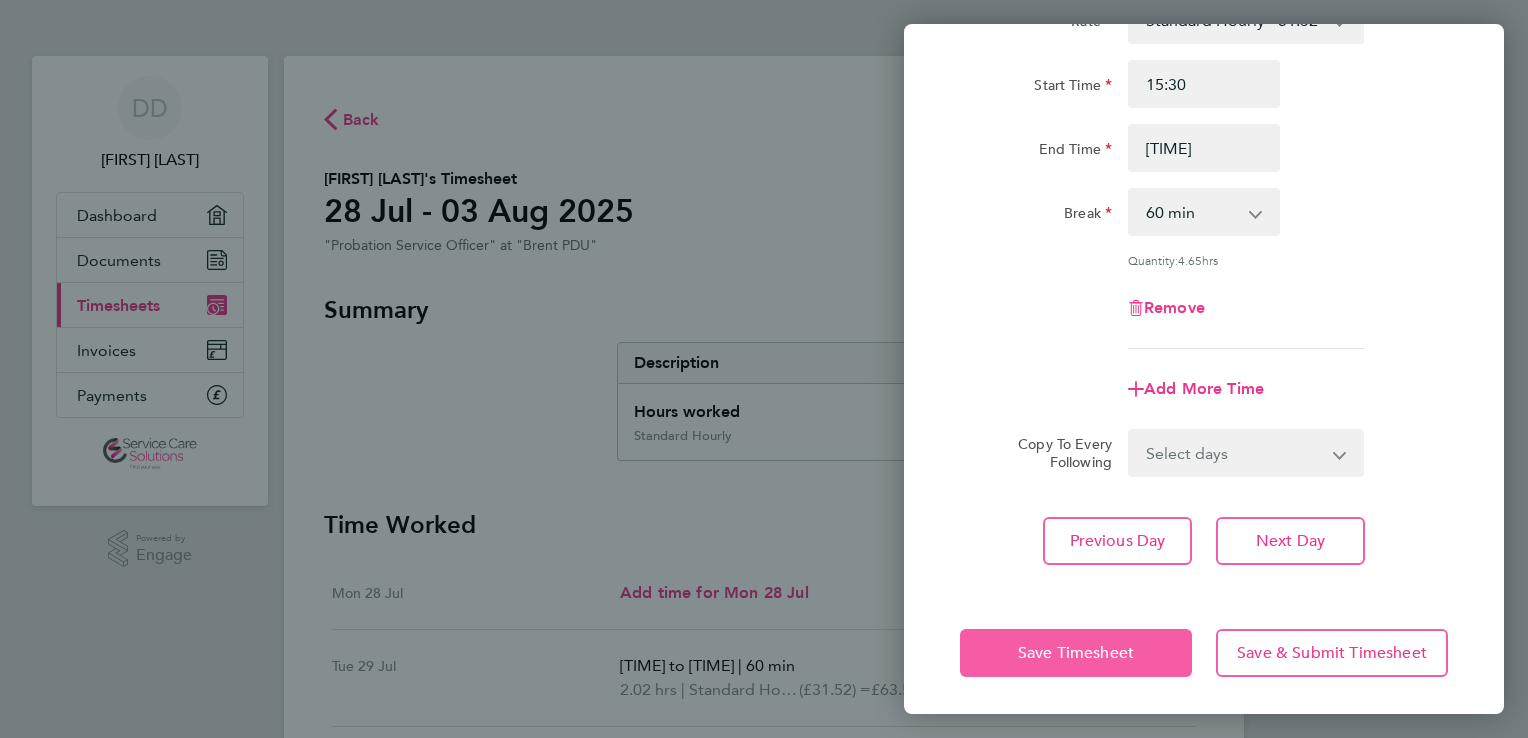 click on "Save Timesheet" 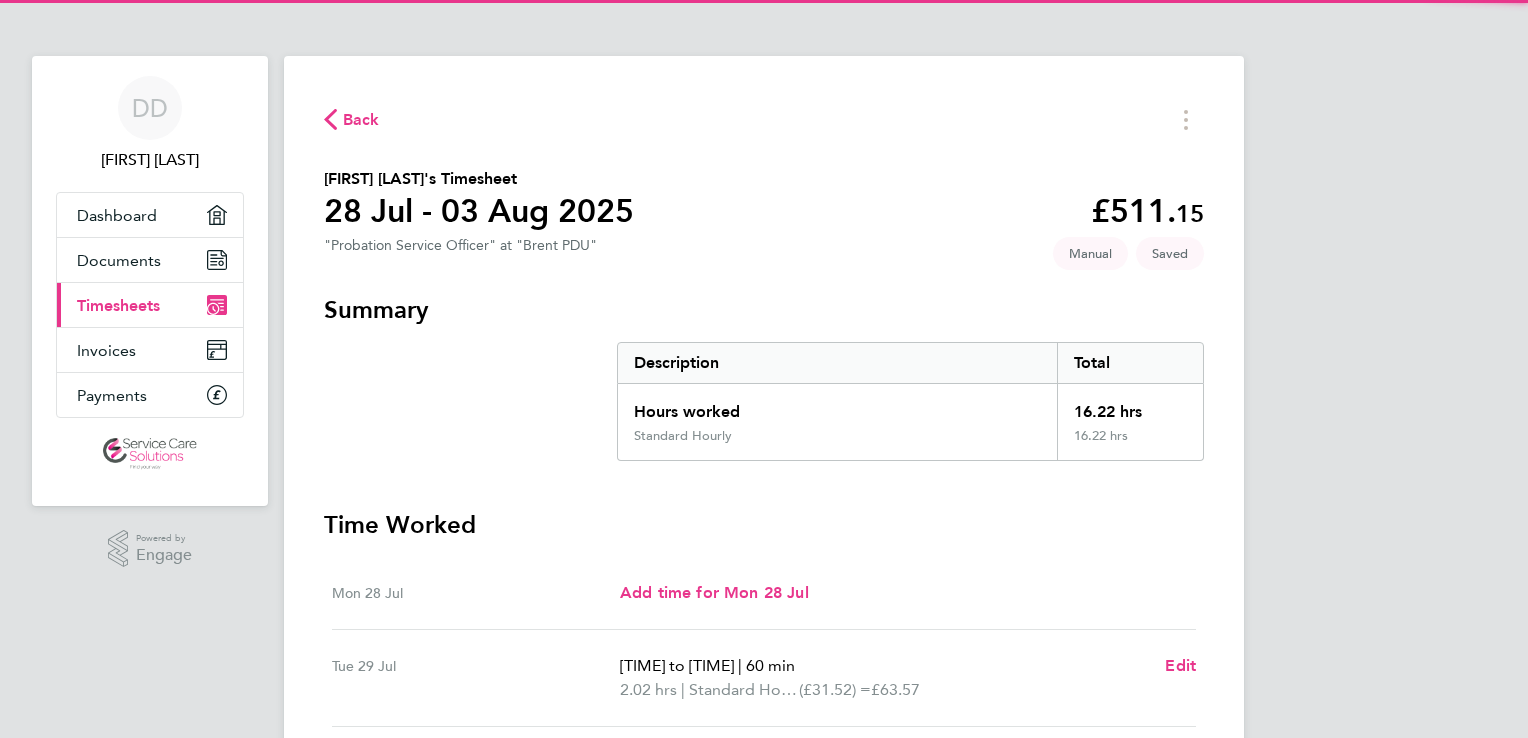 click on "Time Worked   Mon [DATE]   Add time for Mon [DATE]   Add time for Mon [DATE]   Tue [DATE]   [TIME] to [TIME]   |   60 min   2.02 hrs   |   Standard Hourly   (£31.52) =   £63.57   Edit   Wed [DATE]   [TIME] to [TIME]   |   60 min   9.55 hrs   |   Standard Hourly   (£31.52) =   £301.02   Edit   Thu [DATE]   [TIME] to [TIME]   |   60 min   4.65 hrs   |   Standard Hourly   (£31.52) =   £146.57   Edit   Fri [DATE]   Add time for Fri [DATE]   Add time for Fri [DATE]   Sat [DATE]   Add time for Sat [DATE]   Add time for Sat [DATE]   Sun [DATE]   Add time for Sun [DATE]   Add time for Sun [DATE]   Submit For Approval" at bounding box center [764, 872] 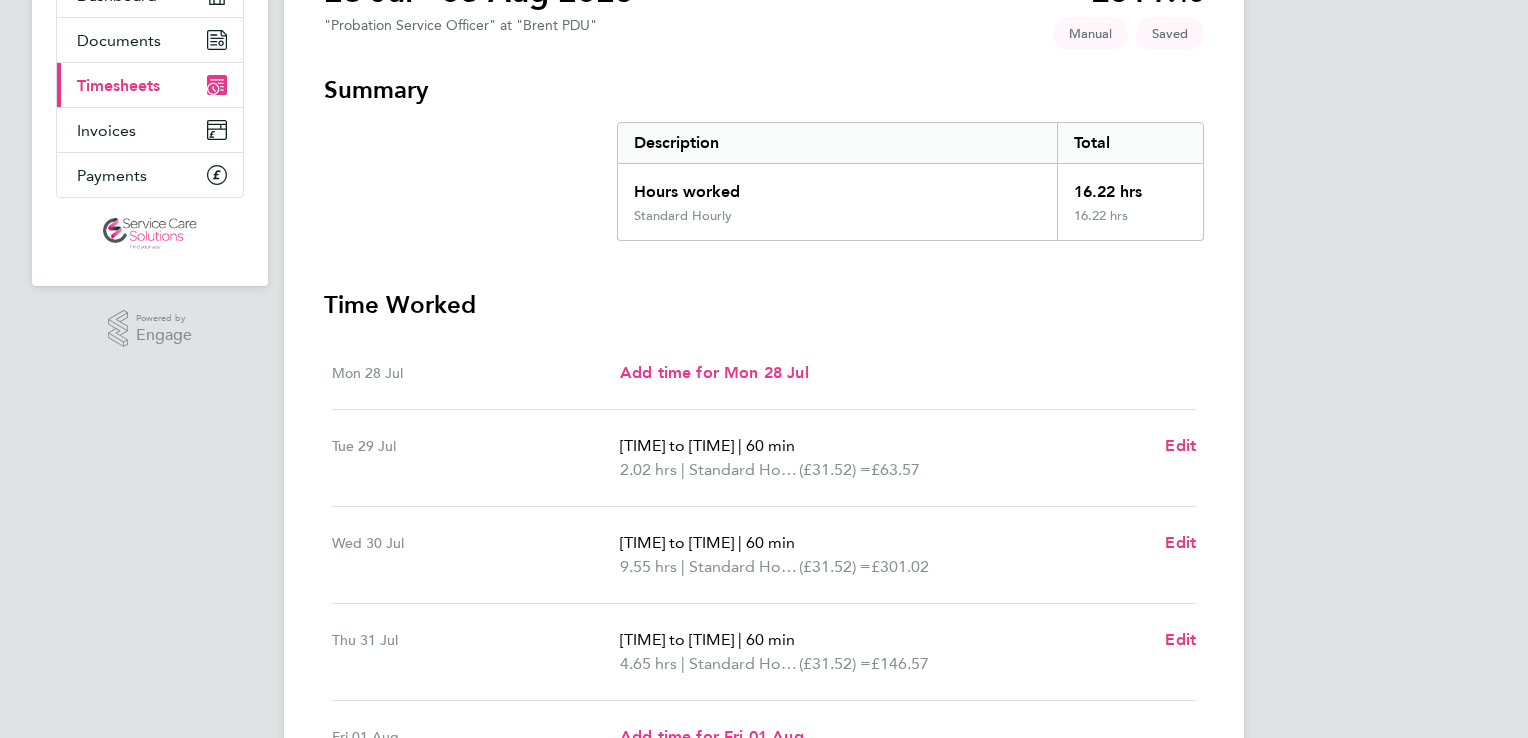 scroll, scrollTop: 400, scrollLeft: 0, axis: vertical 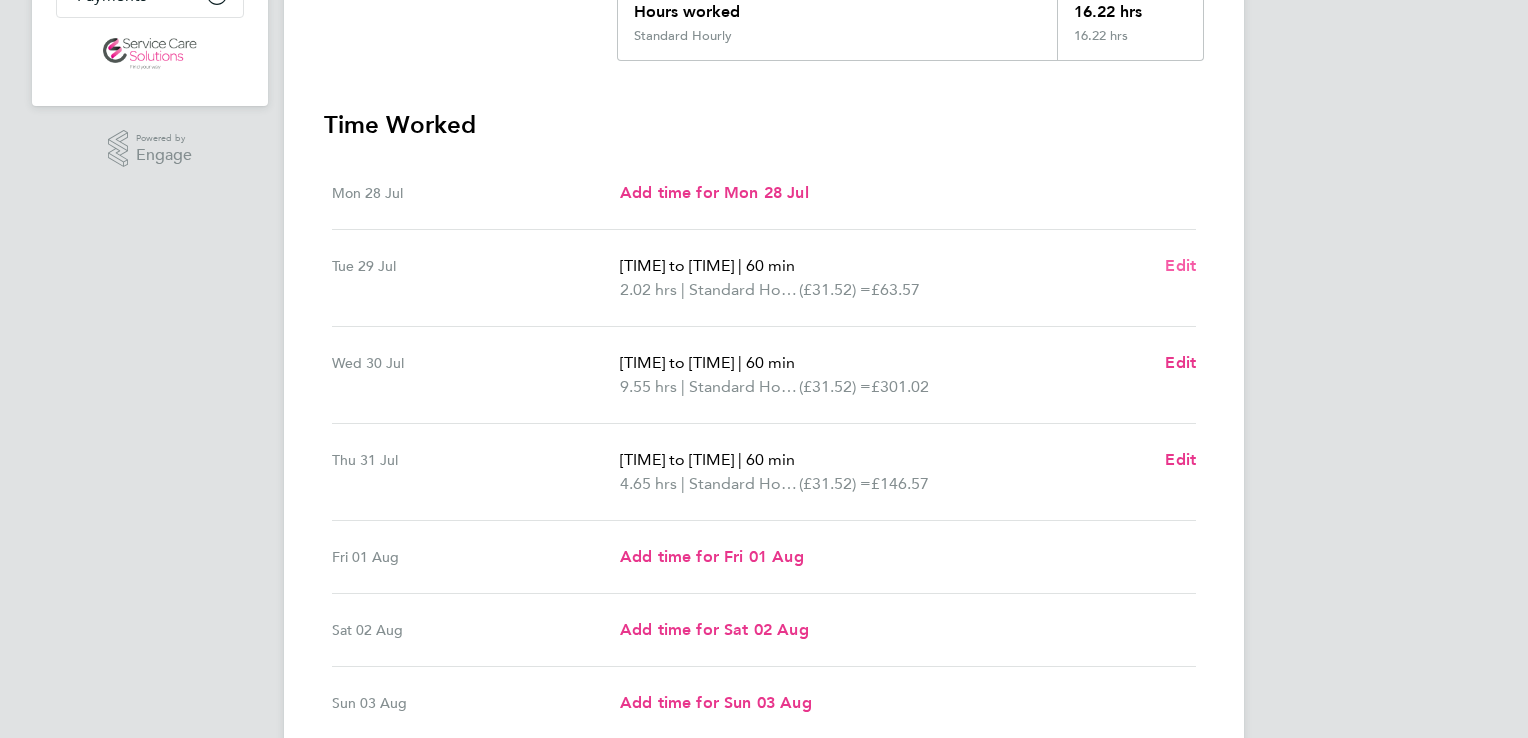click on "Edit" at bounding box center [1180, 265] 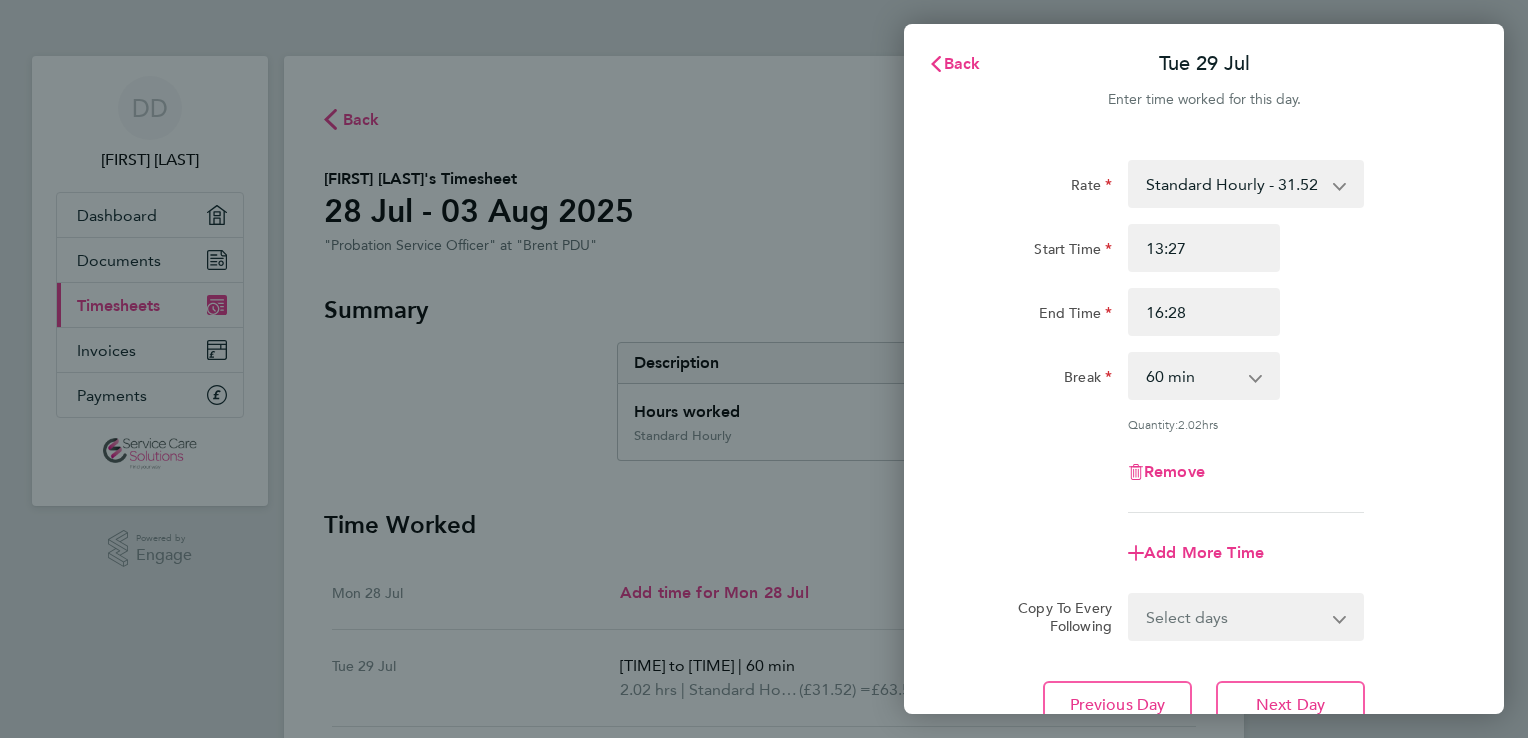 click 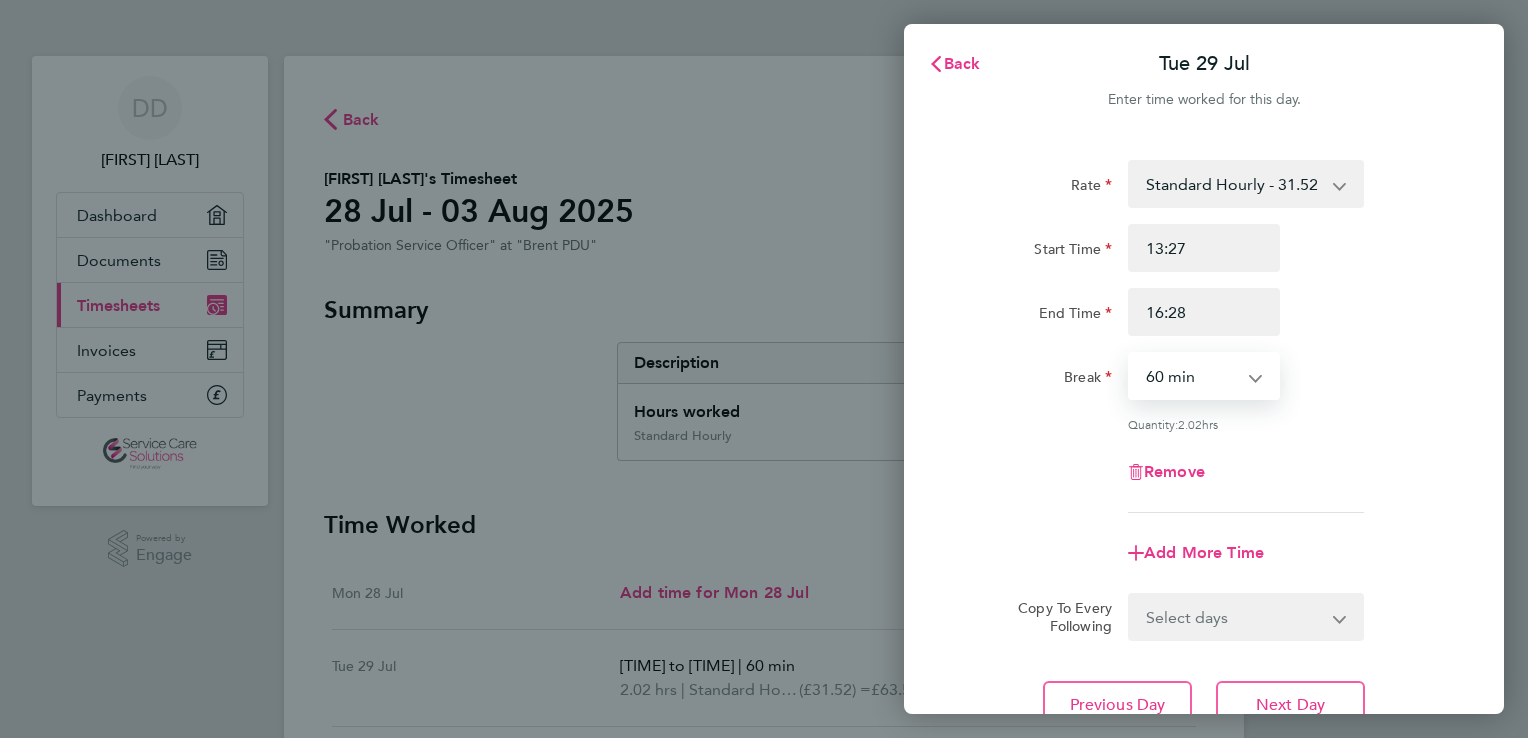 click on "0 min   15 min   30 min   45 min   60 min   75 min   90 min" at bounding box center (1192, 376) 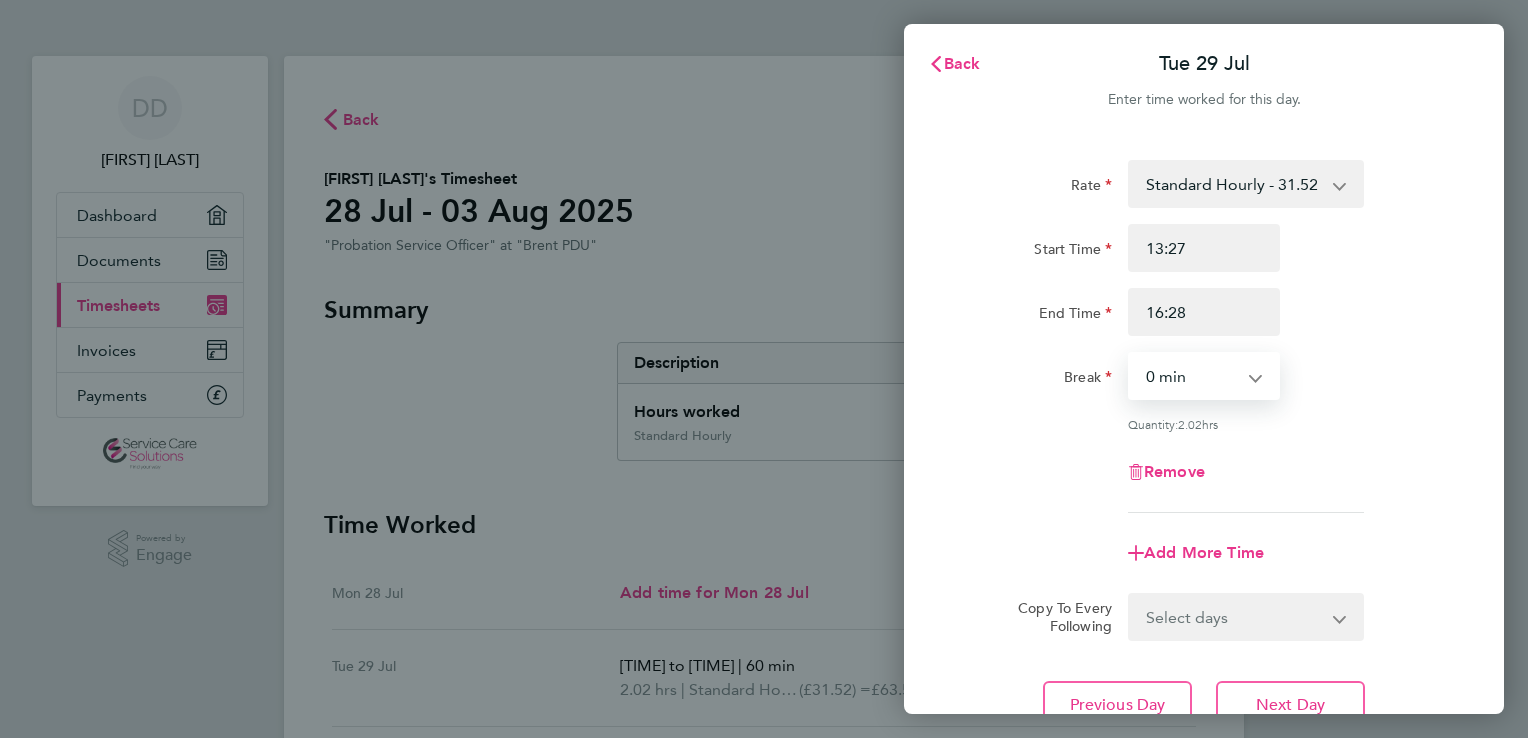 click on "0 min   15 min   30 min   45 min   60 min   75 min   90 min" at bounding box center (1192, 376) 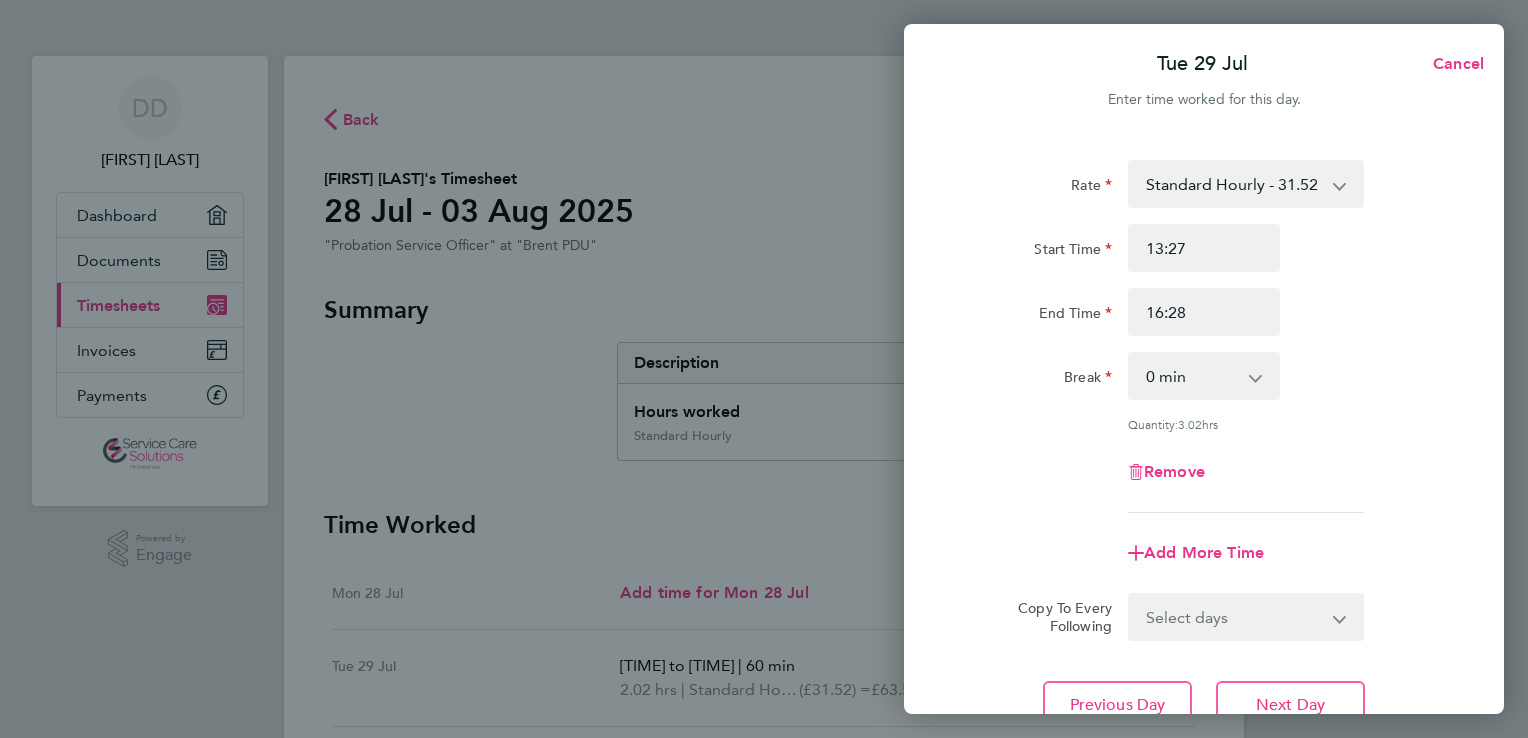 click 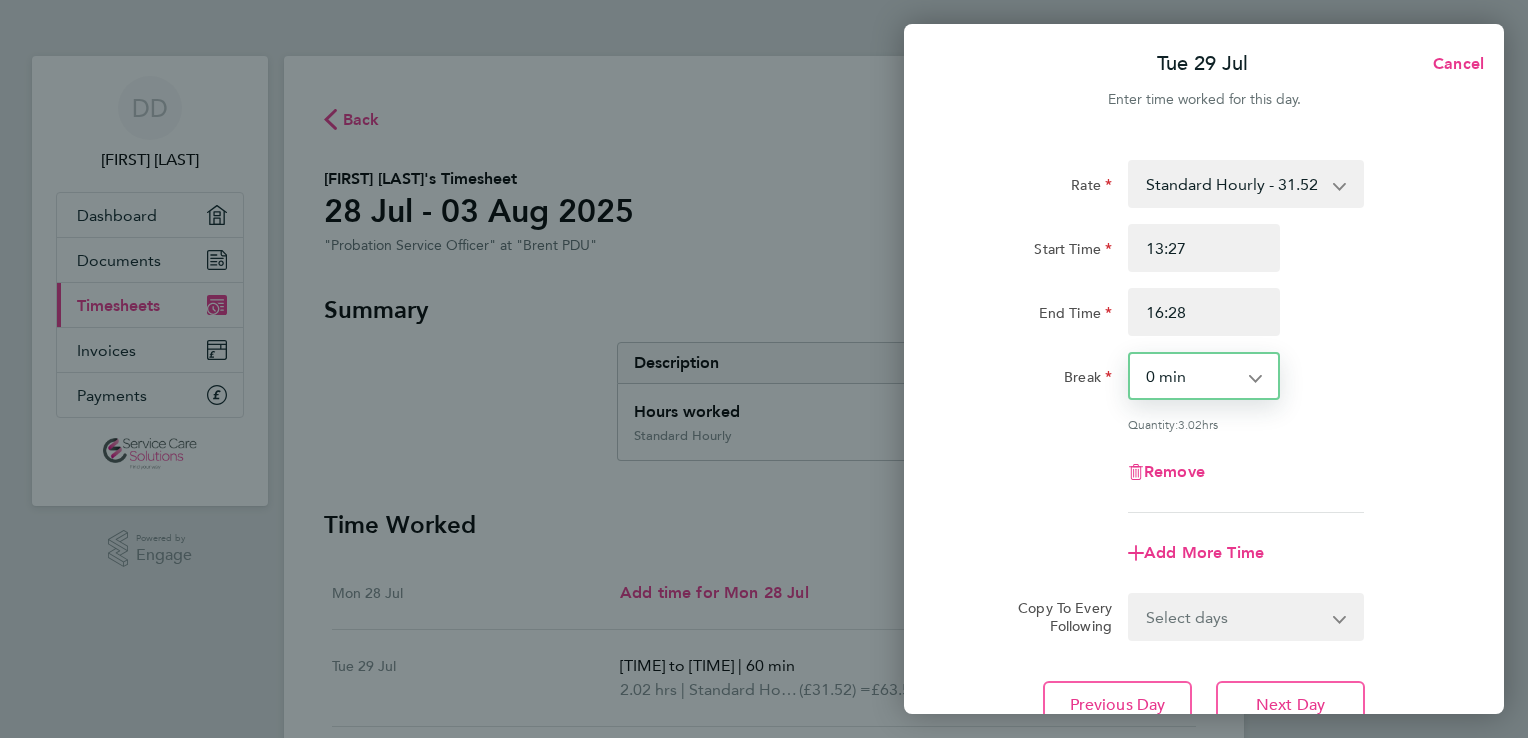 click on "0 min   15 min   30 min   45 min   60 min   75 min   90 min" at bounding box center [1192, 376] 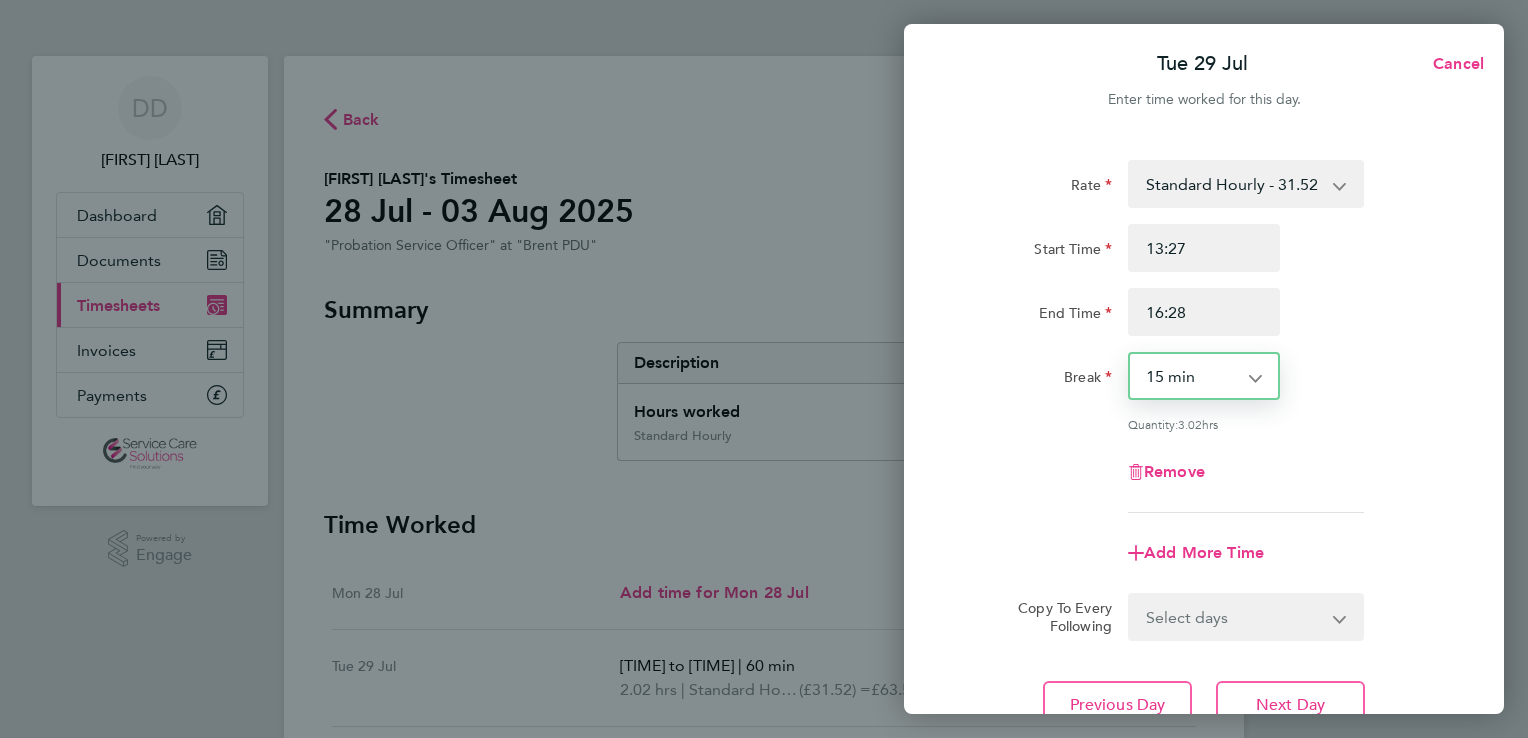 click on "0 min   15 min   30 min   45 min   60 min   75 min   90 min" at bounding box center [1192, 376] 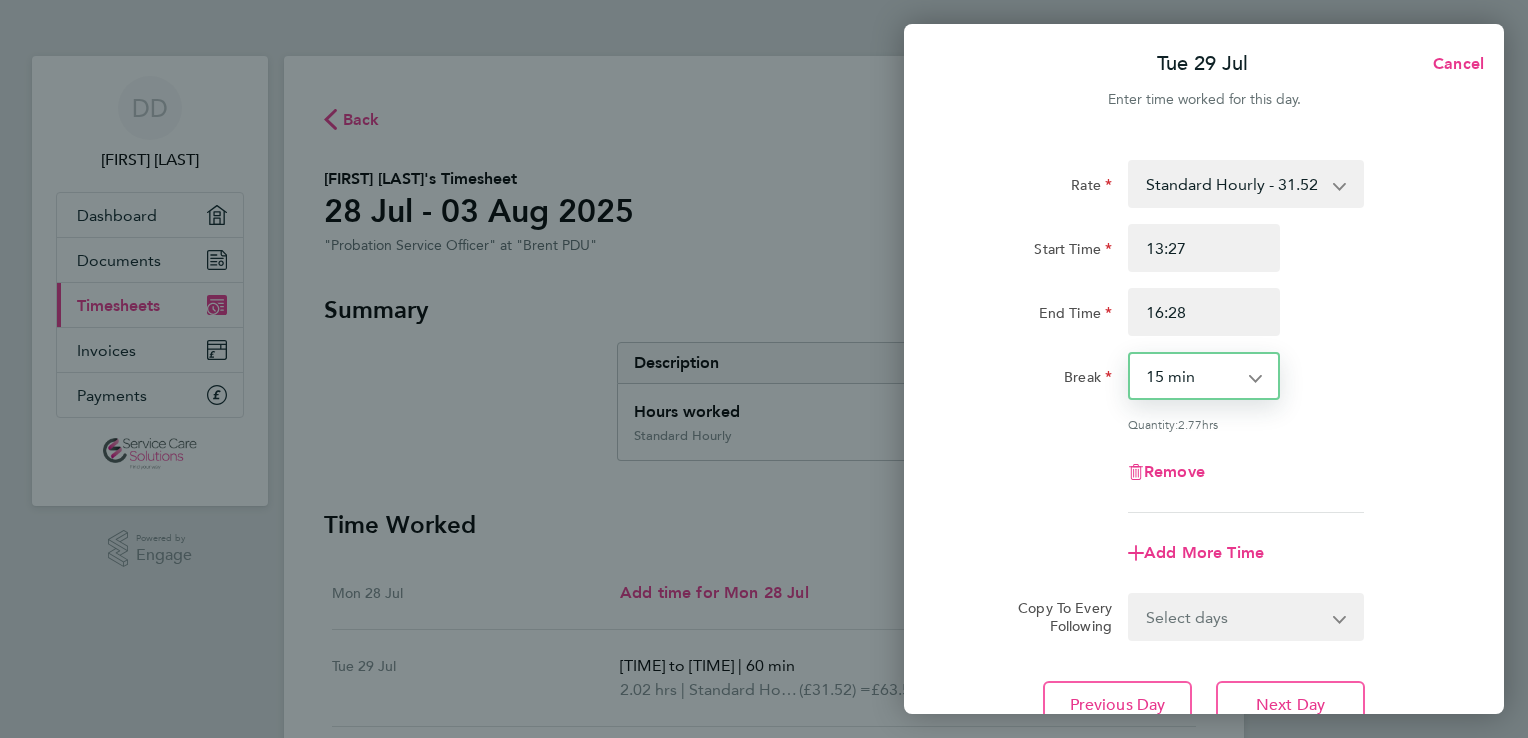 click on "Add More Time" 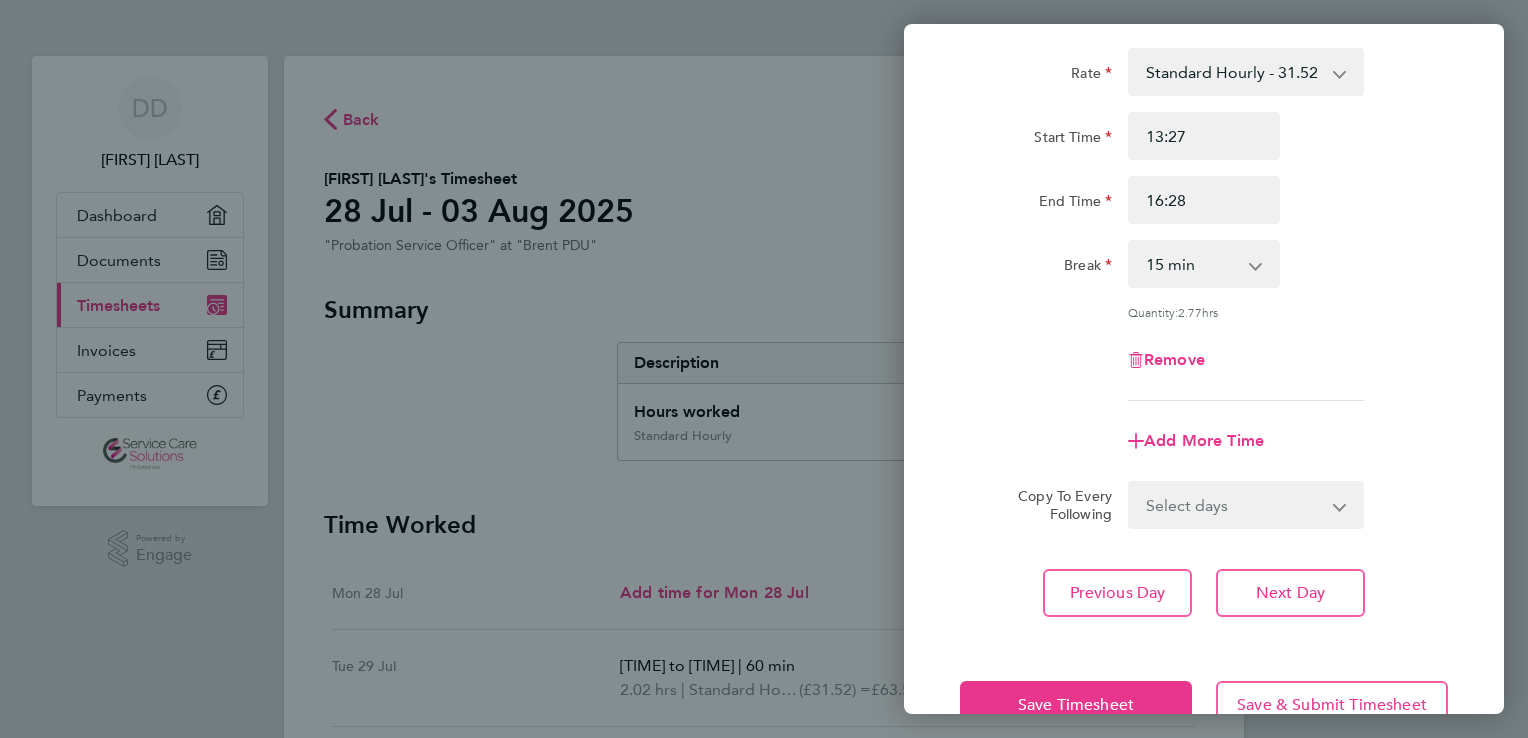 scroll, scrollTop: 164, scrollLeft: 0, axis: vertical 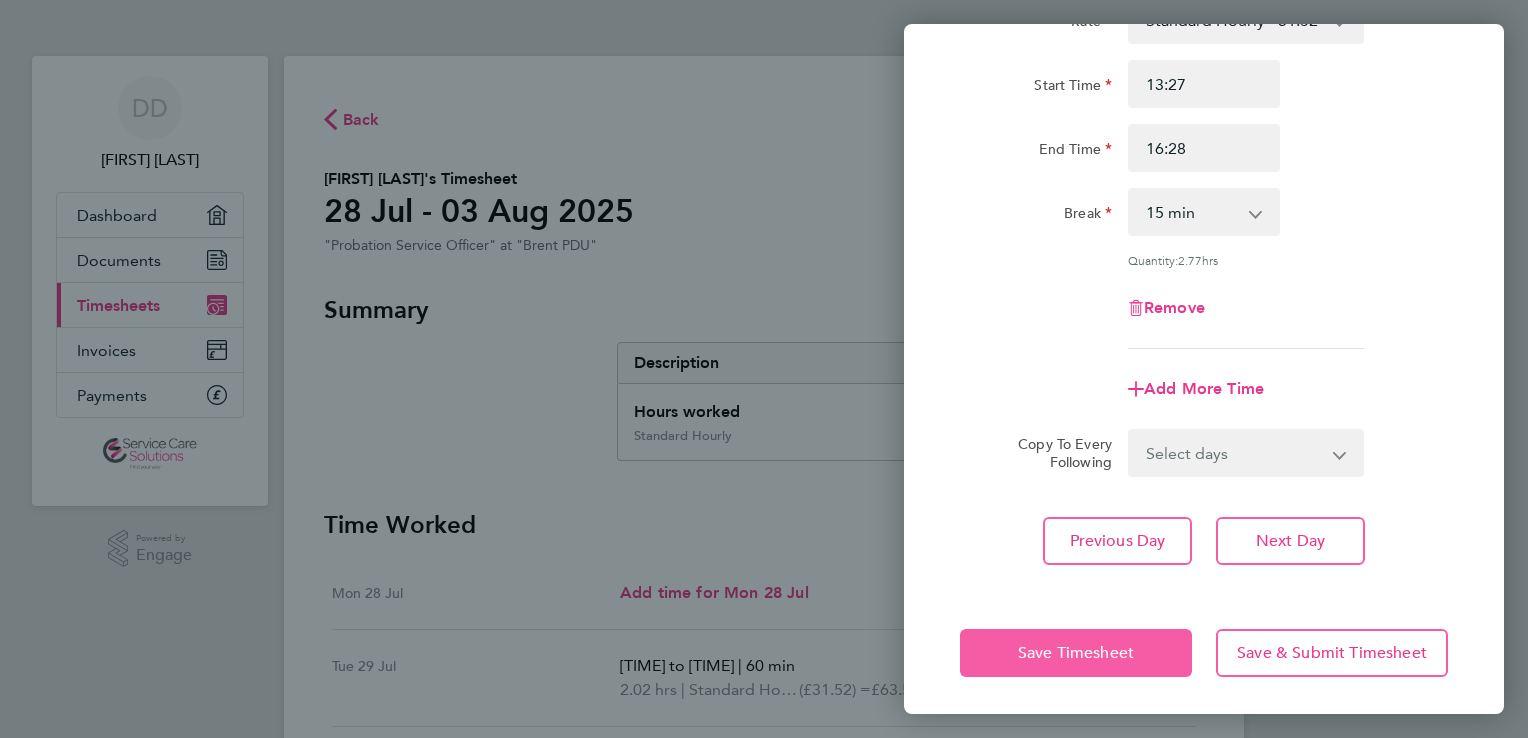 click on "Save Timesheet" 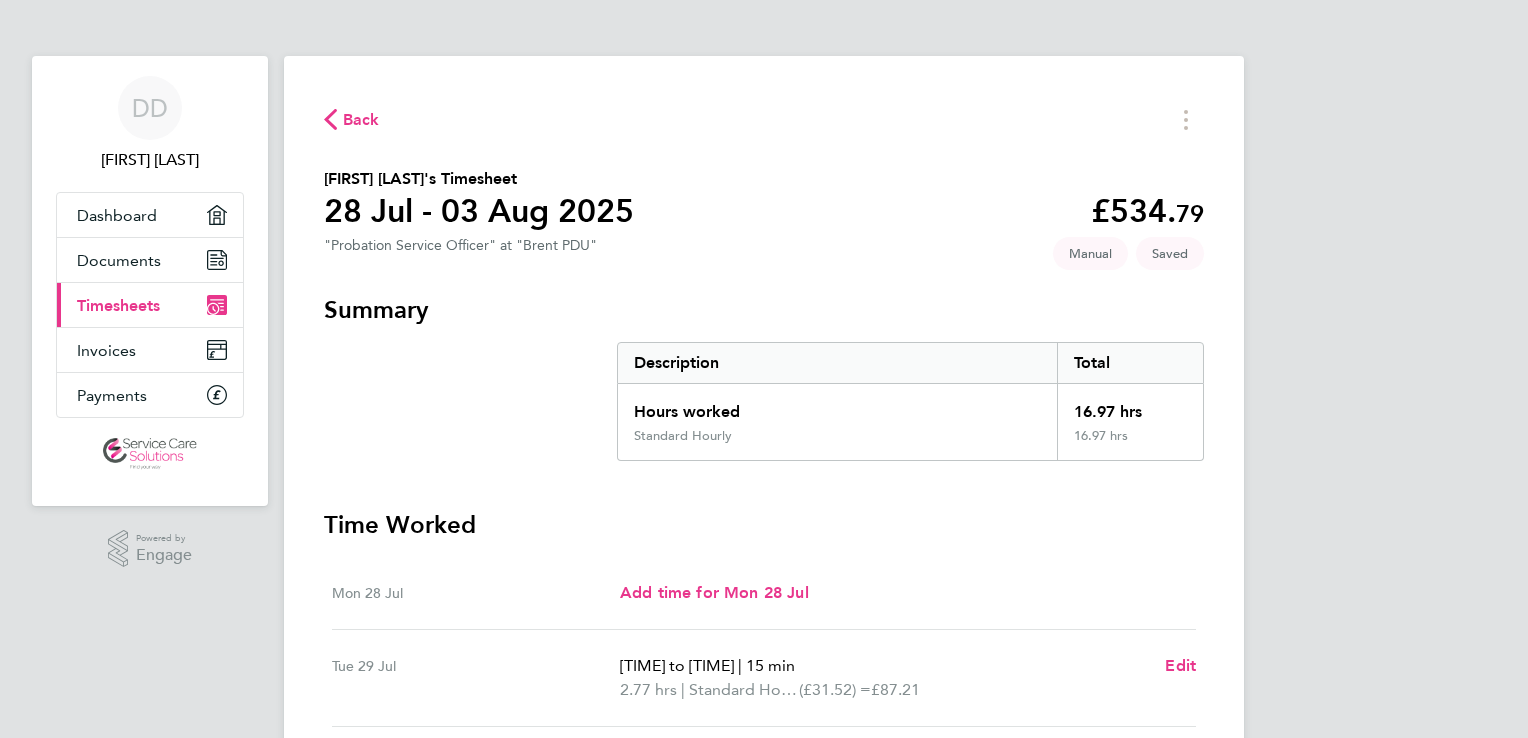click on "Time Worked" at bounding box center [764, 525] 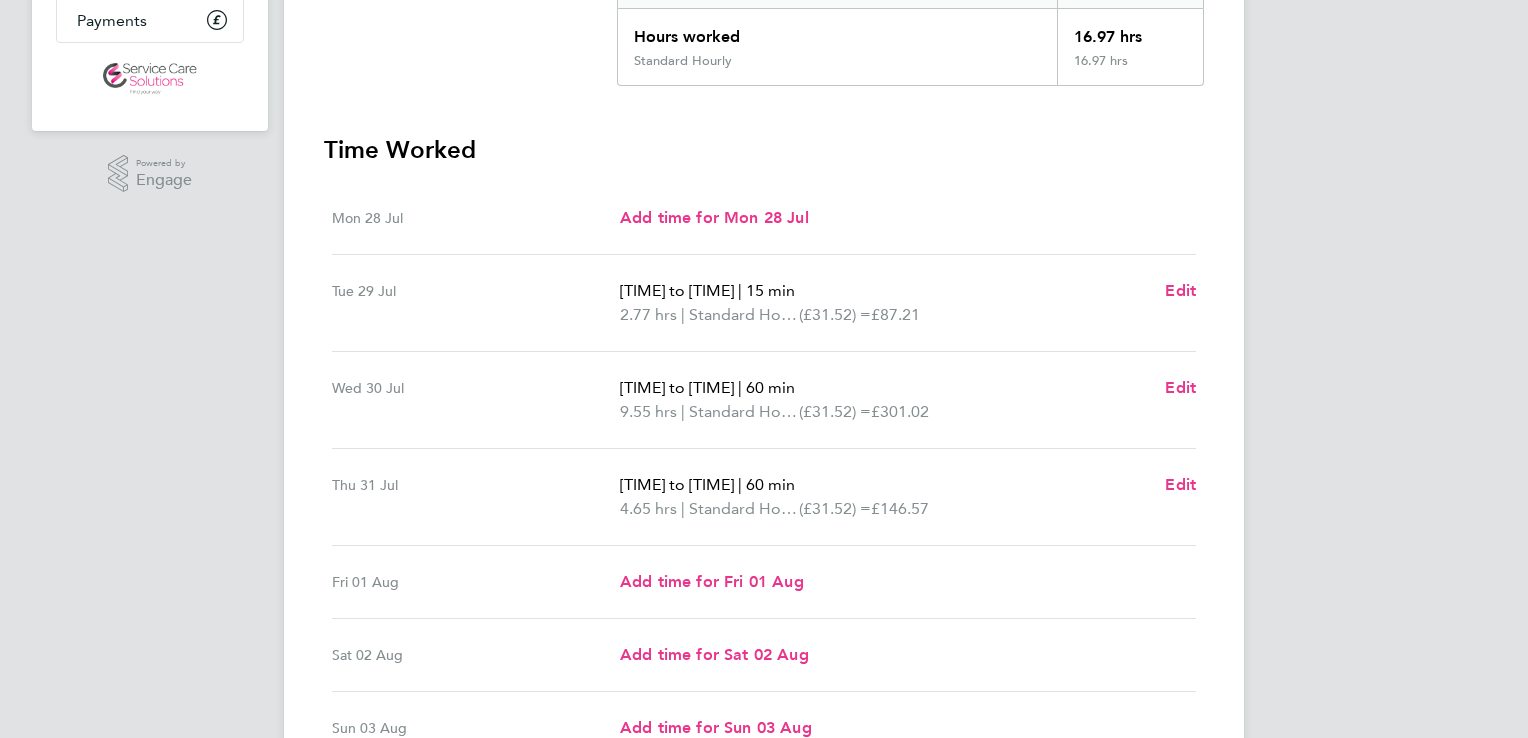 scroll, scrollTop: 400, scrollLeft: 0, axis: vertical 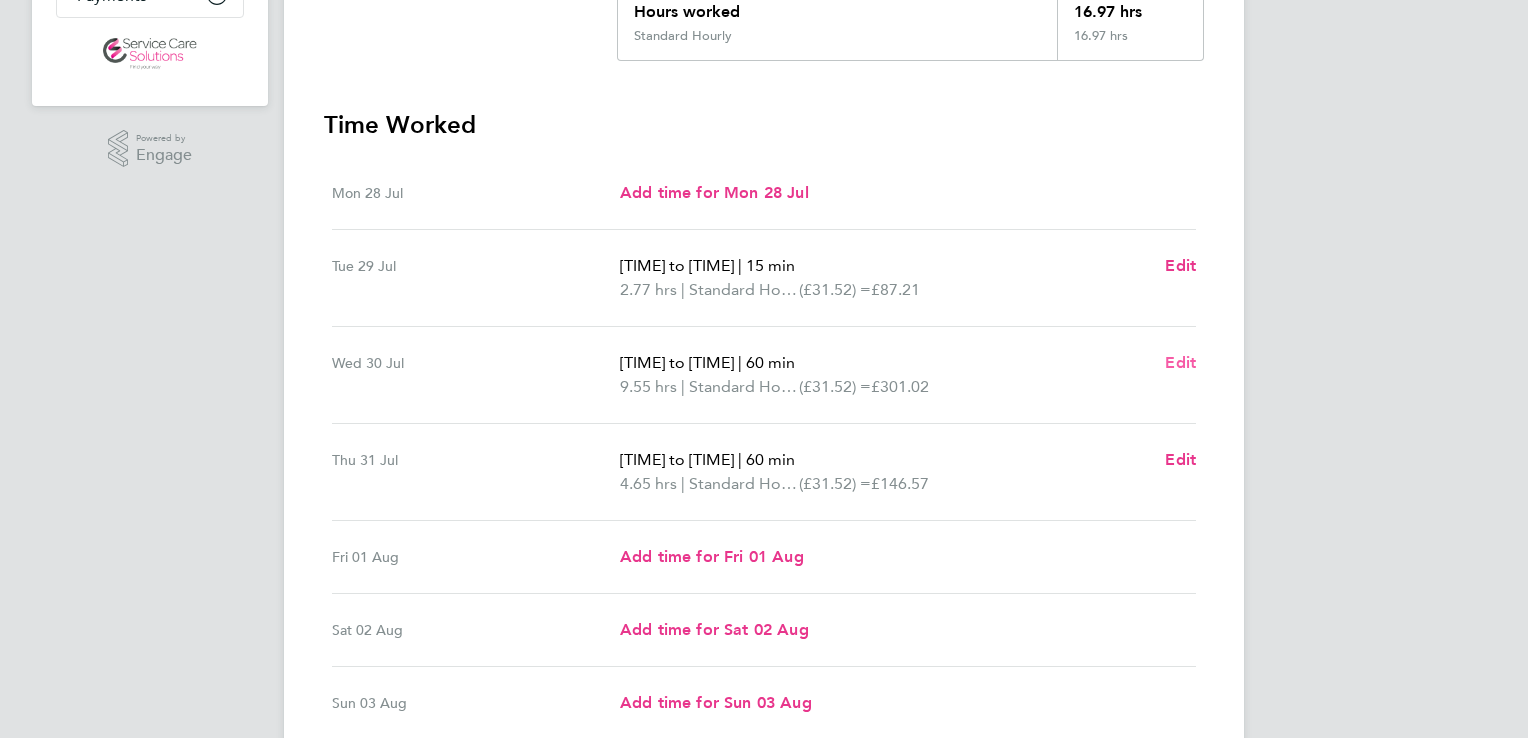click on "Edit" at bounding box center (1180, 362) 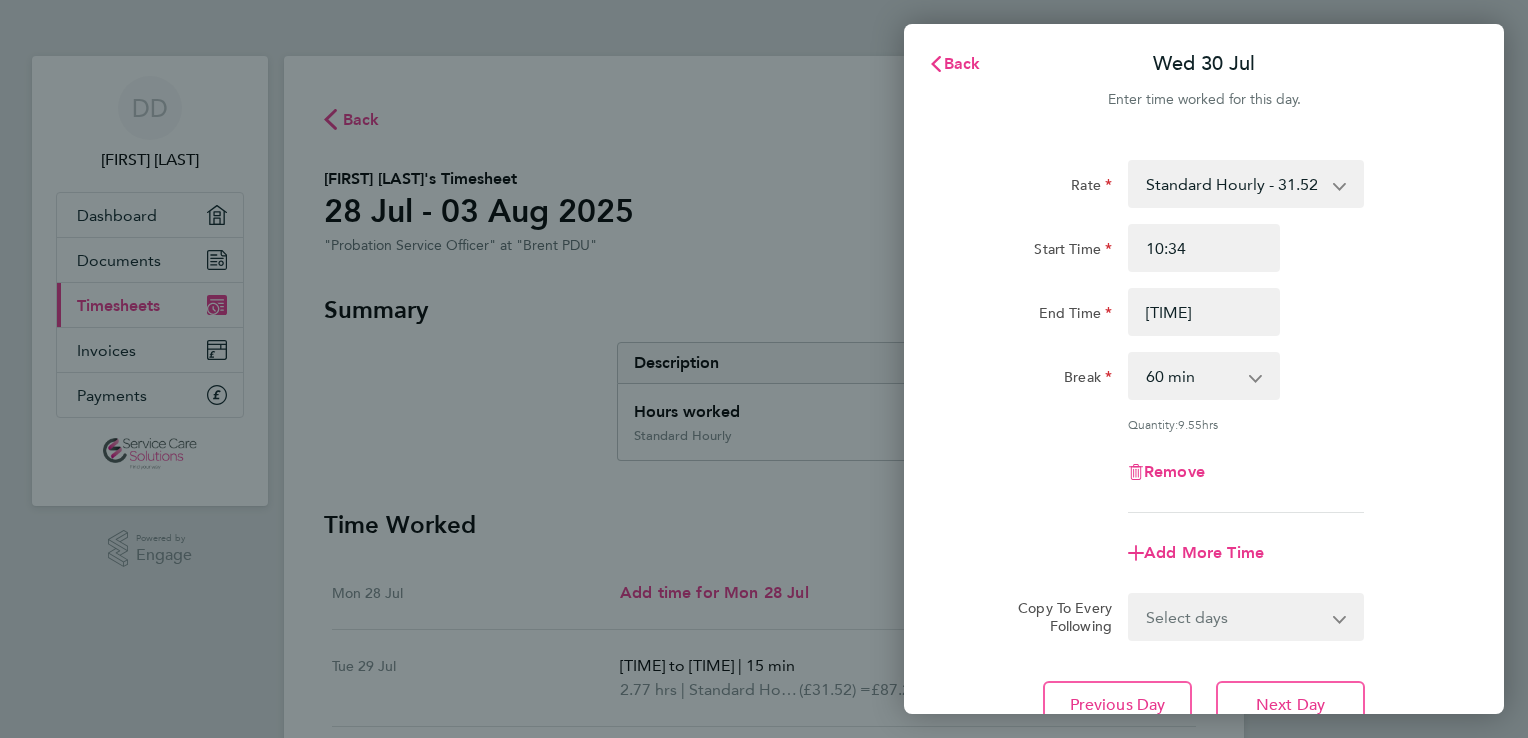 scroll, scrollTop: 0, scrollLeft: 0, axis: both 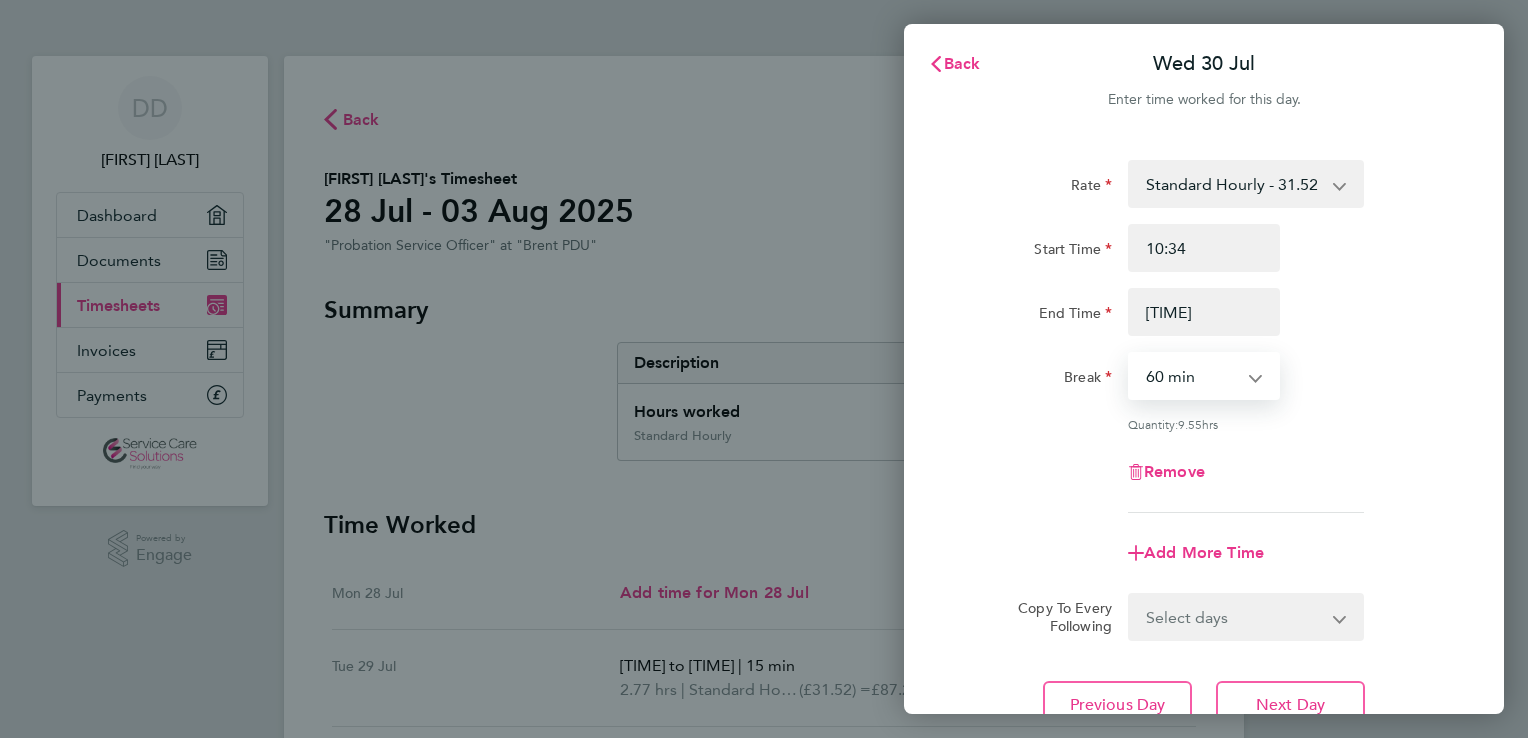 click on "0 min   15 min   30 min   45 min   60 min   75 min   90 min" at bounding box center [1192, 376] 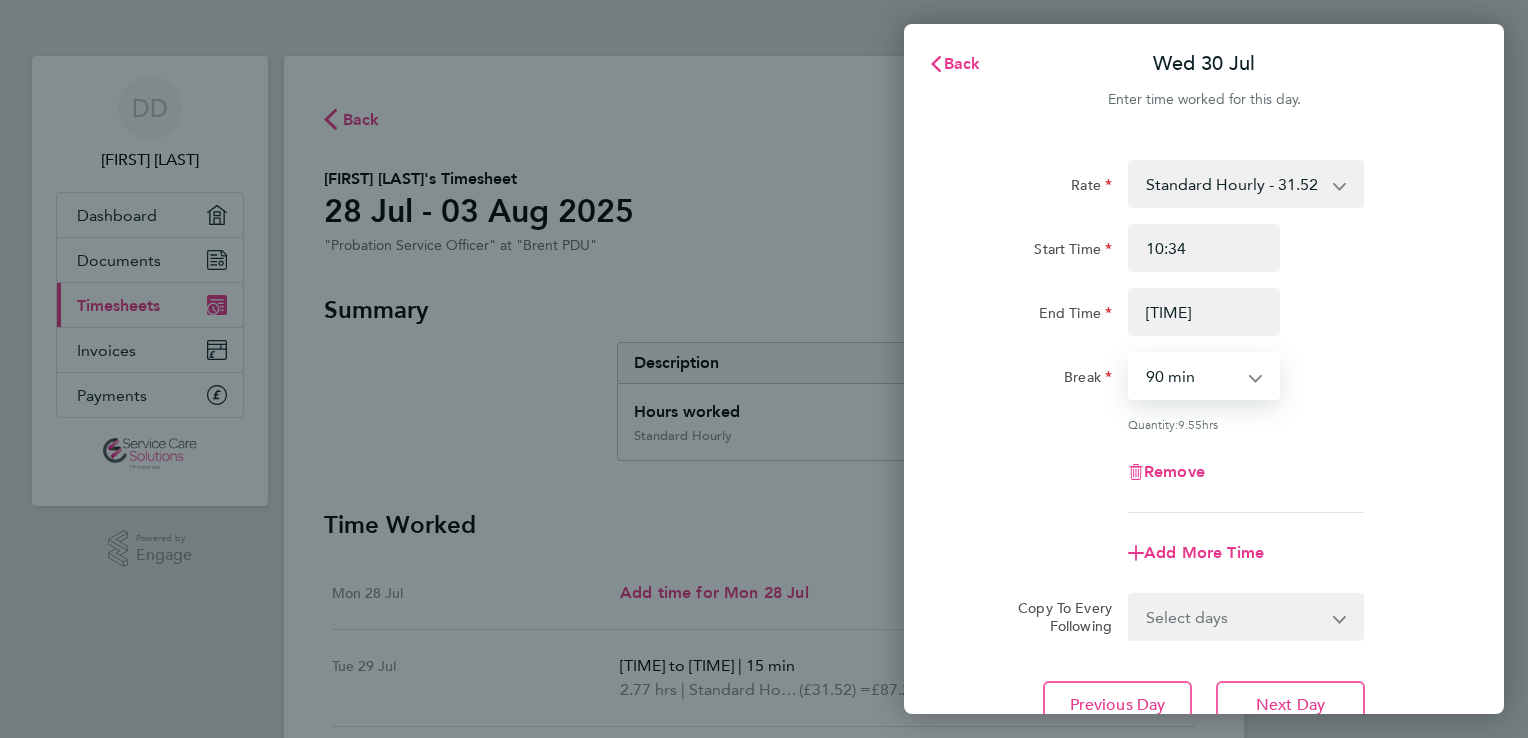 click on "0 min   15 min   30 min   45 min   60 min   75 min   90 min" at bounding box center [1192, 376] 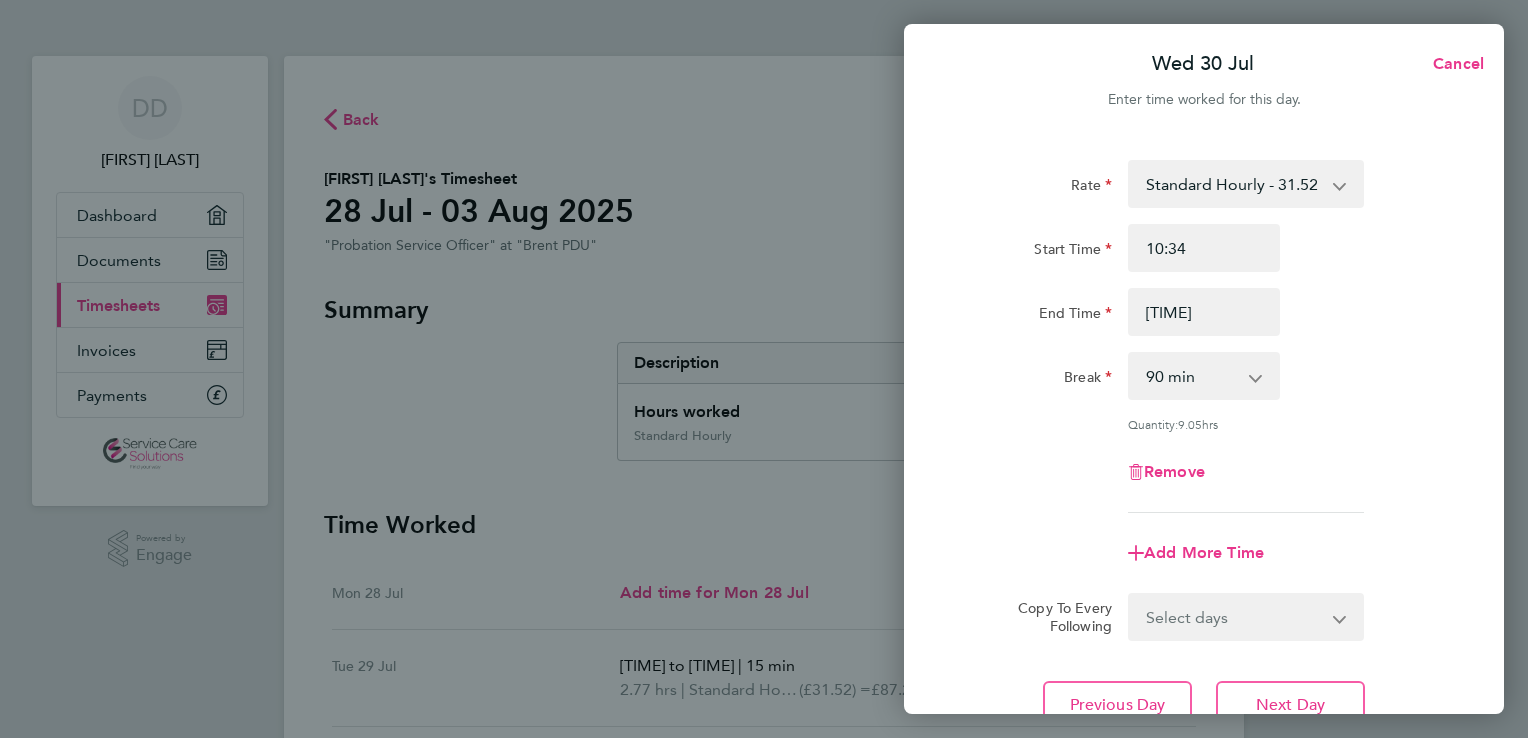 click on "Rate  Standard Hourly - 31.52
Start Time [TIME] End Time [TIME] Break  0 min   15 min   30 min   45 min   60 min   75 min   90 min
Quantity:  9.05  hrs
Remove" 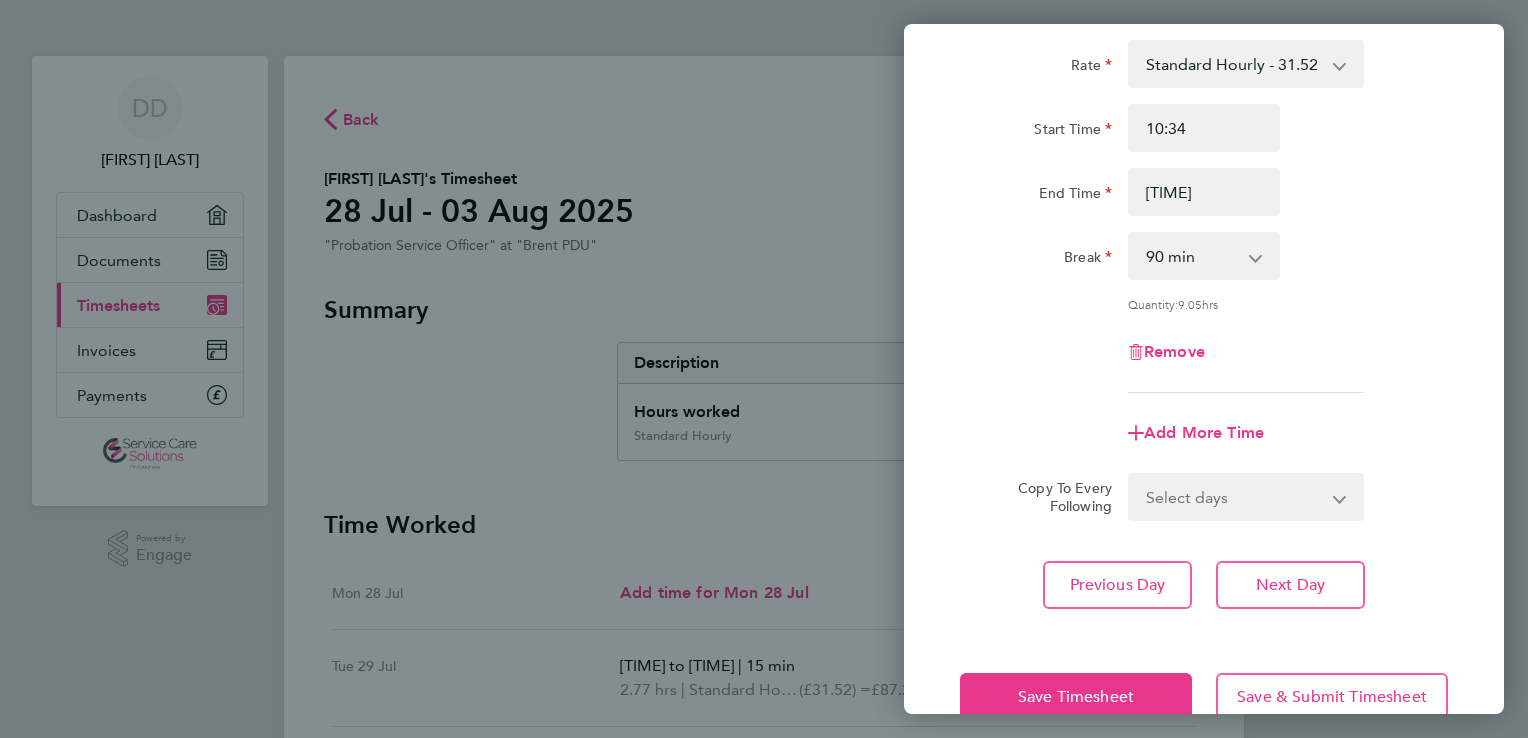 scroll, scrollTop: 164, scrollLeft: 0, axis: vertical 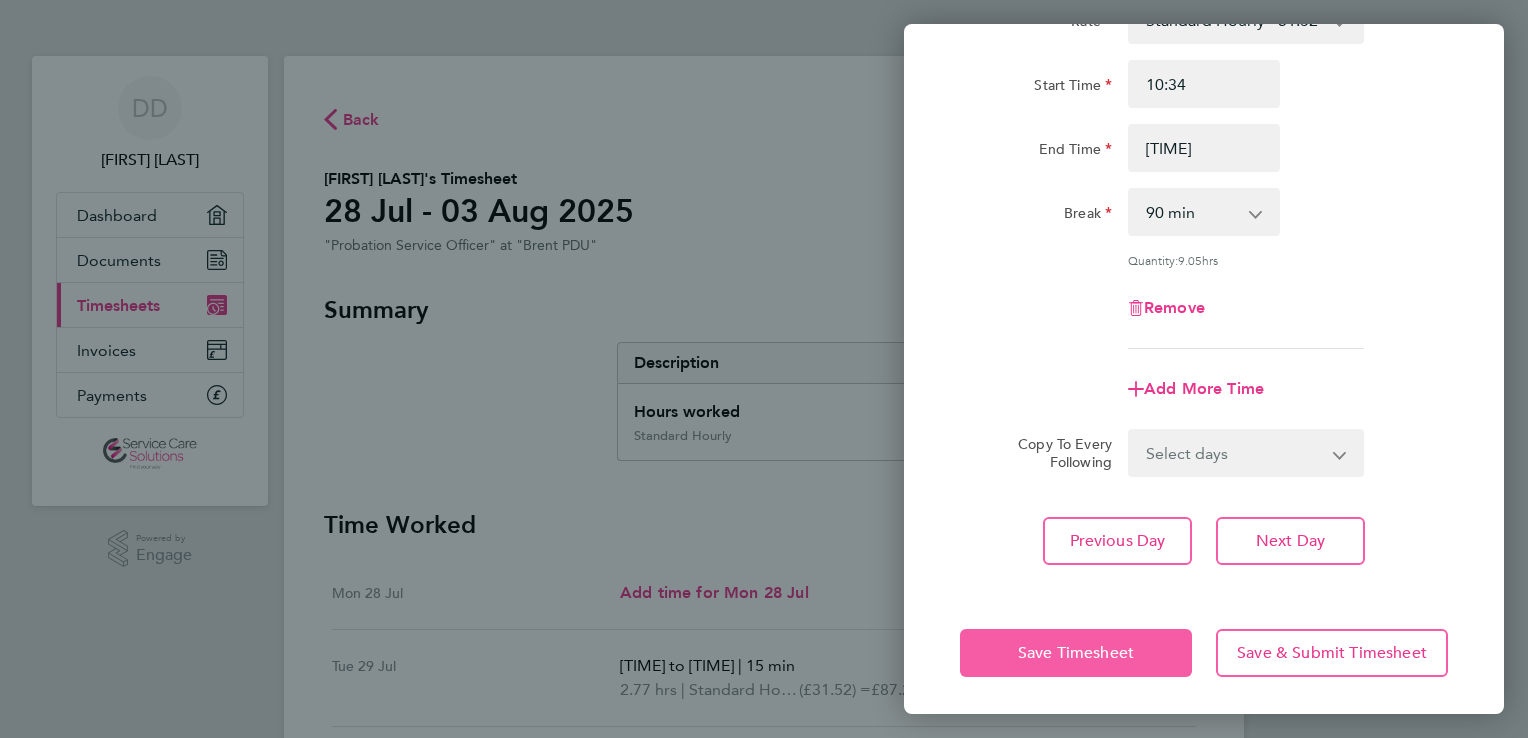 click on "Save Timesheet" 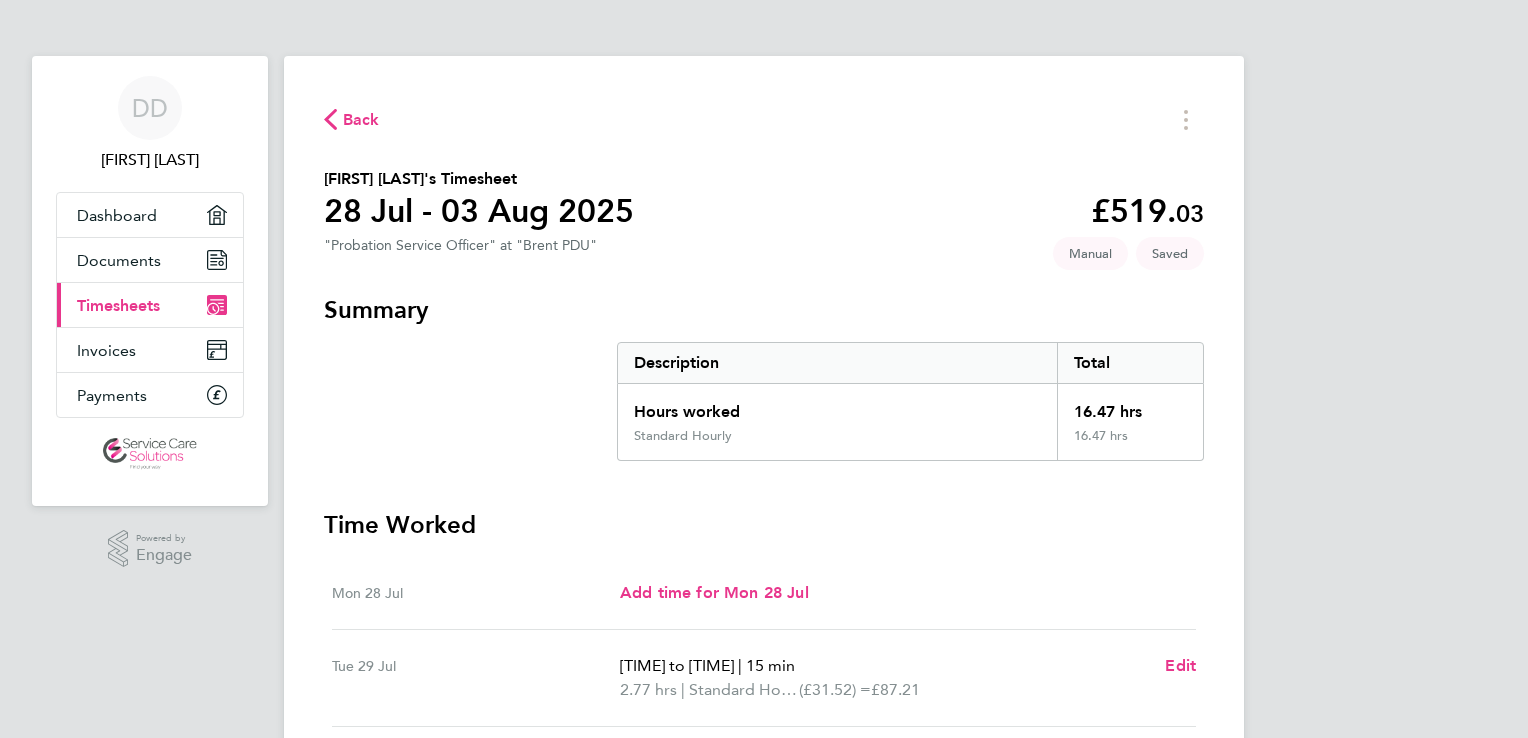 click on "Time Worked   Mon [DATE]   Add time for Mon [DATE]   Add time for Mon [DATE]   Tue [DATE]   [TIME] to [TIME]   |   15 min   2.77 hrs   |   Standard Hourly   (£31.52) =   £87.21   Edit   Wed [DATE]   [TIME] to [TIME]   |   90 min   9.05 hrs   |   Standard Hourly   (£31.52) =   £285.26   Edit   Thu [DATE]   [TIME] to [TIME]   |   60 min   4.65 hrs   |   Standard Hourly   (£31.52) =   £146.57   Edit   Fri [DATE]   Add time for Fri [DATE]   Add time for Fri [DATE]   Sat [DATE]   Add time for Sat [DATE]   Add time for Sat [DATE]   Sun [DATE]   Add time for Sun [DATE]   Add time for Sun [DATE]   Submit For Approval" at bounding box center [764, 872] 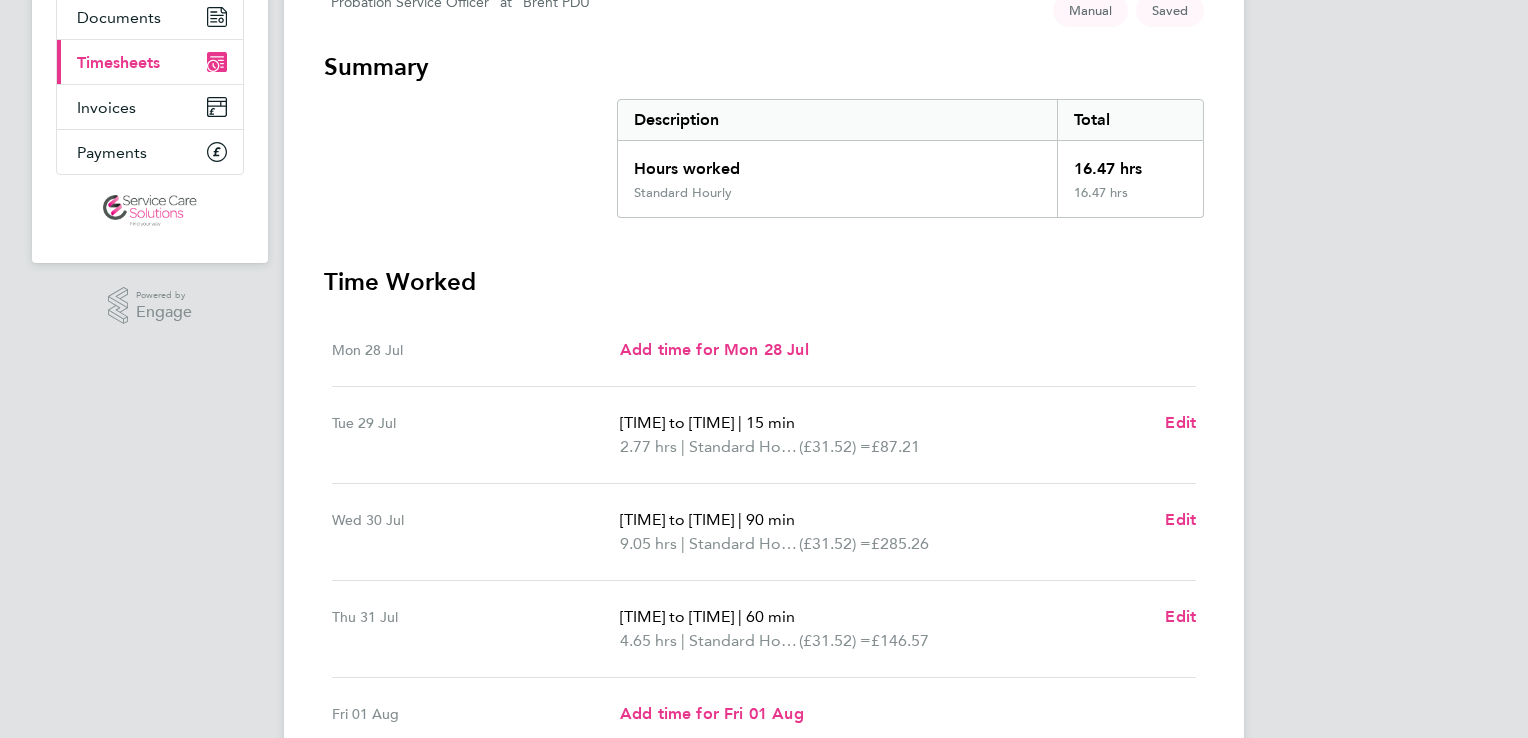 scroll, scrollTop: 440, scrollLeft: 0, axis: vertical 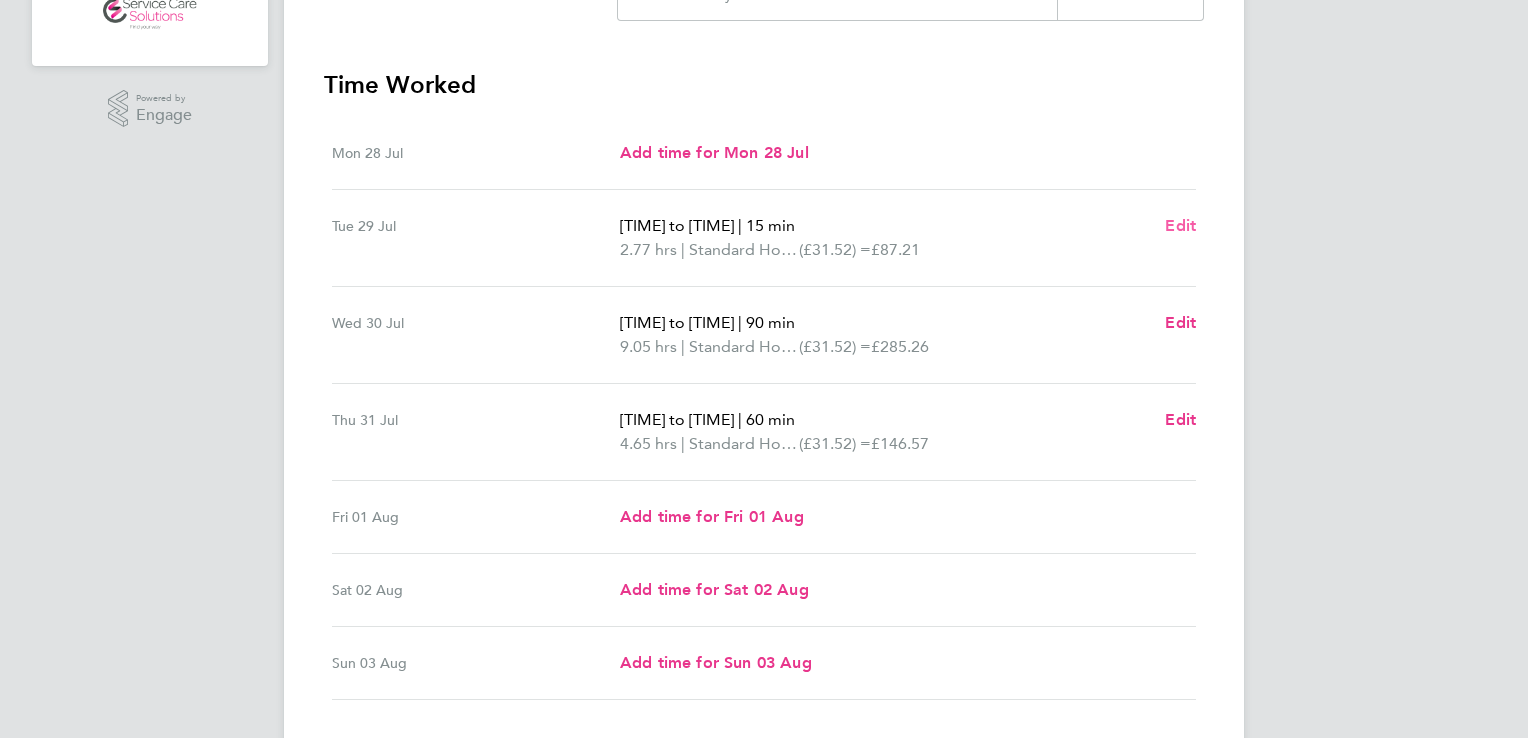 click on "Edit" at bounding box center [1180, 225] 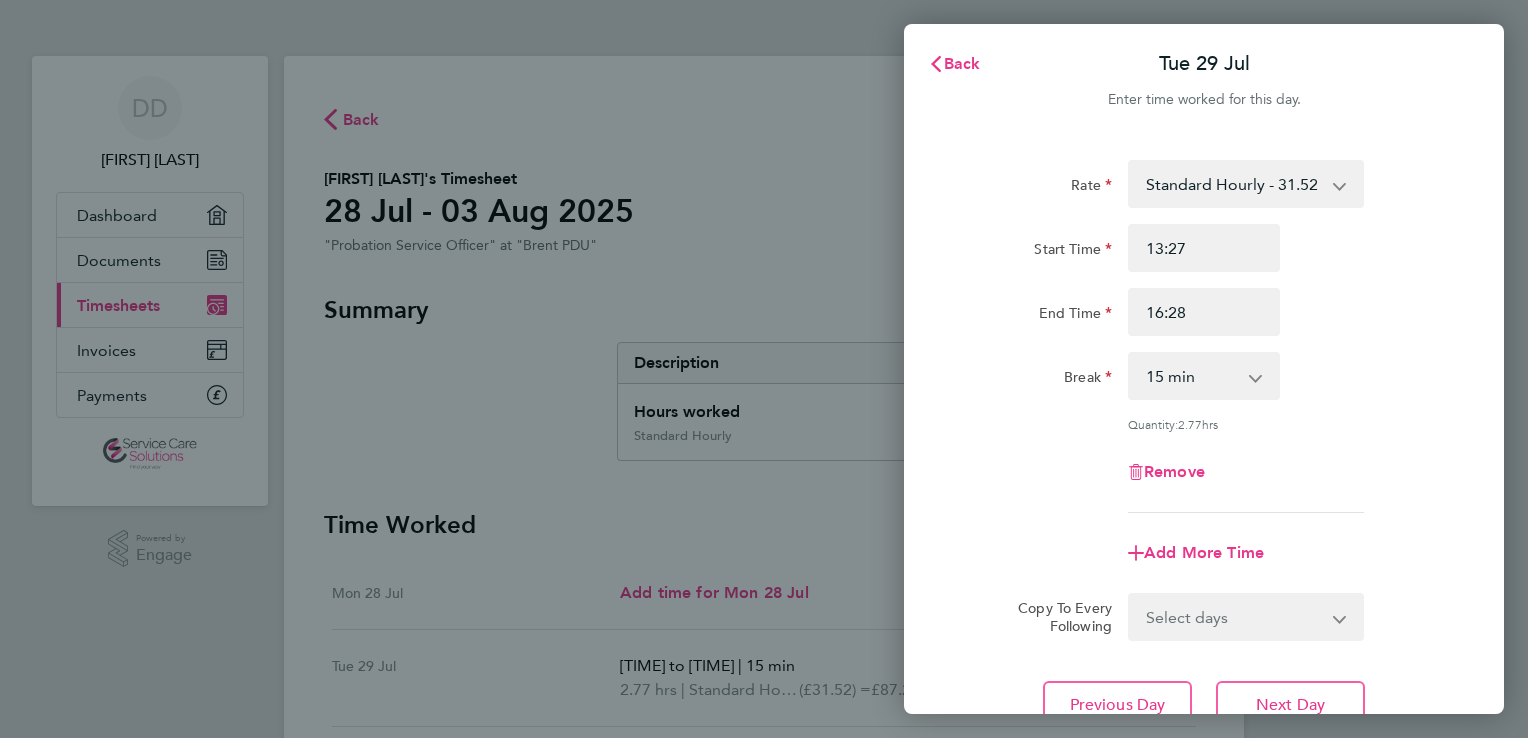 scroll, scrollTop: 0, scrollLeft: 0, axis: both 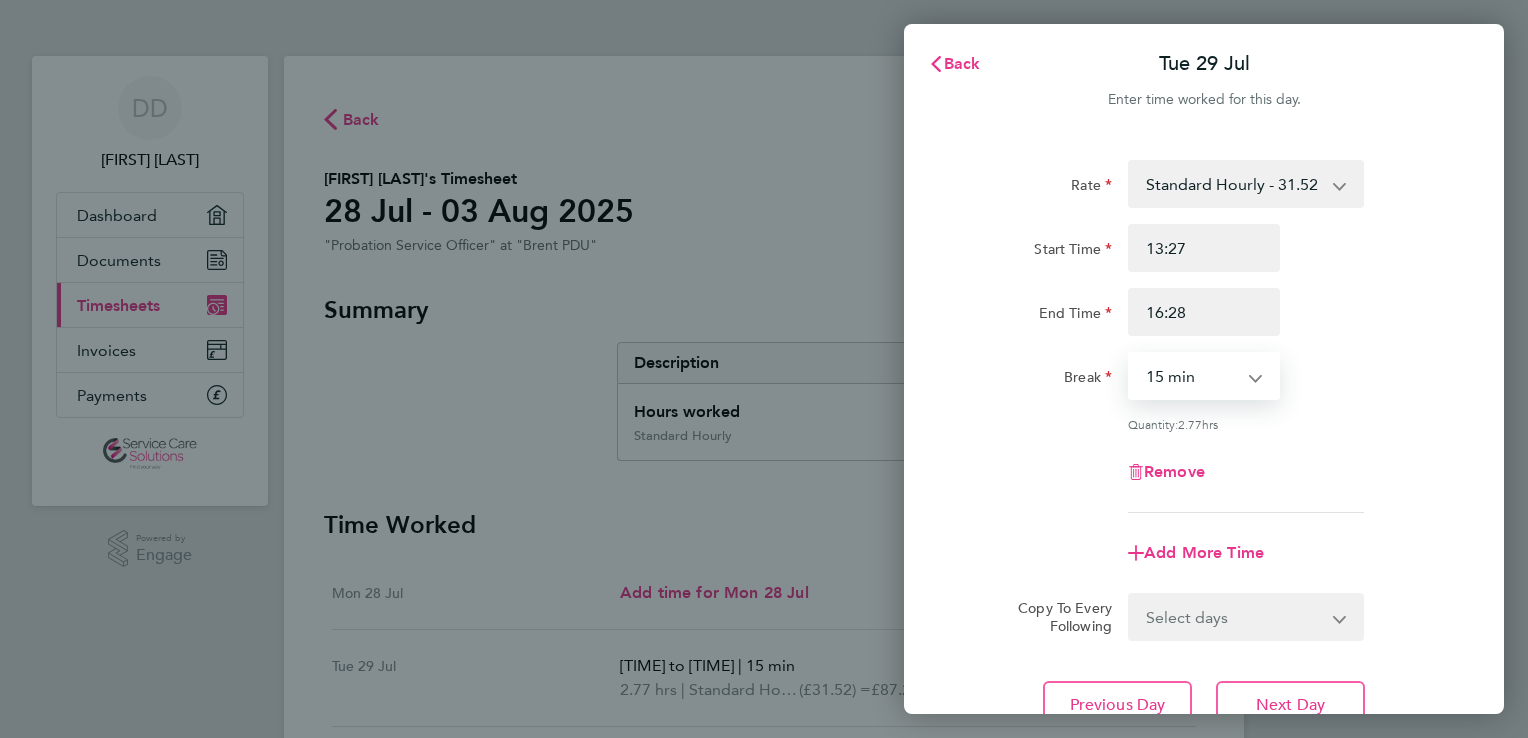 select on "0" 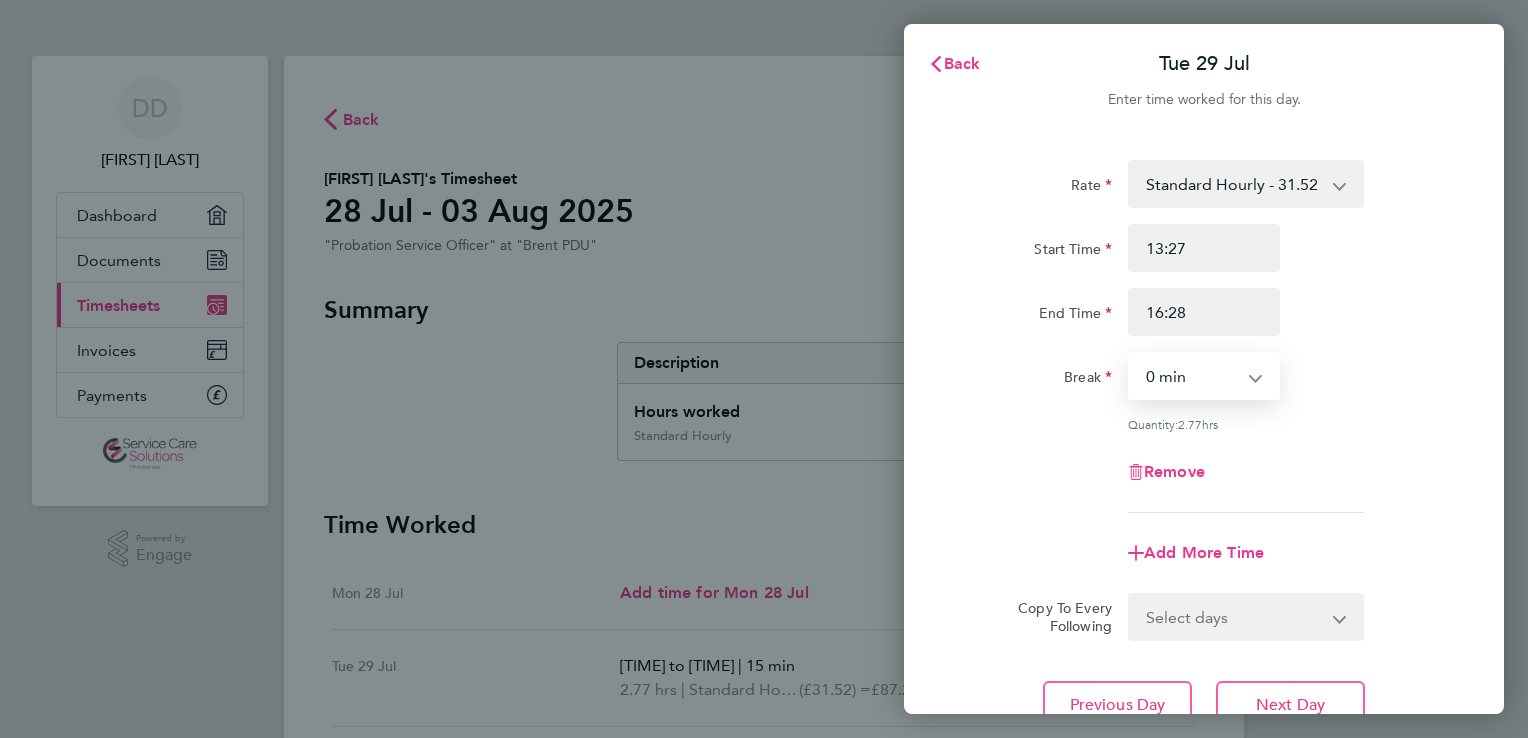 click on "0 min   15 min   30 min   45 min   60 min   75 min   90 min" at bounding box center [1192, 376] 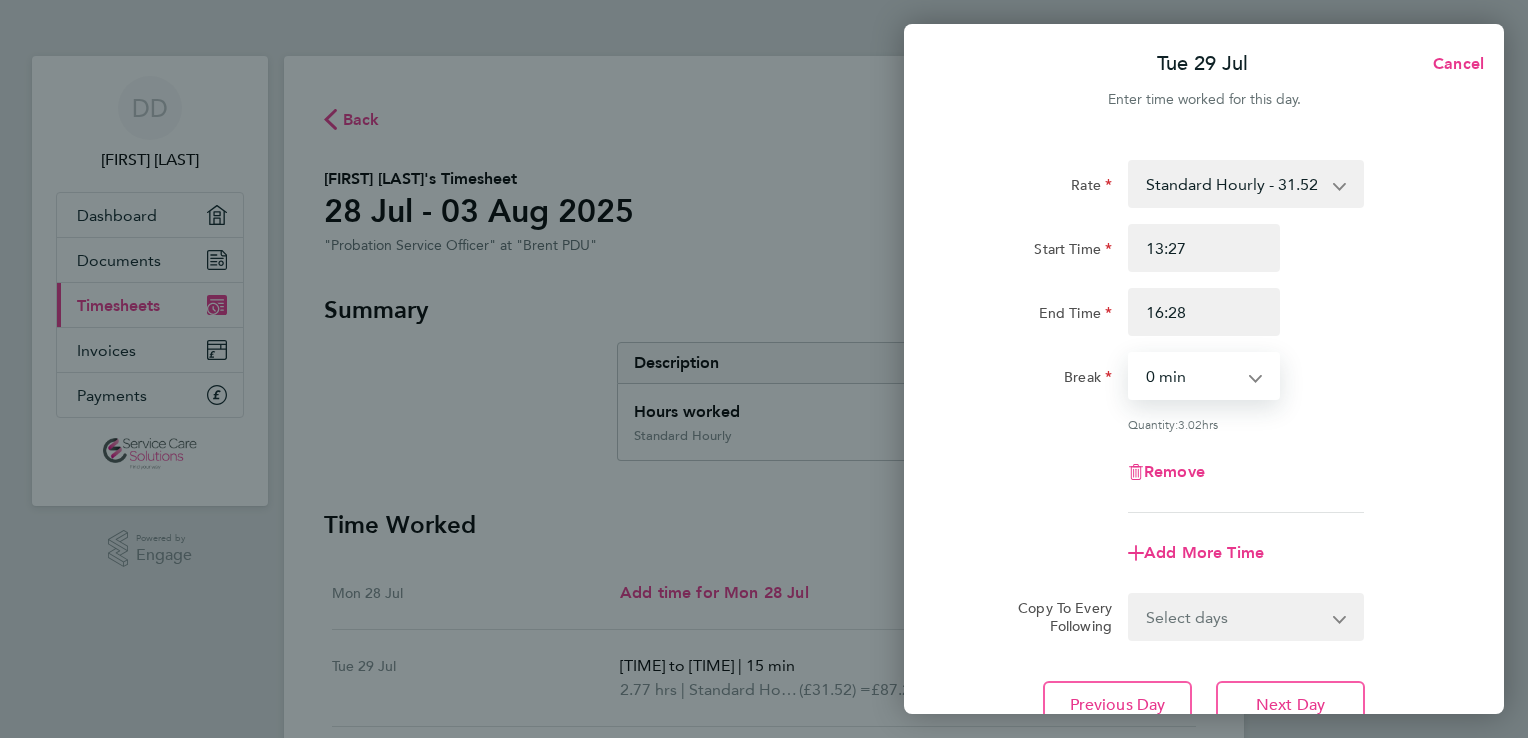 click on "Add More Time" 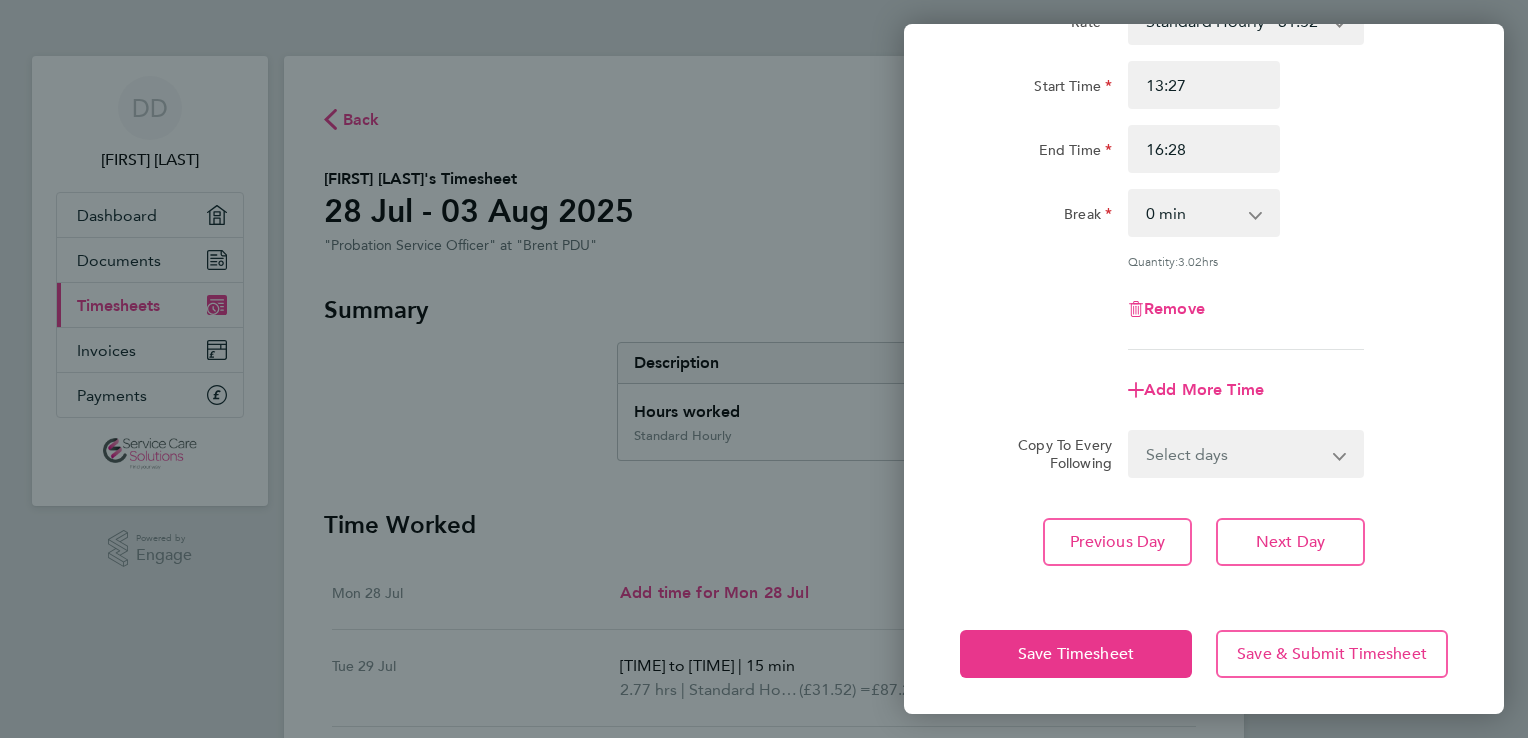 scroll, scrollTop: 164, scrollLeft: 0, axis: vertical 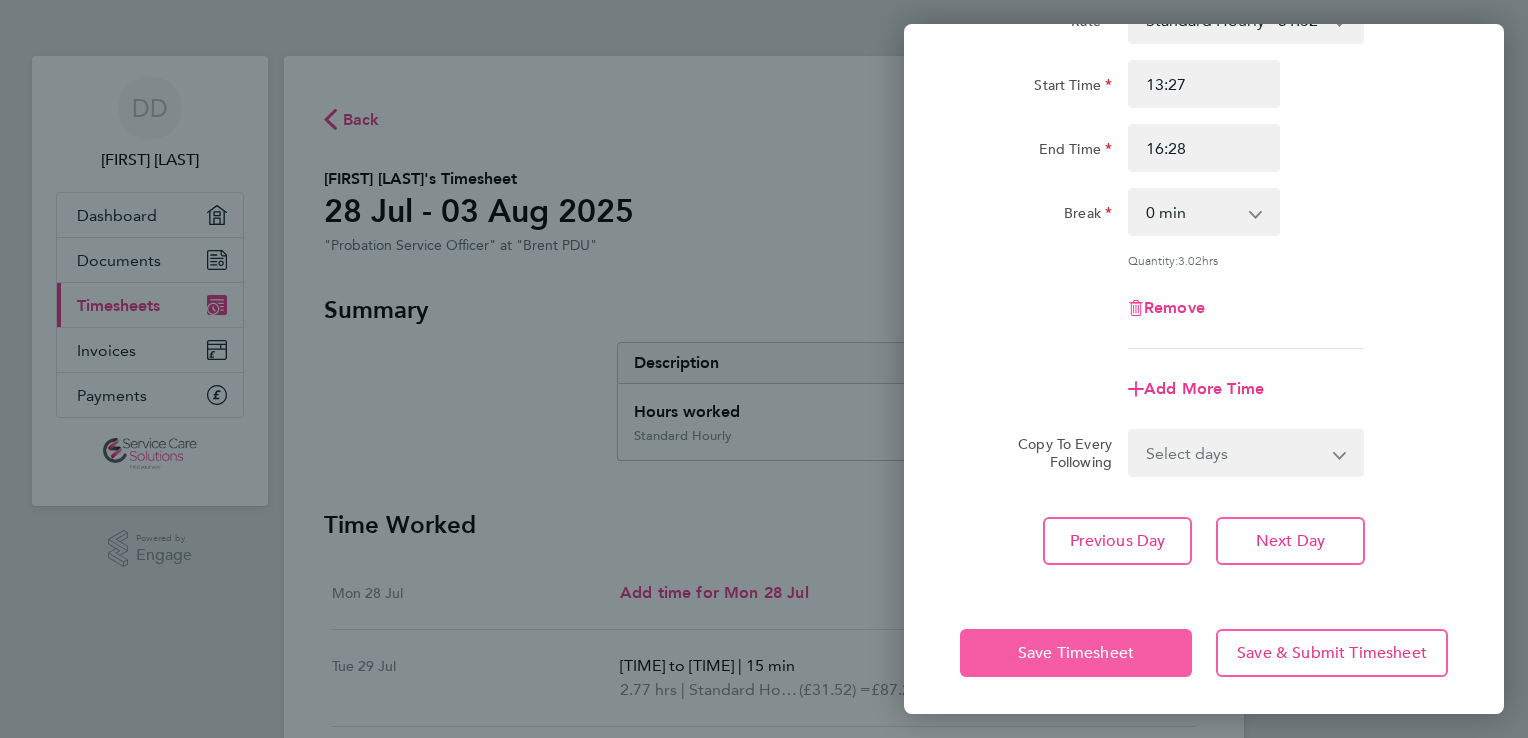 click on "Save Timesheet" 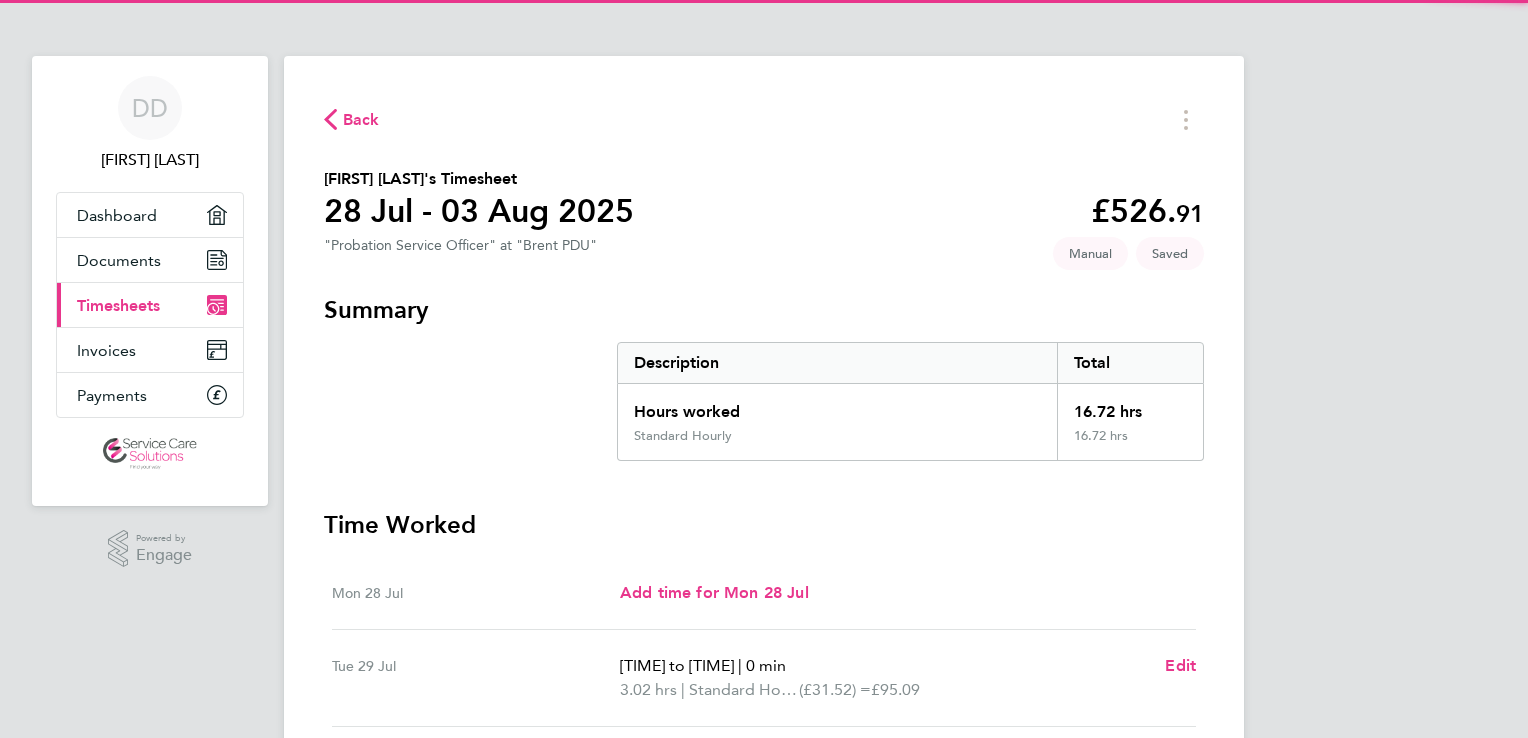 click on "Time Worked" at bounding box center [764, 525] 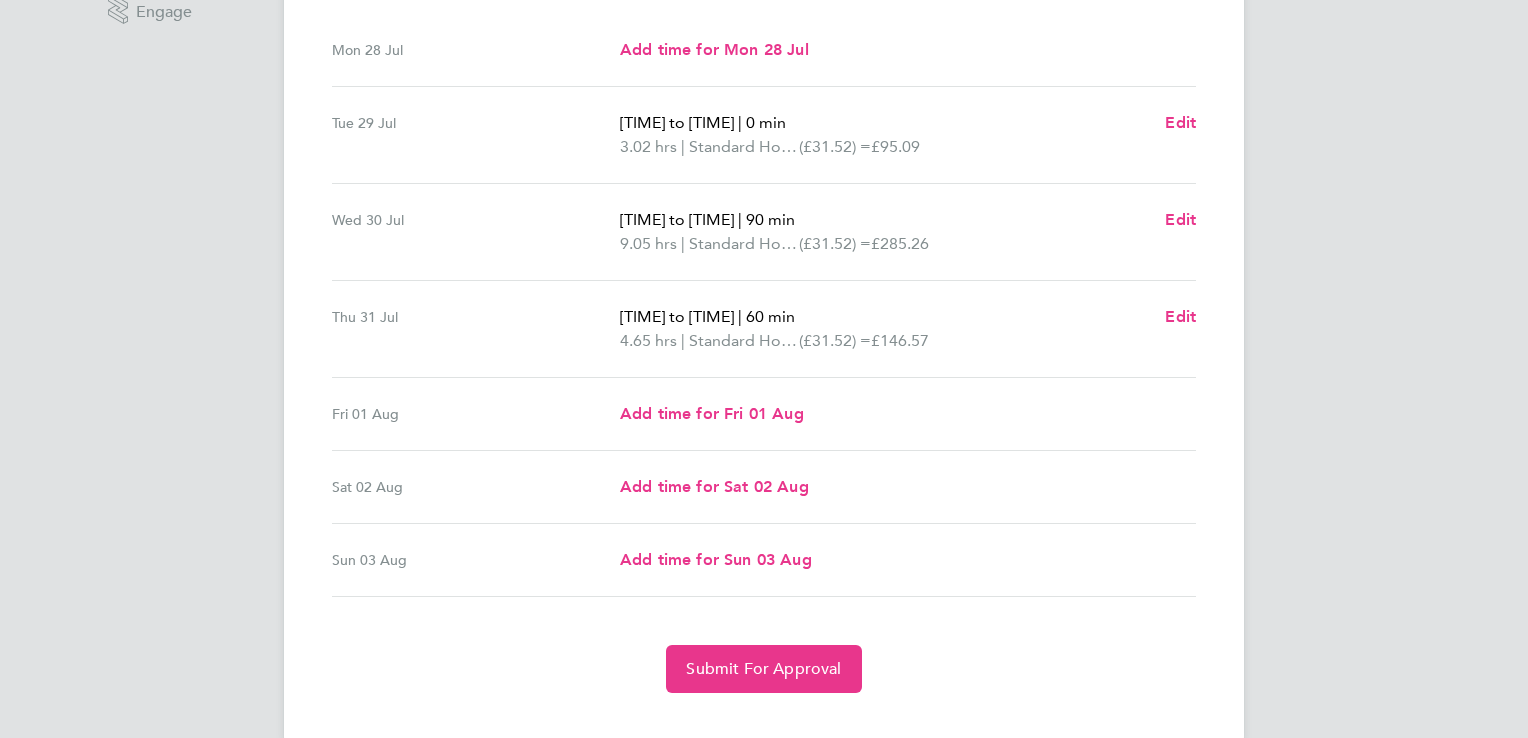 scroll, scrollTop: 560, scrollLeft: 0, axis: vertical 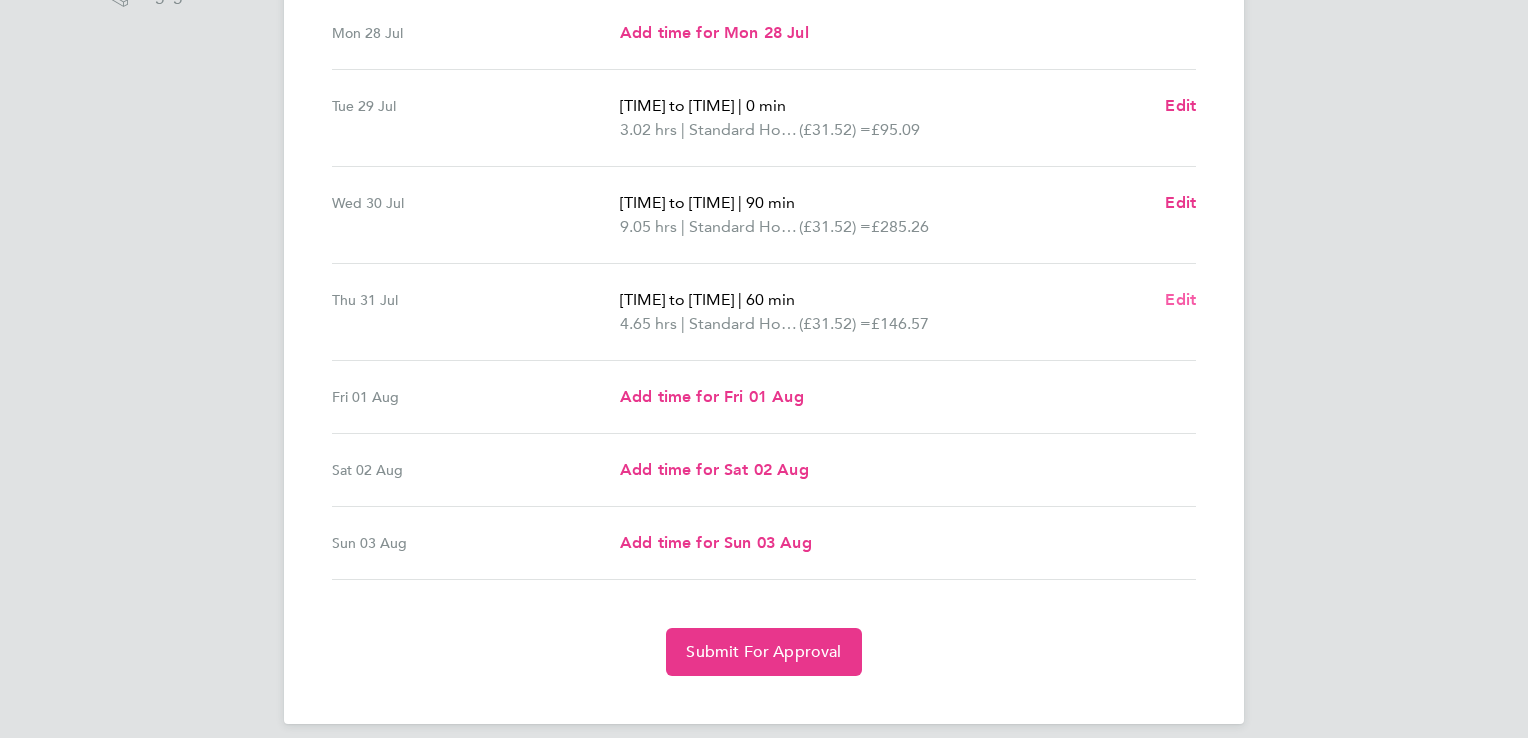 click on "Edit" at bounding box center [1180, 299] 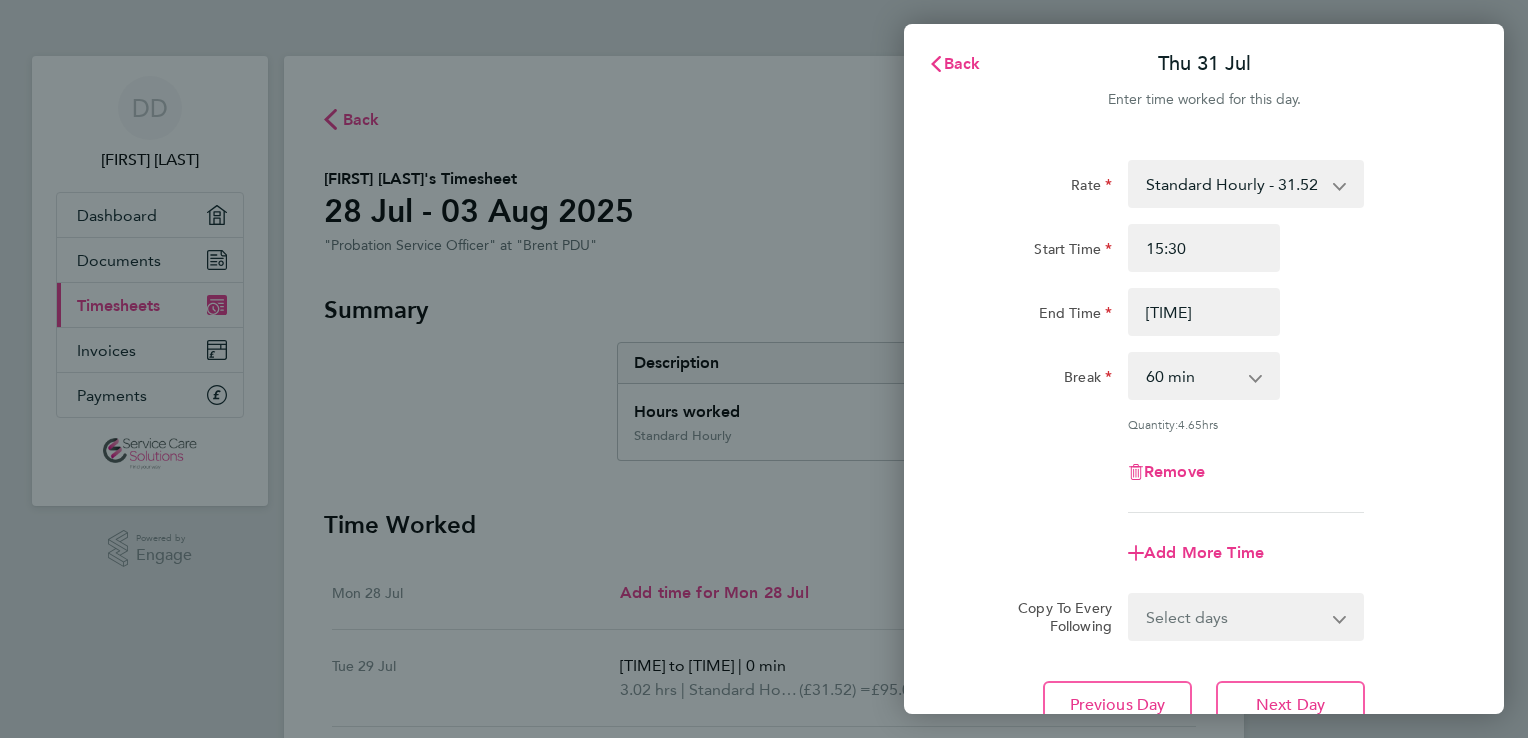 scroll, scrollTop: 0, scrollLeft: 0, axis: both 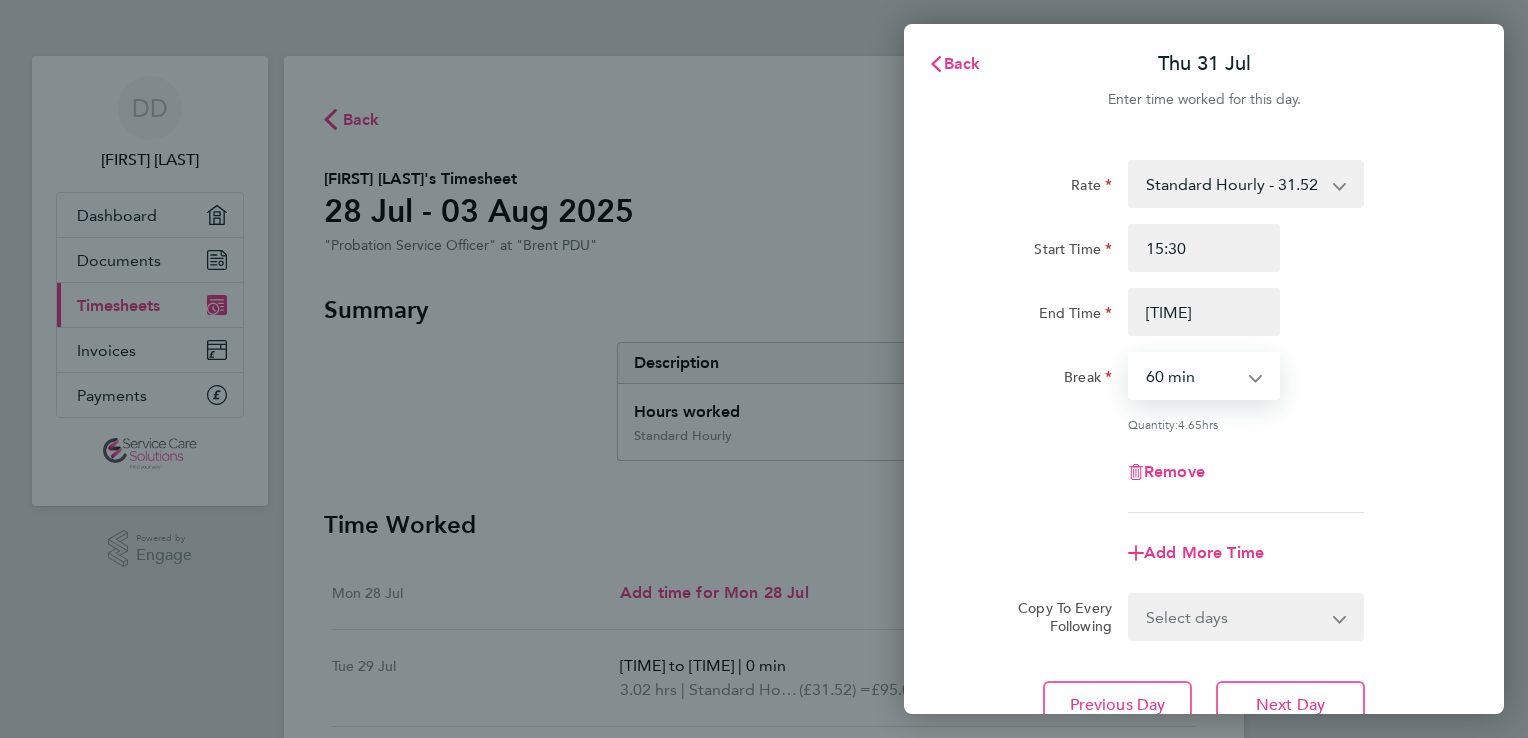 click on "0 min   15 min   30 min   45 min   60 min   75 min   90 min" at bounding box center (1192, 376) 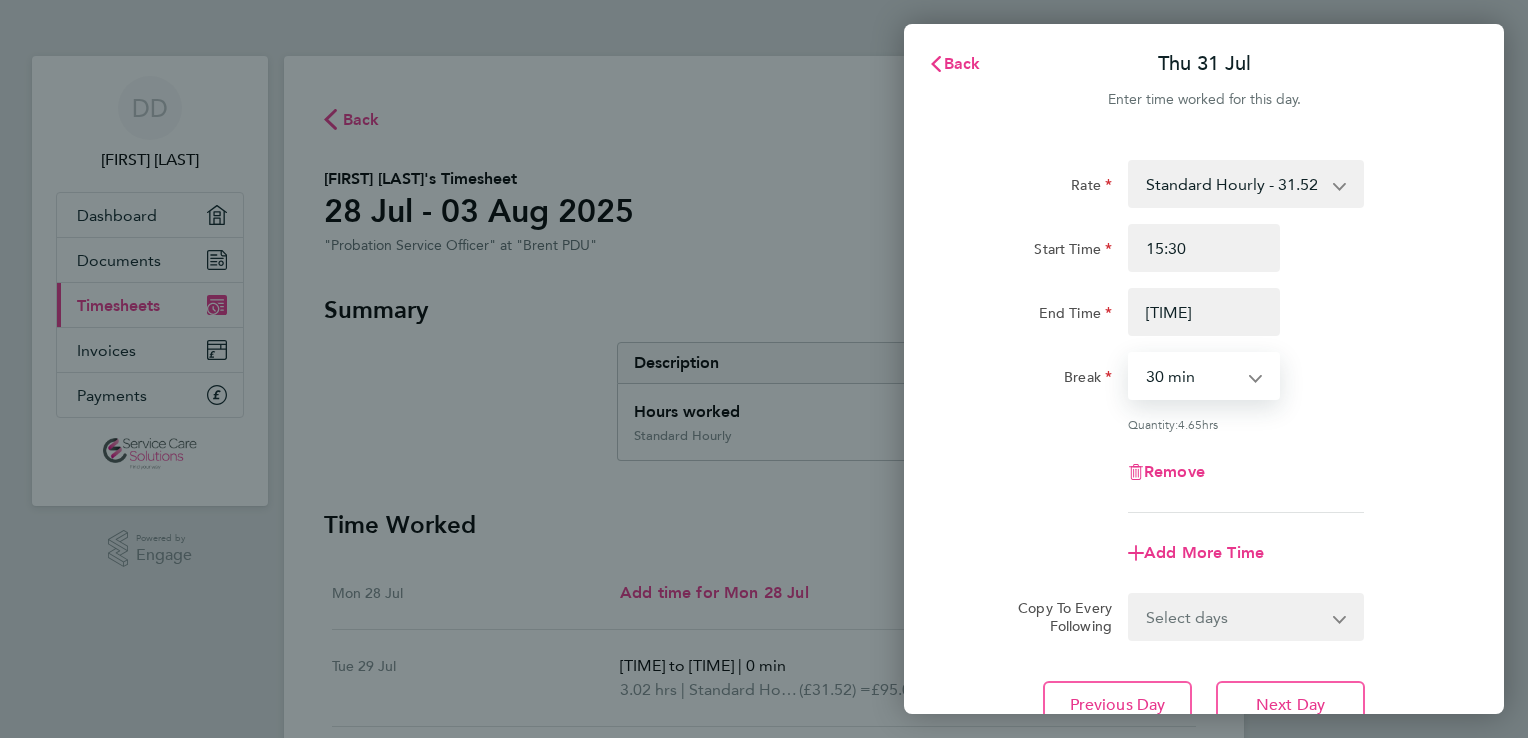 click on "0 min   15 min   30 min   45 min   60 min   75 min   90 min" at bounding box center (1192, 376) 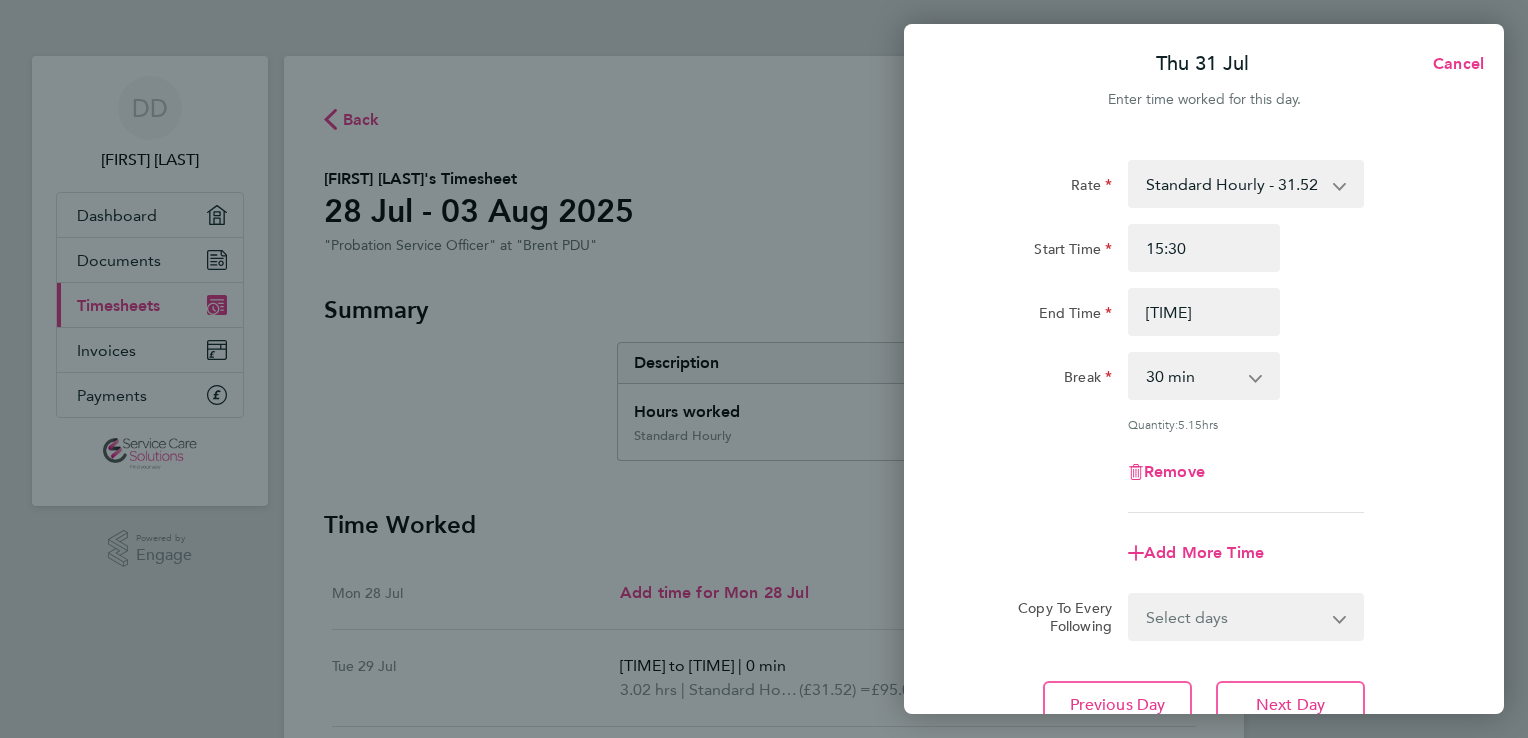 click 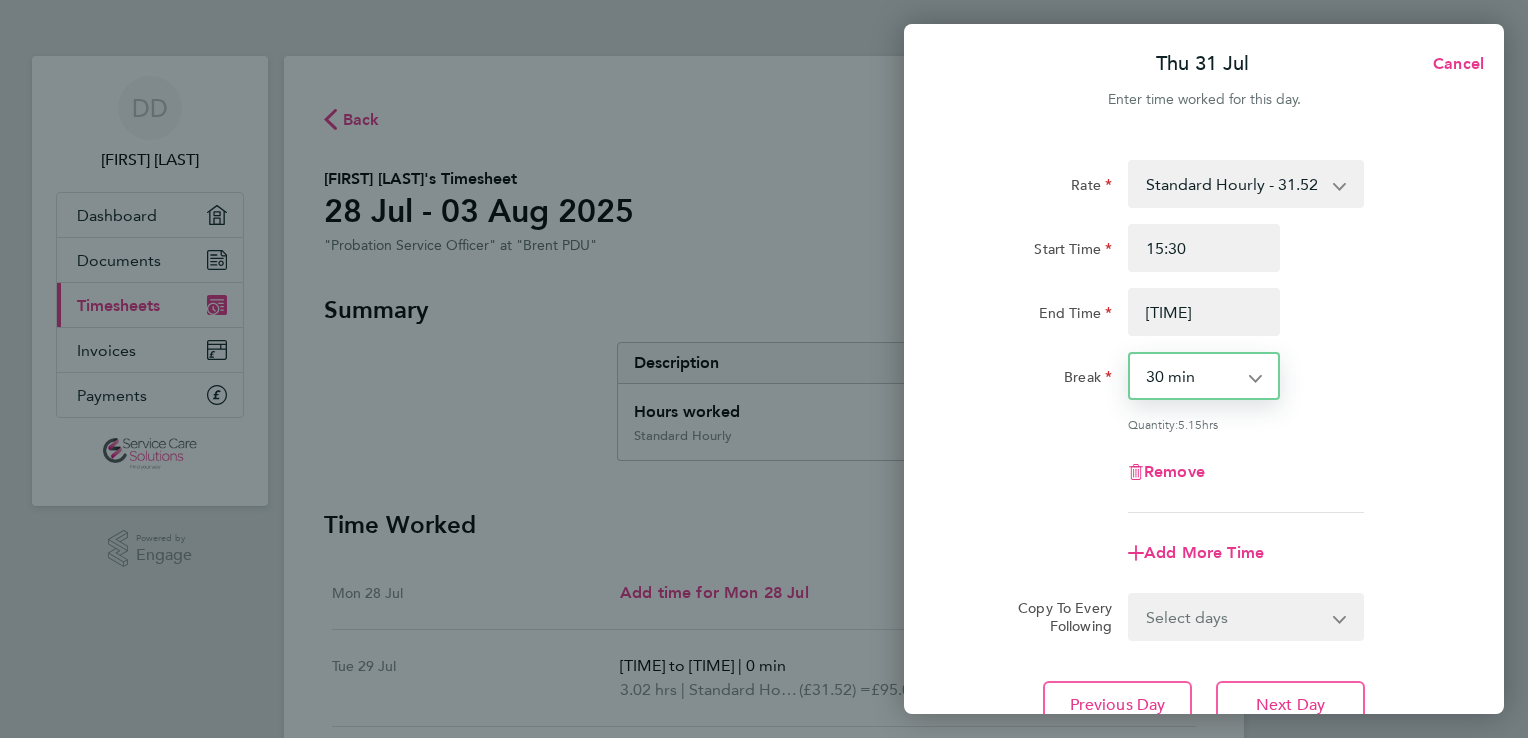 select on "90" 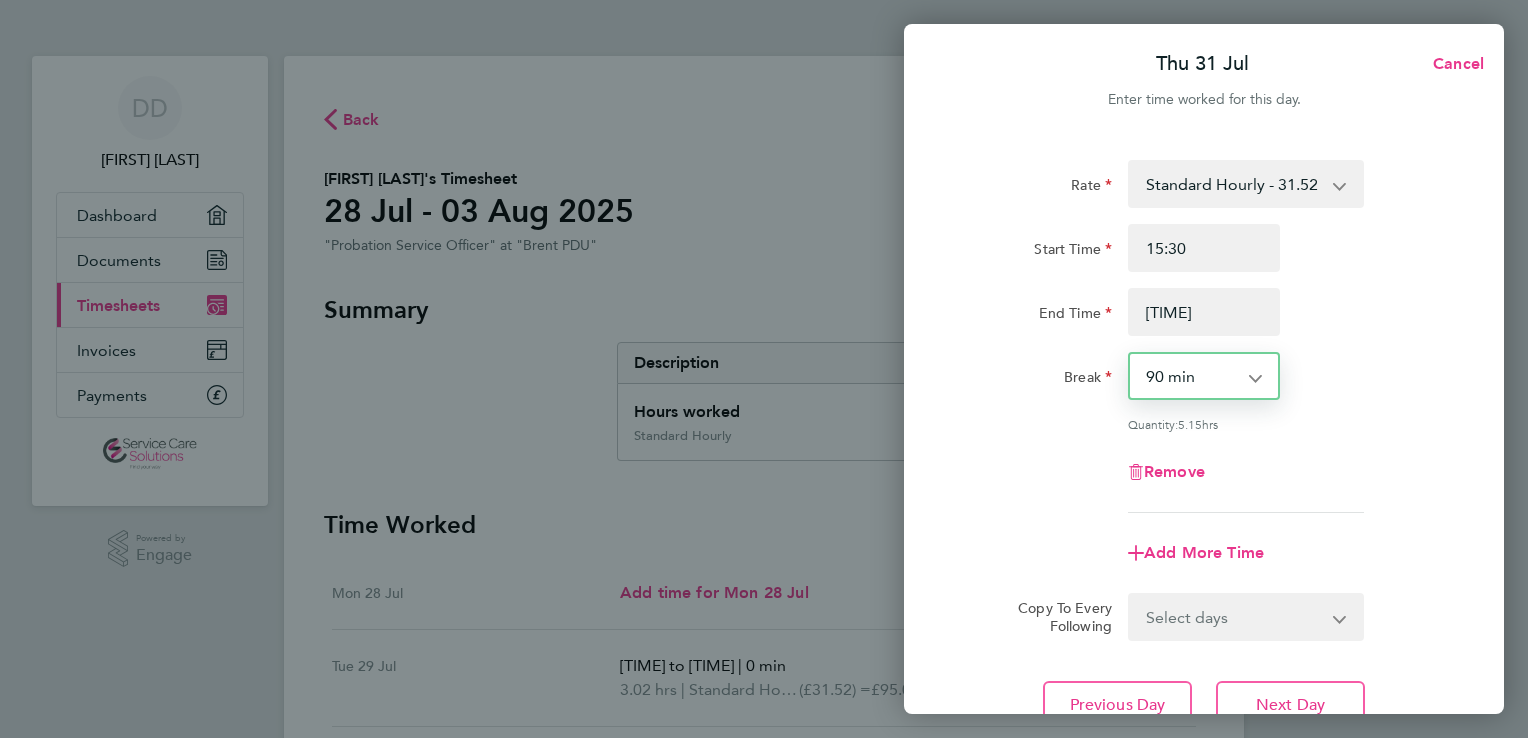 click on "0 min   15 min   30 min   45 min   60 min   75 min   90 min" at bounding box center (1192, 376) 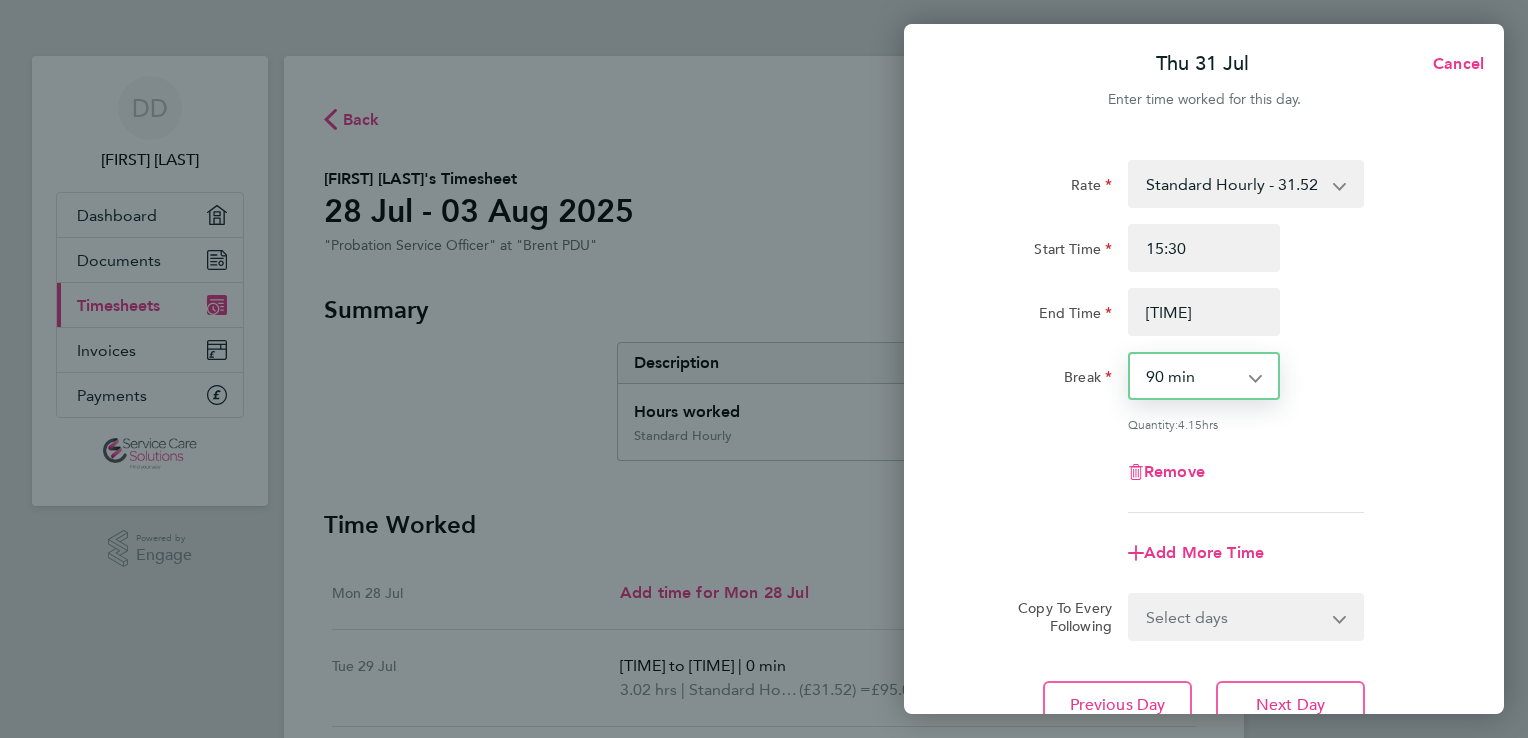 click on "Add More Time" 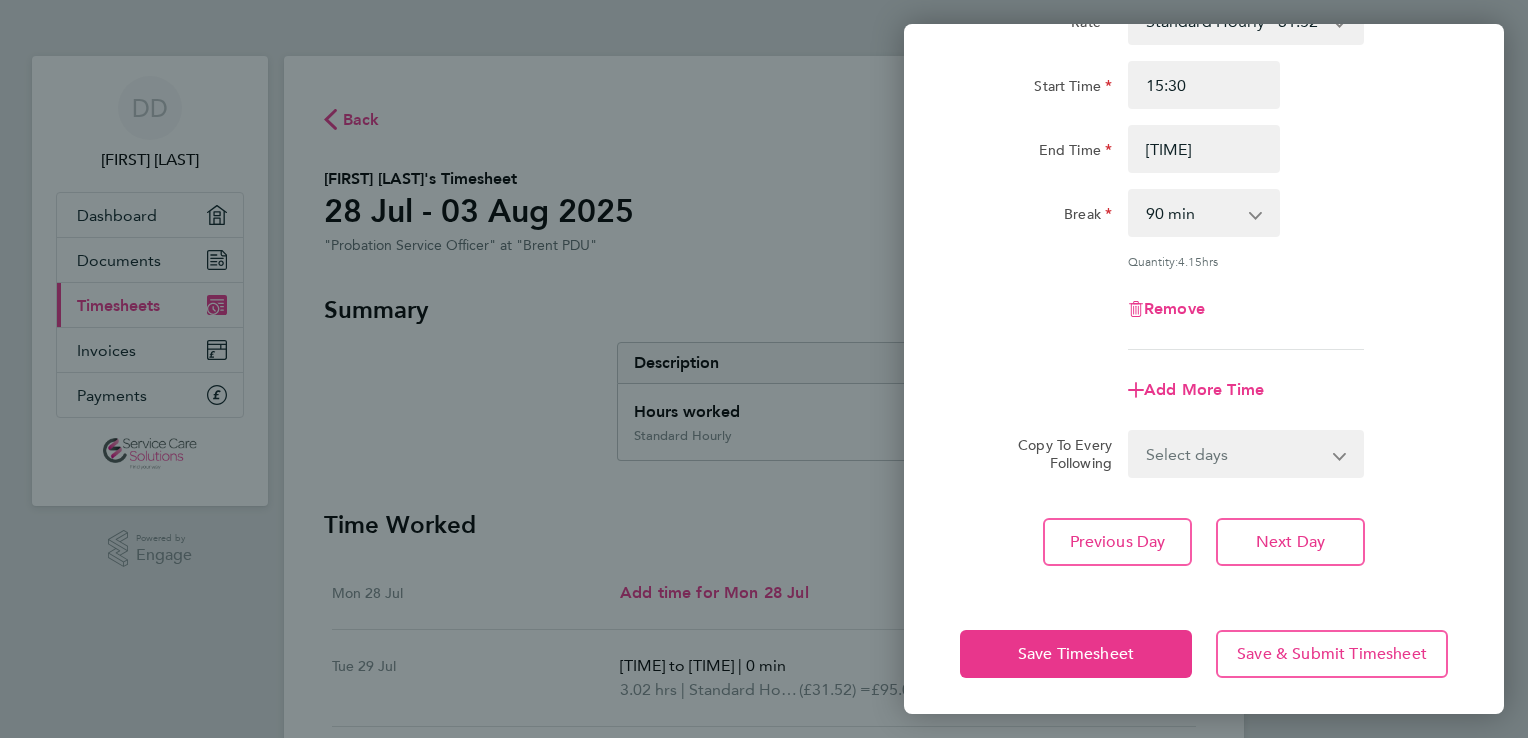 scroll, scrollTop: 164, scrollLeft: 0, axis: vertical 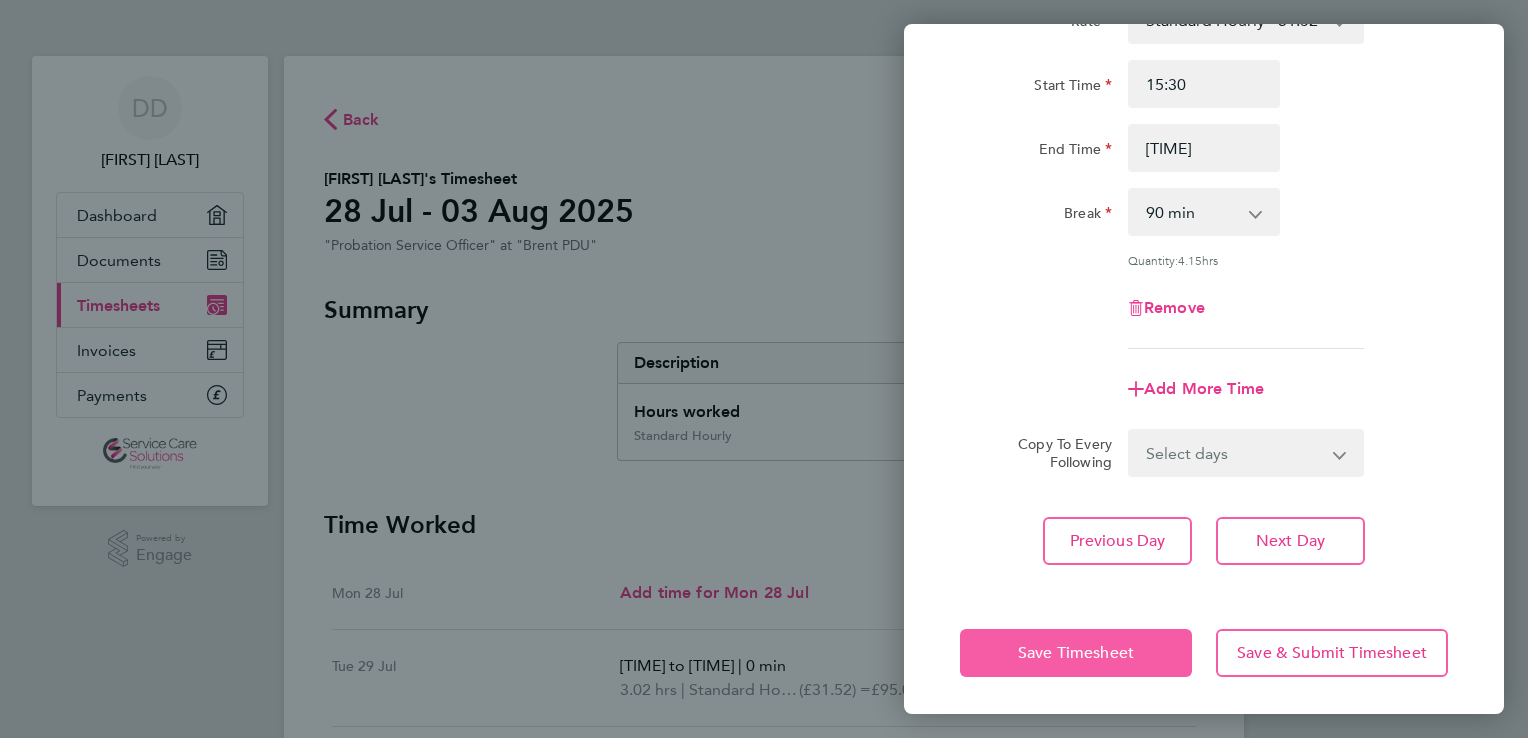 click on "Save Timesheet" 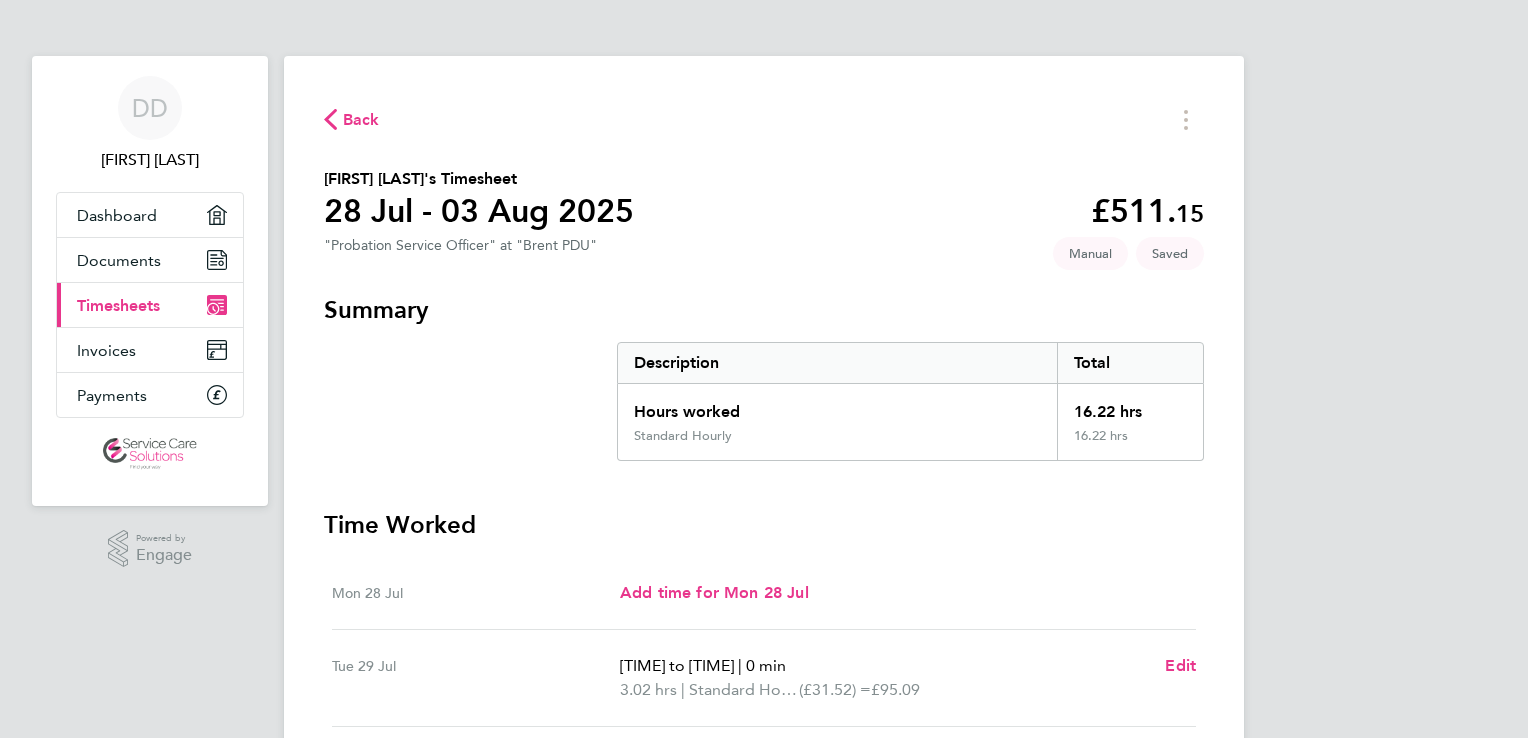click on "Mon 28 Jul   Add time for Mon 28 Jul   Add time for Mon 28 Jul" at bounding box center [764, 593] 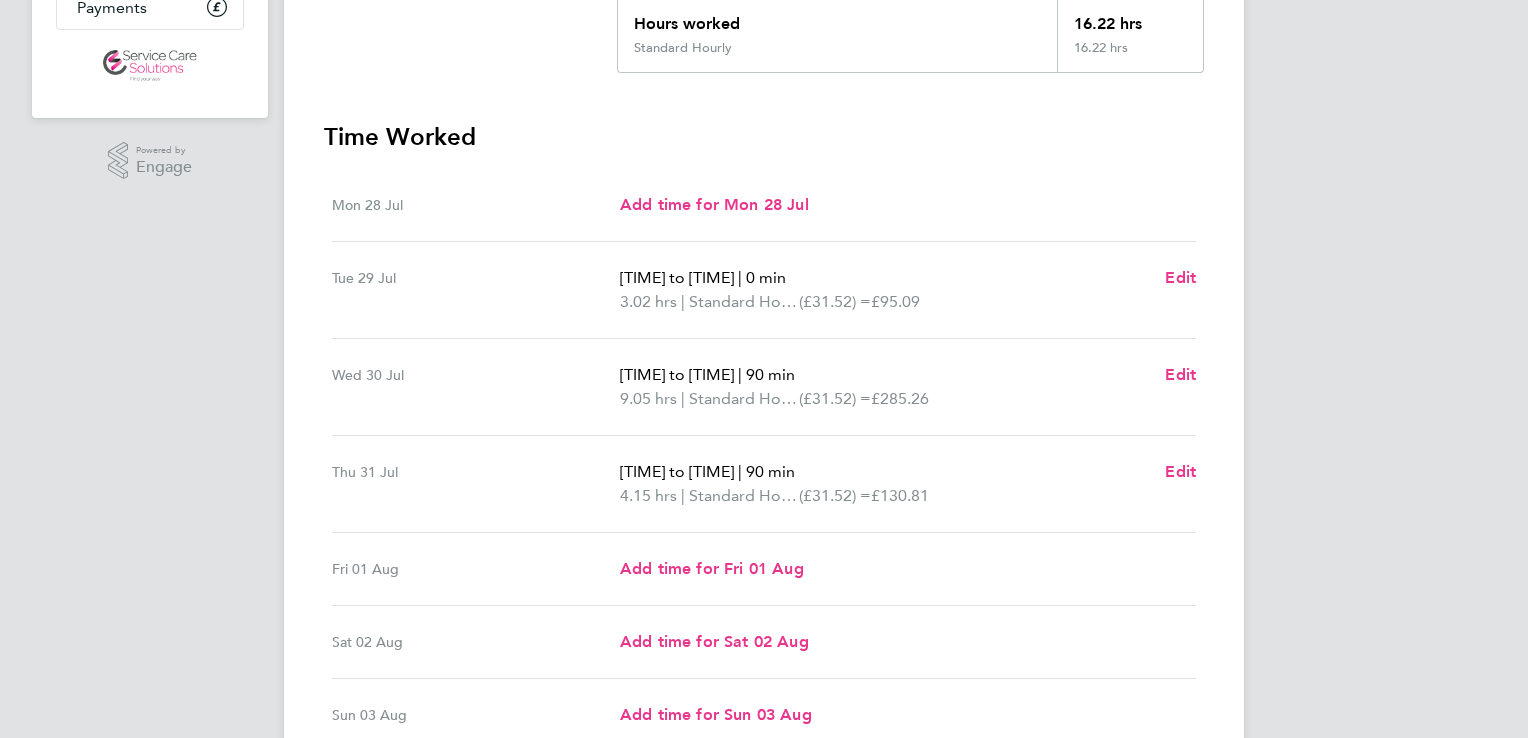scroll, scrollTop: 400, scrollLeft: 0, axis: vertical 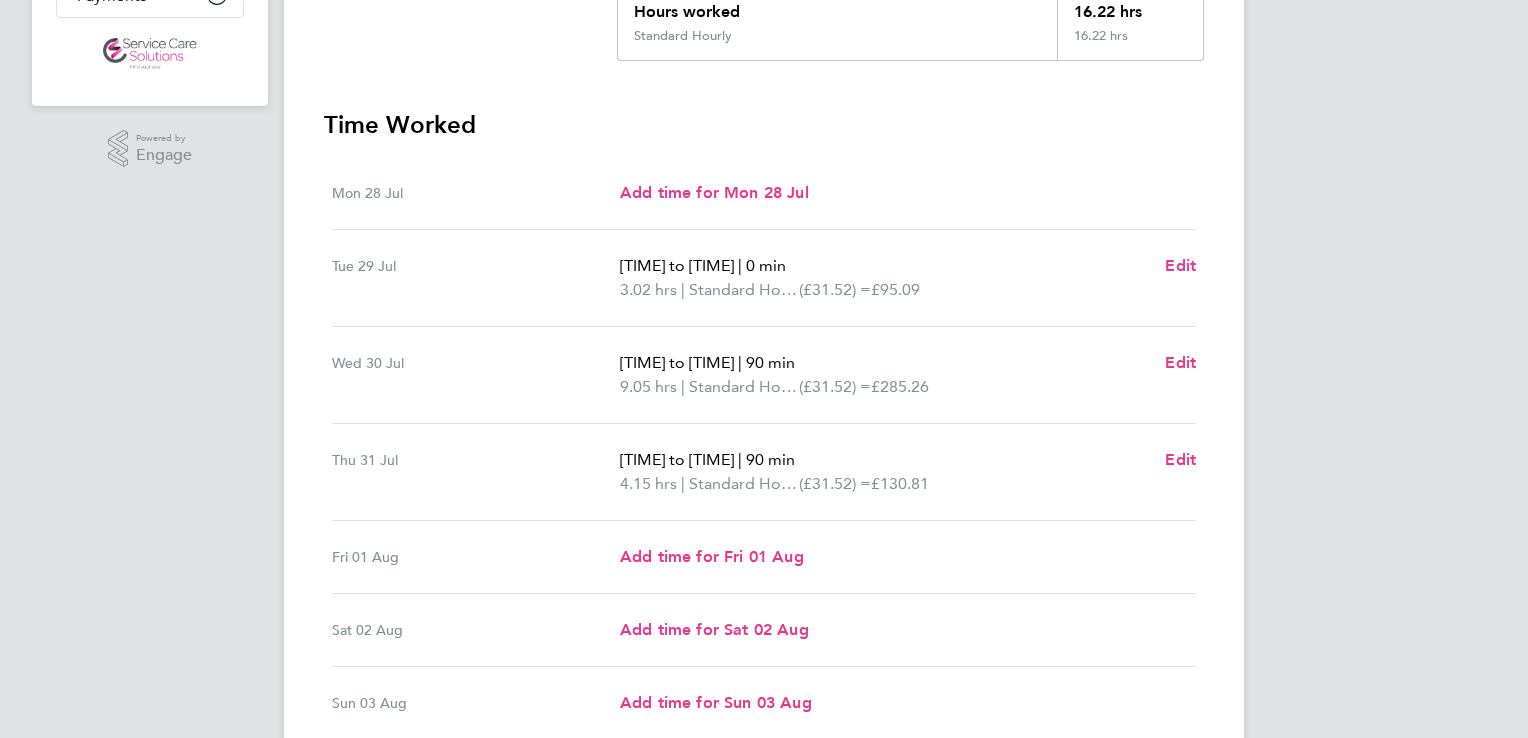 click on "DD   [FIRST] [LAST]   Applications:   Dashboard
Documents
Current page:   Timesheets
Invoices
Payments
.st0{fill:#C0C1C2;}
Powered by Engage
Back
[FIRST] [LAST]'s Timesheet   [DATE] - [DATE] [YEAR]   £511. 15  "Probation Service Officer" at "Brent PDU"   Saved   Manual   Summary   Description   Total   Hours worked   16.22 hrs   Standard Hourly   16.22 hrs   Time Worked   Mon [DATE]   Add time for Mon [DATE]   Add time for Mon [DATE]   Tue [DATE]   [TIME] to [TIME]   |   0 min   3.02 hrs   |   Standard Hourly   (£31.52) =   £95.09   Edit   Wed [DATE]   [TIME] to [TIME]   |   90 min   9.05 hrs   |   Standard Hourly   (£31.52) =   £285.26   Edit   Thu [DATE]   [TIME] to [TIME]   |   90 min   4.15 hrs   |   Standard Hourly   (£31.52) =   £130.81   Edit   Fri [DATE]" at bounding box center (764, 258) 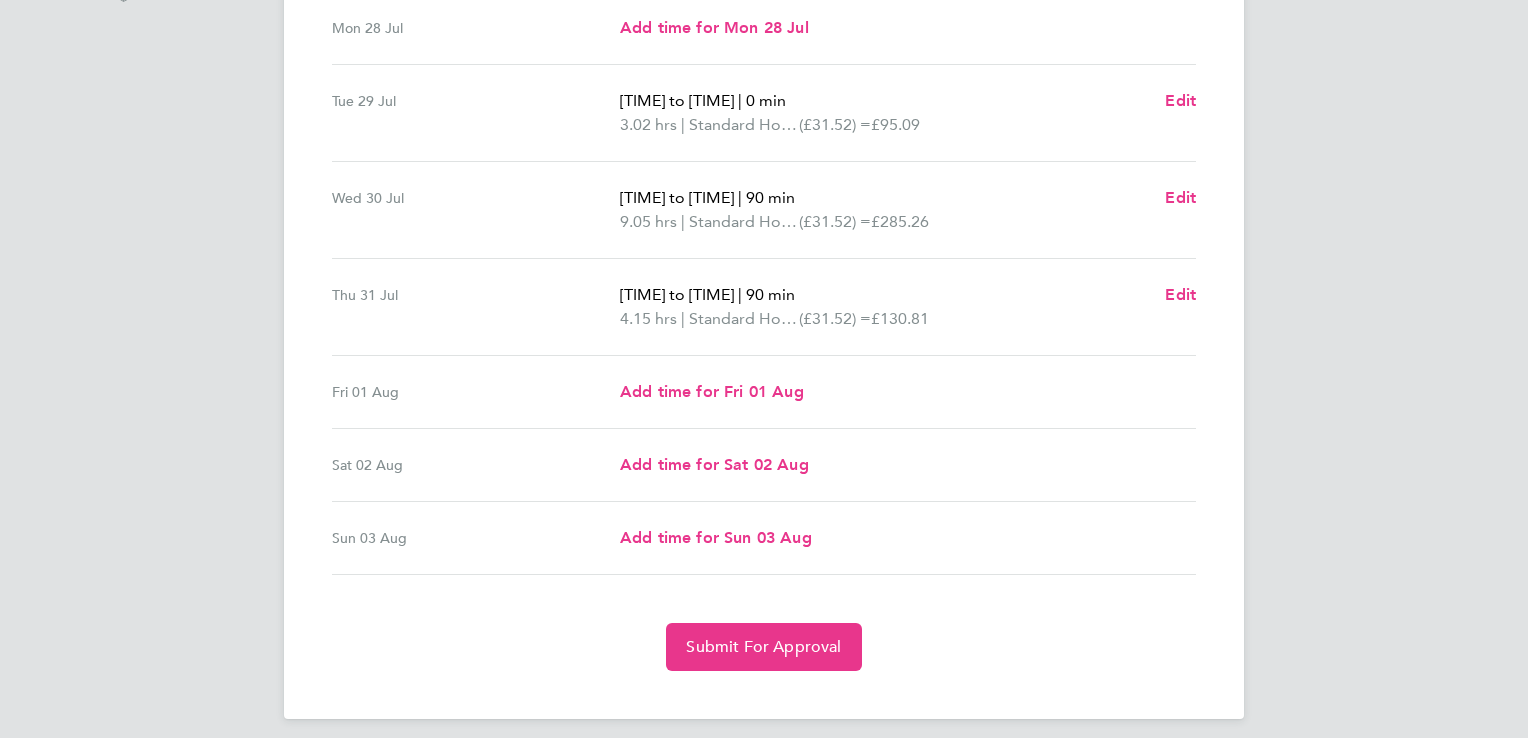 scroll, scrollTop: 576, scrollLeft: 0, axis: vertical 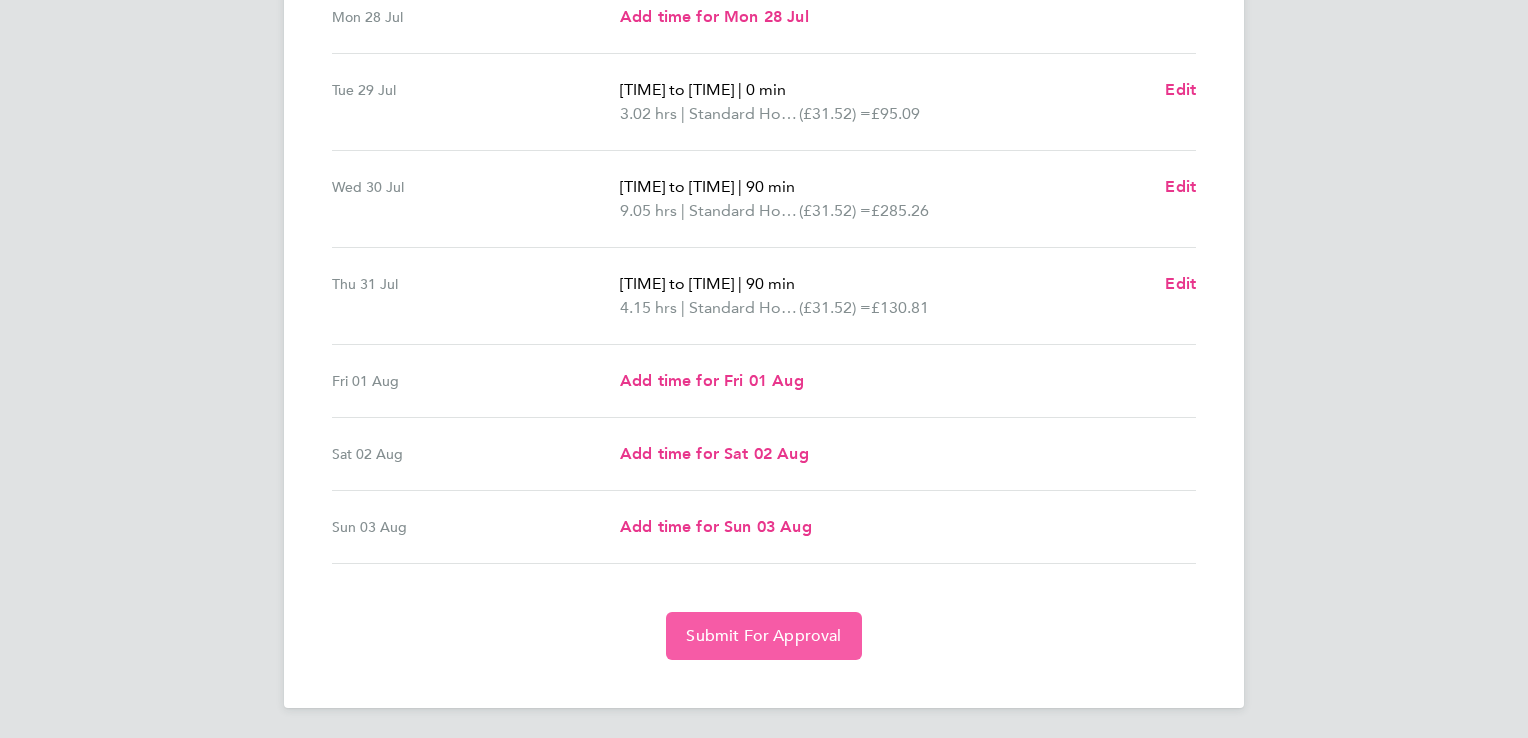 drag, startPoint x: 772, startPoint y: 649, endPoint x: 700, endPoint y: 649, distance: 72 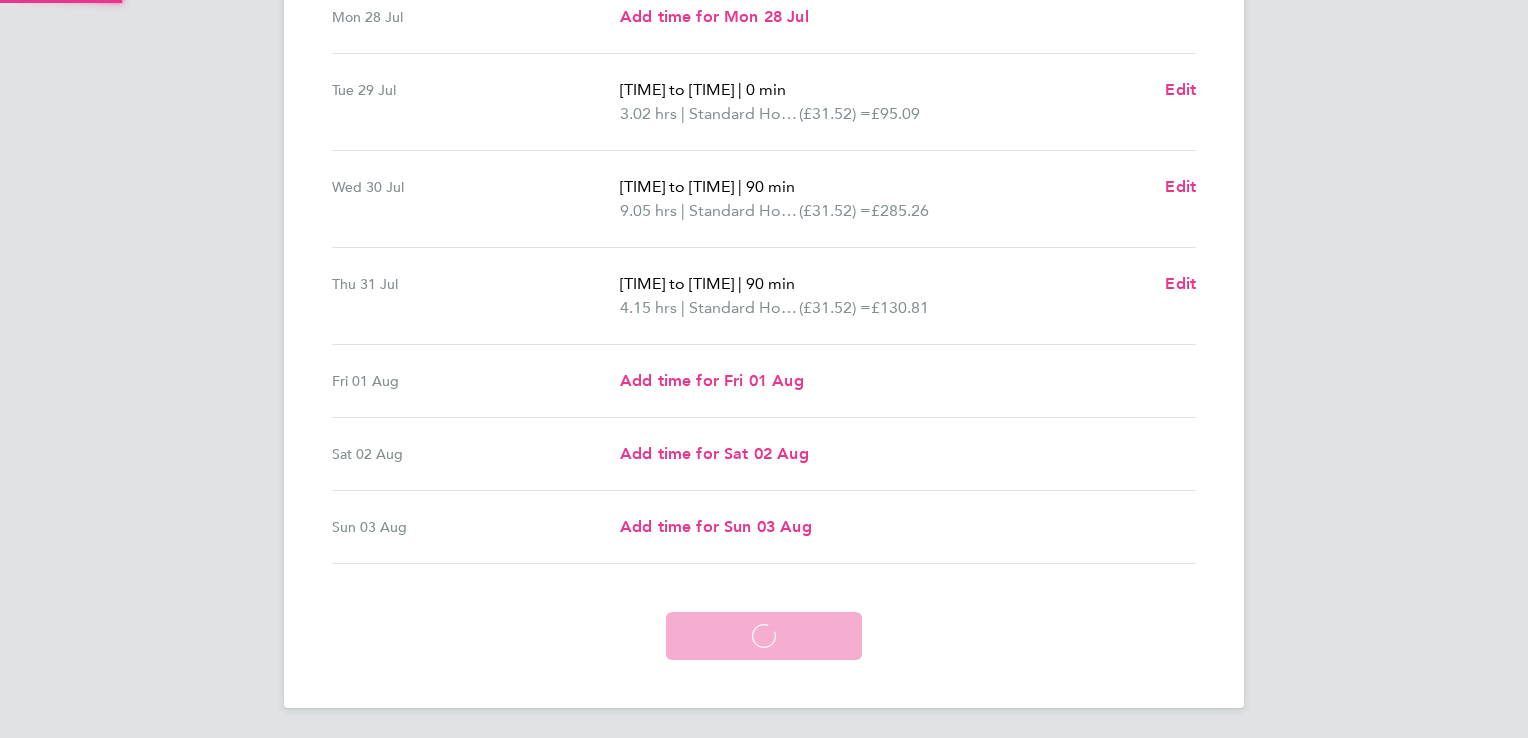 scroll, scrollTop: 480, scrollLeft: 0, axis: vertical 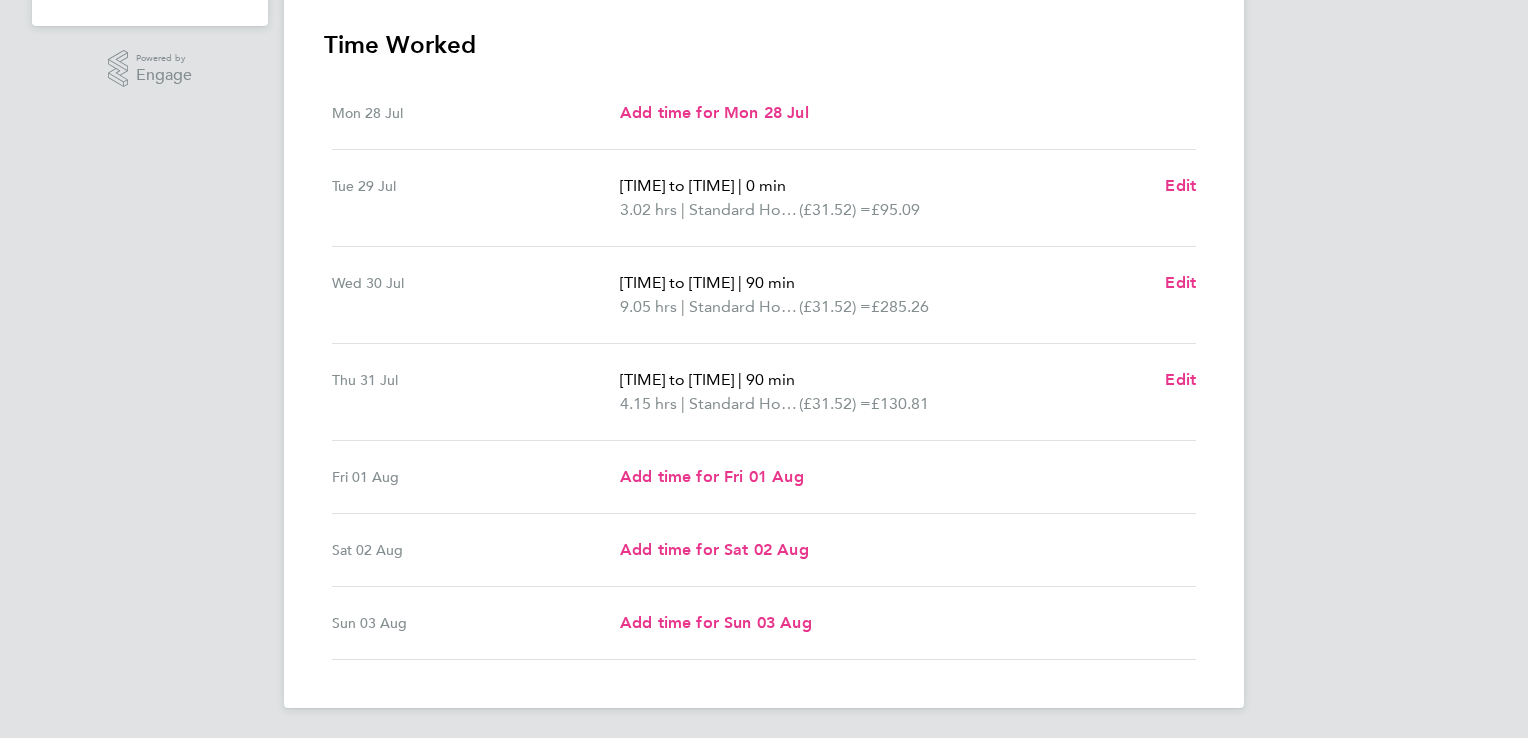 click on "Sun [DATE]   Add time for Sun [DATE]   Add time for Sun [DATE]" at bounding box center (764, 623) 